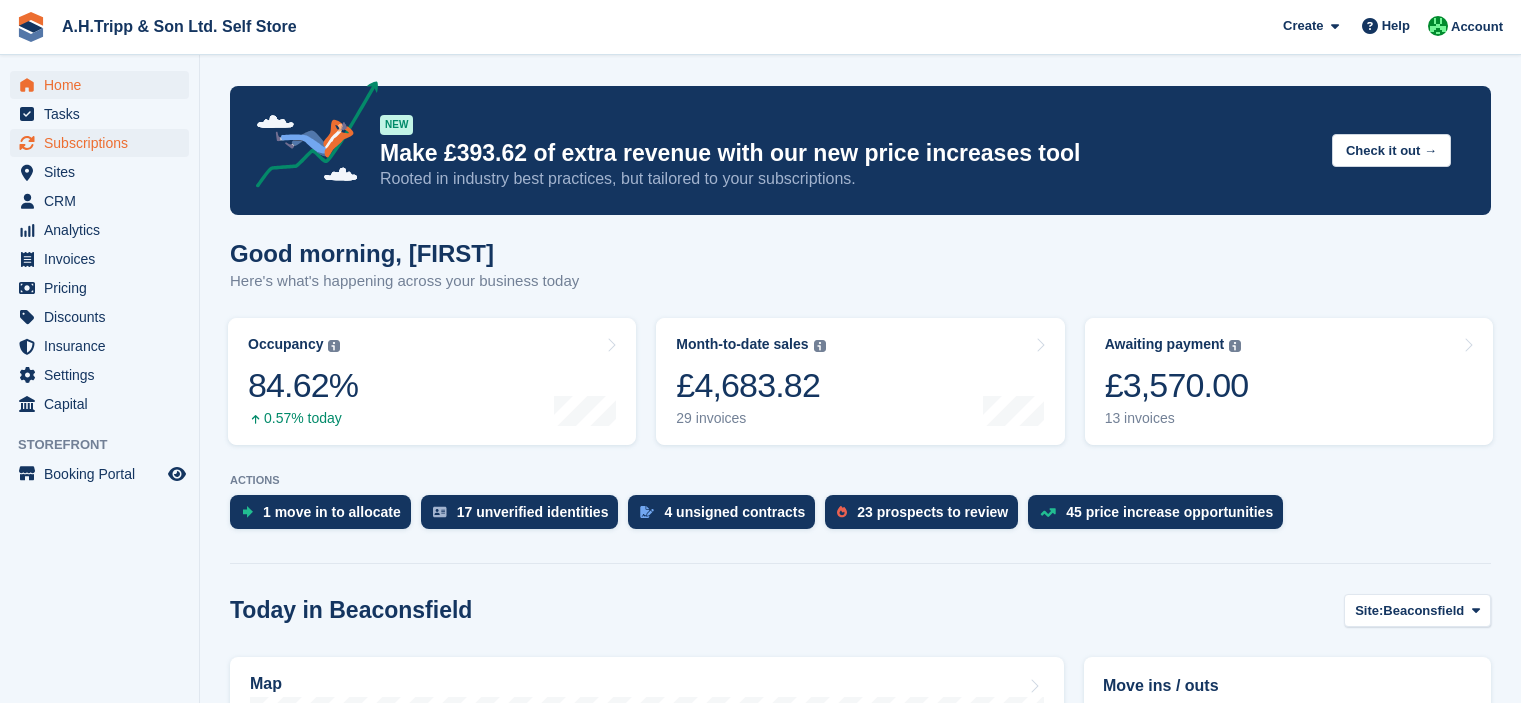 scroll, scrollTop: 0, scrollLeft: 0, axis: both 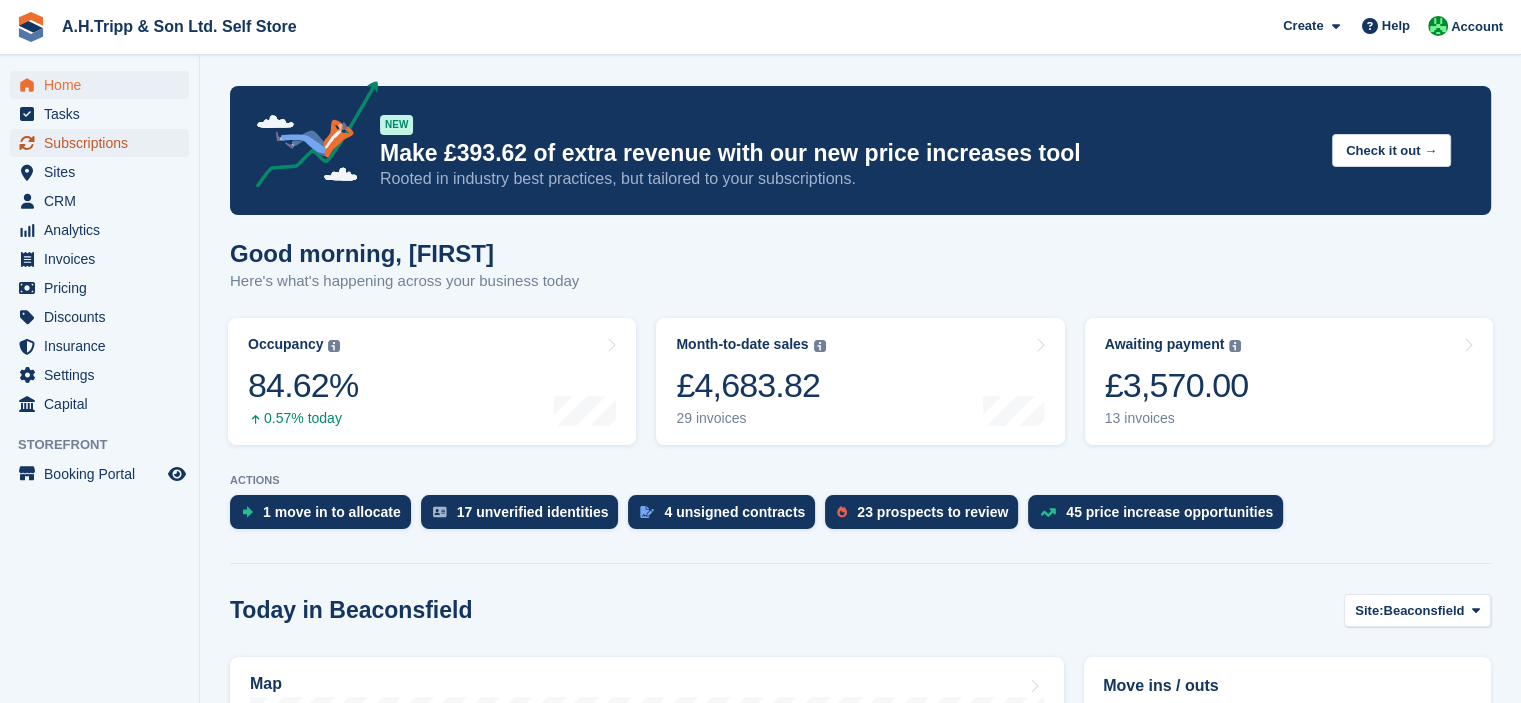 click on "Subscriptions" at bounding box center [104, 143] 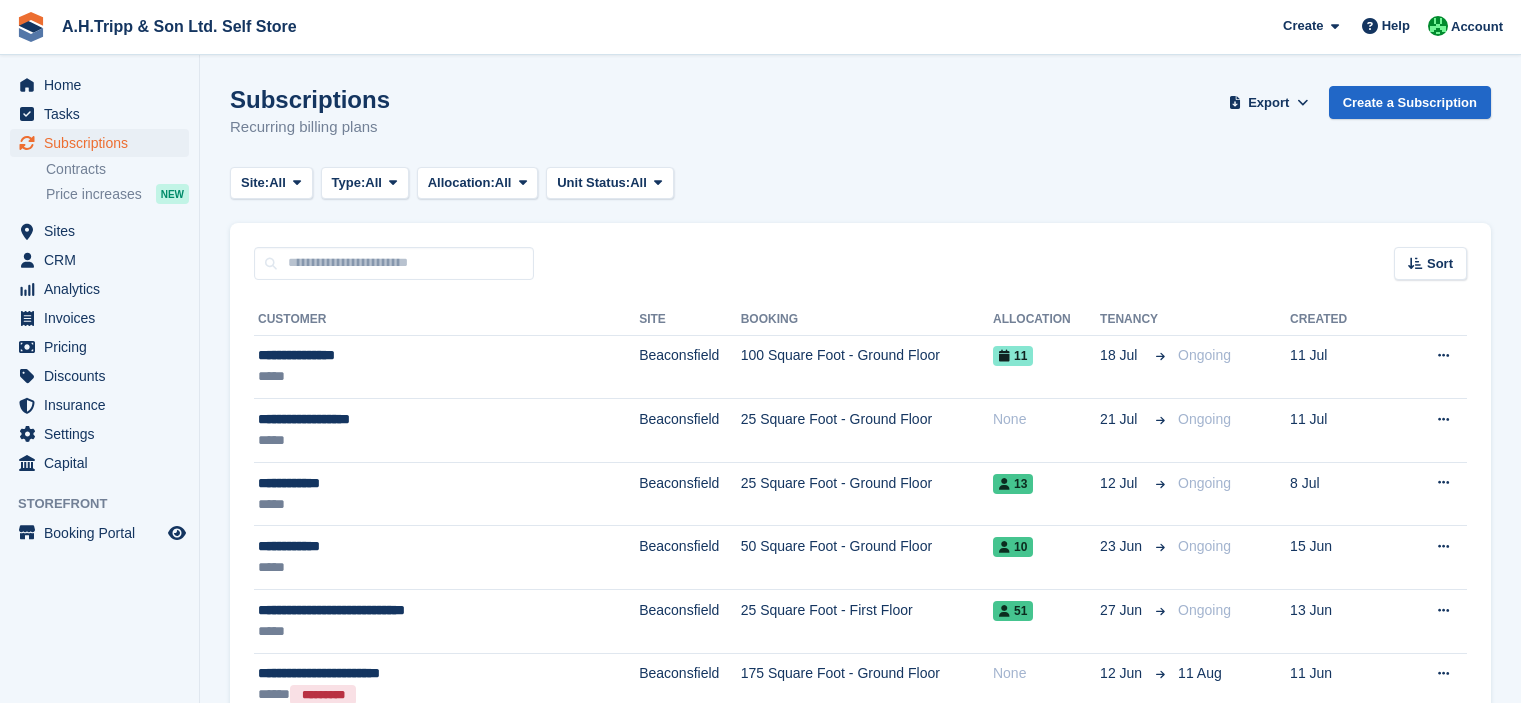 scroll, scrollTop: 0, scrollLeft: 0, axis: both 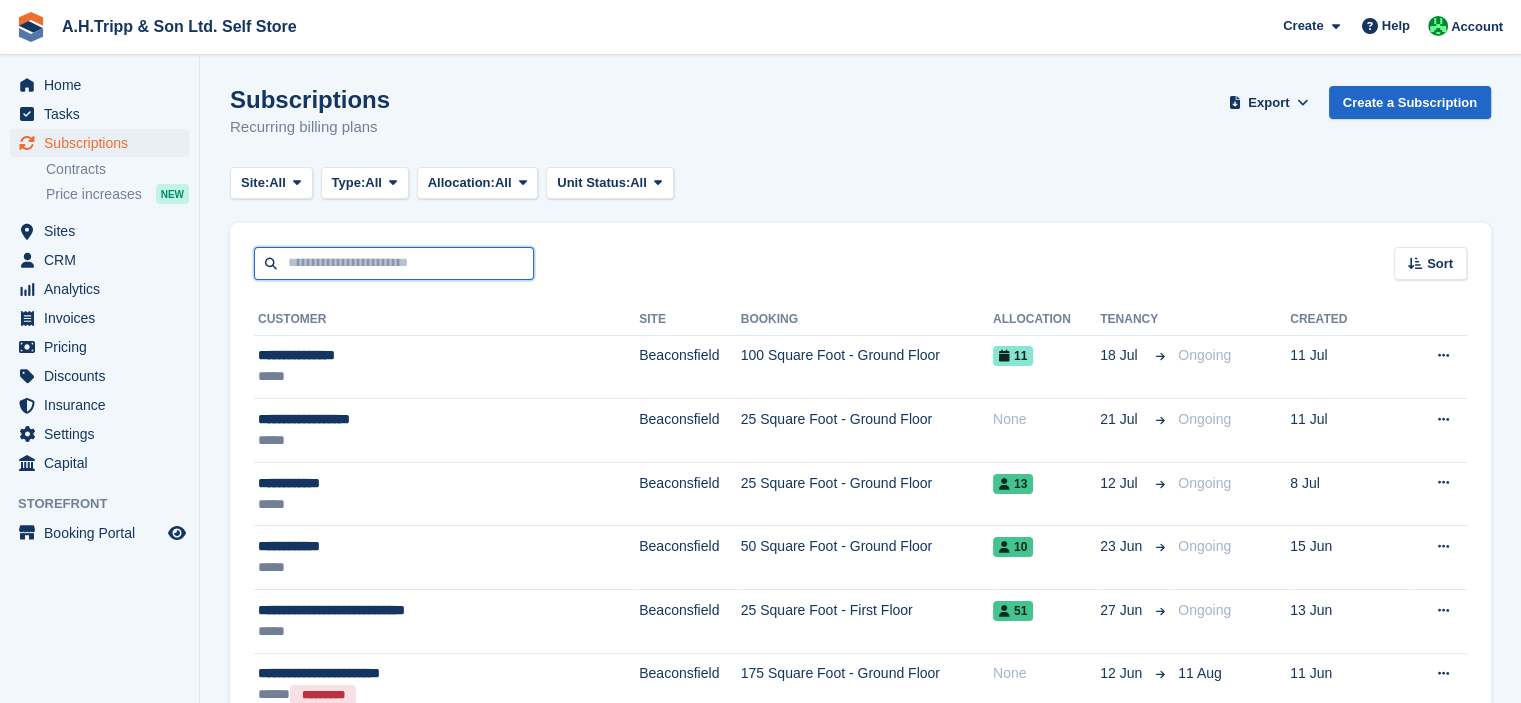 click at bounding box center [394, 263] 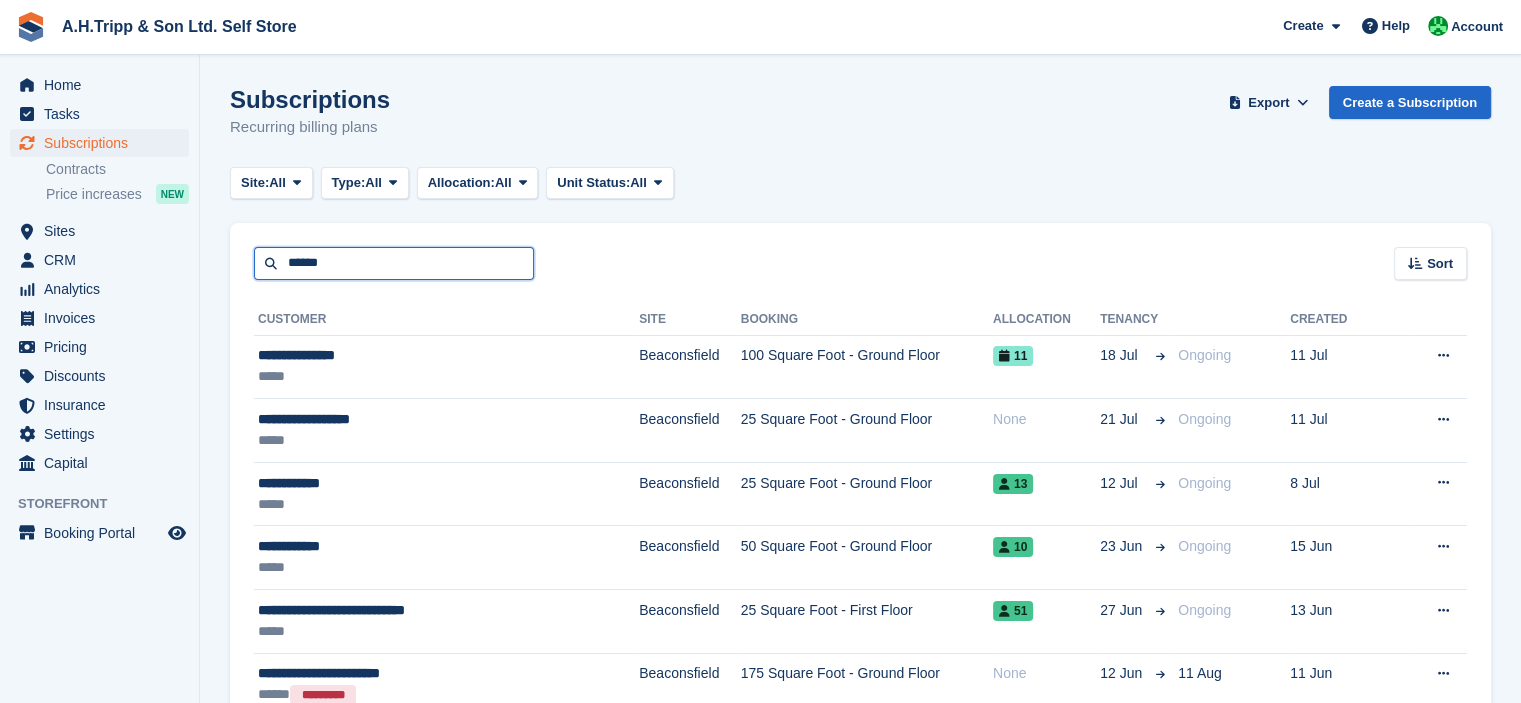type on "******" 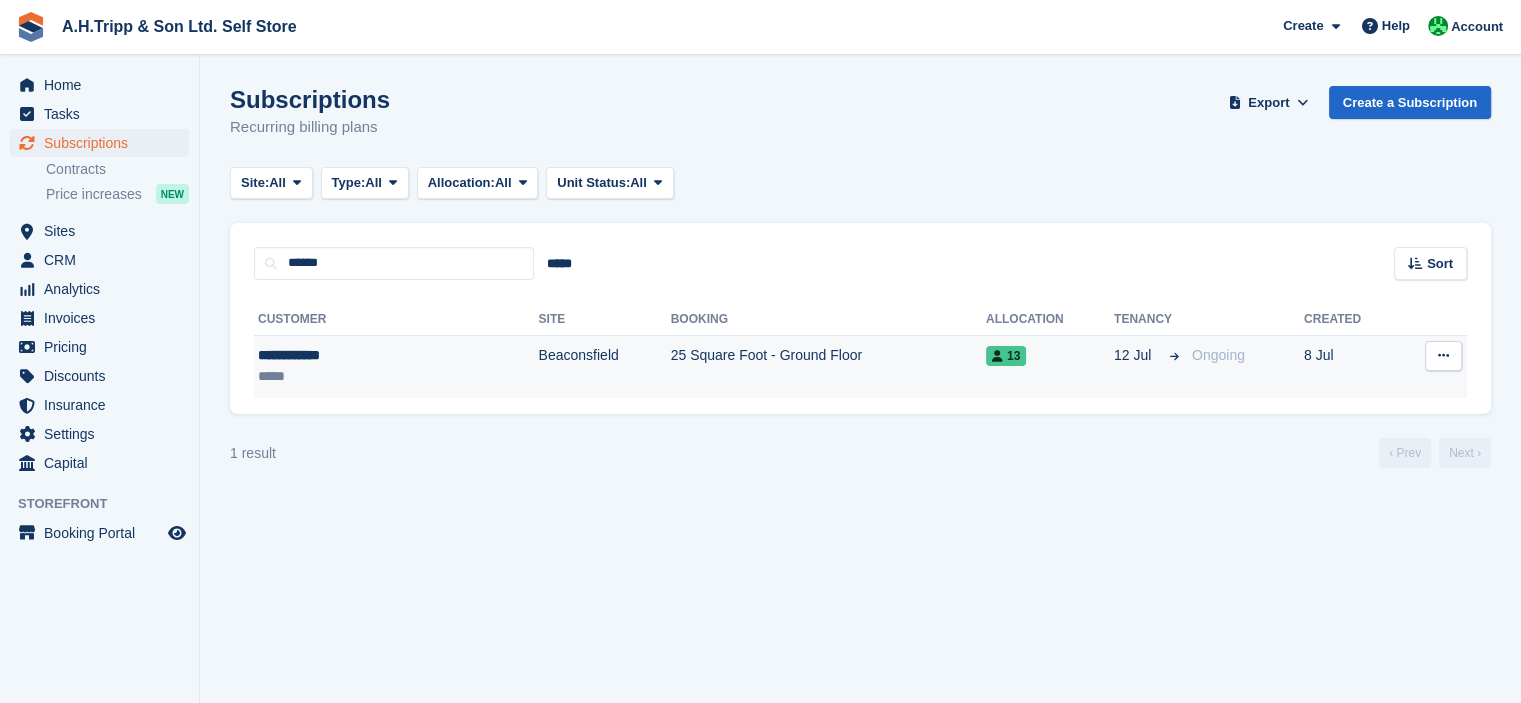 click on "**********" at bounding box center [342, 355] 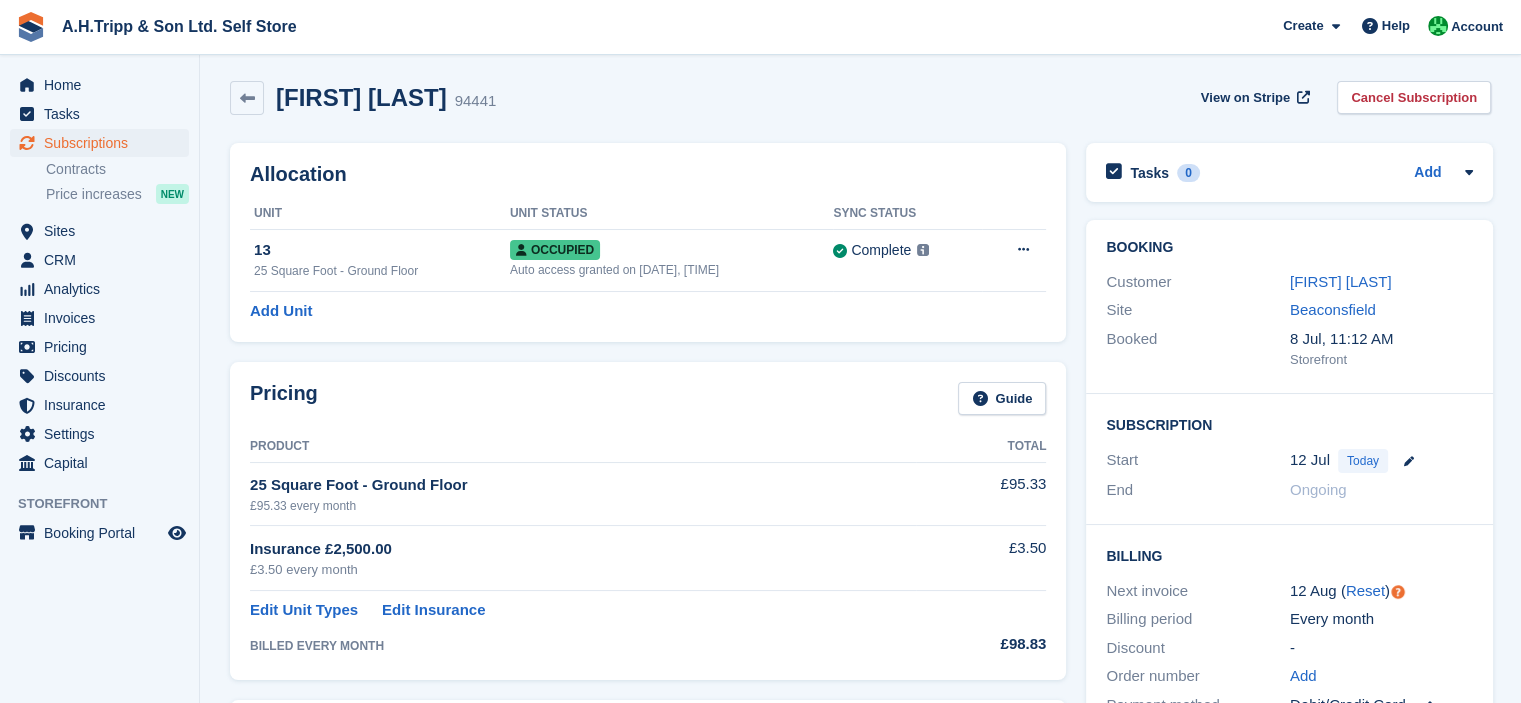 scroll, scrollTop: 0, scrollLeft: 0, axis: both 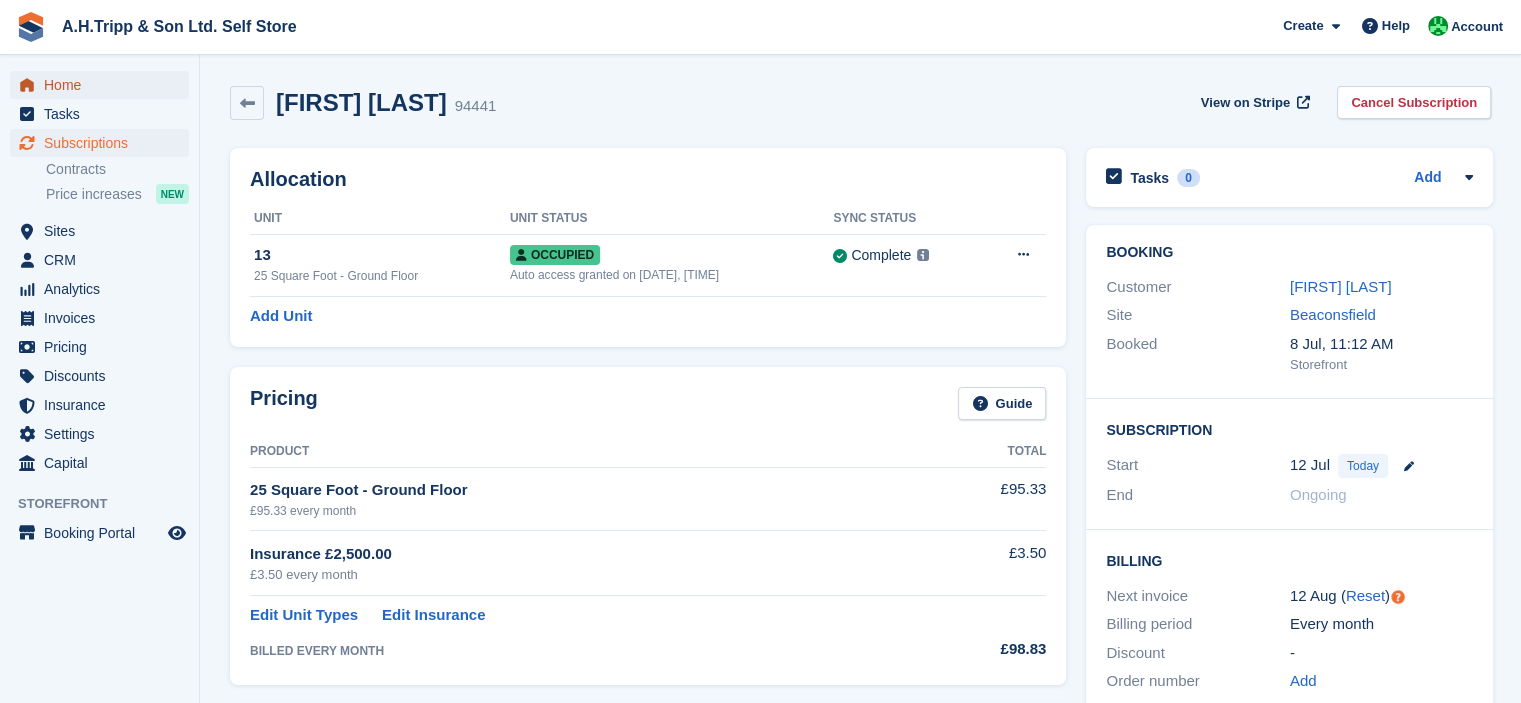 click on "Home" at bounding box center (104, 85) 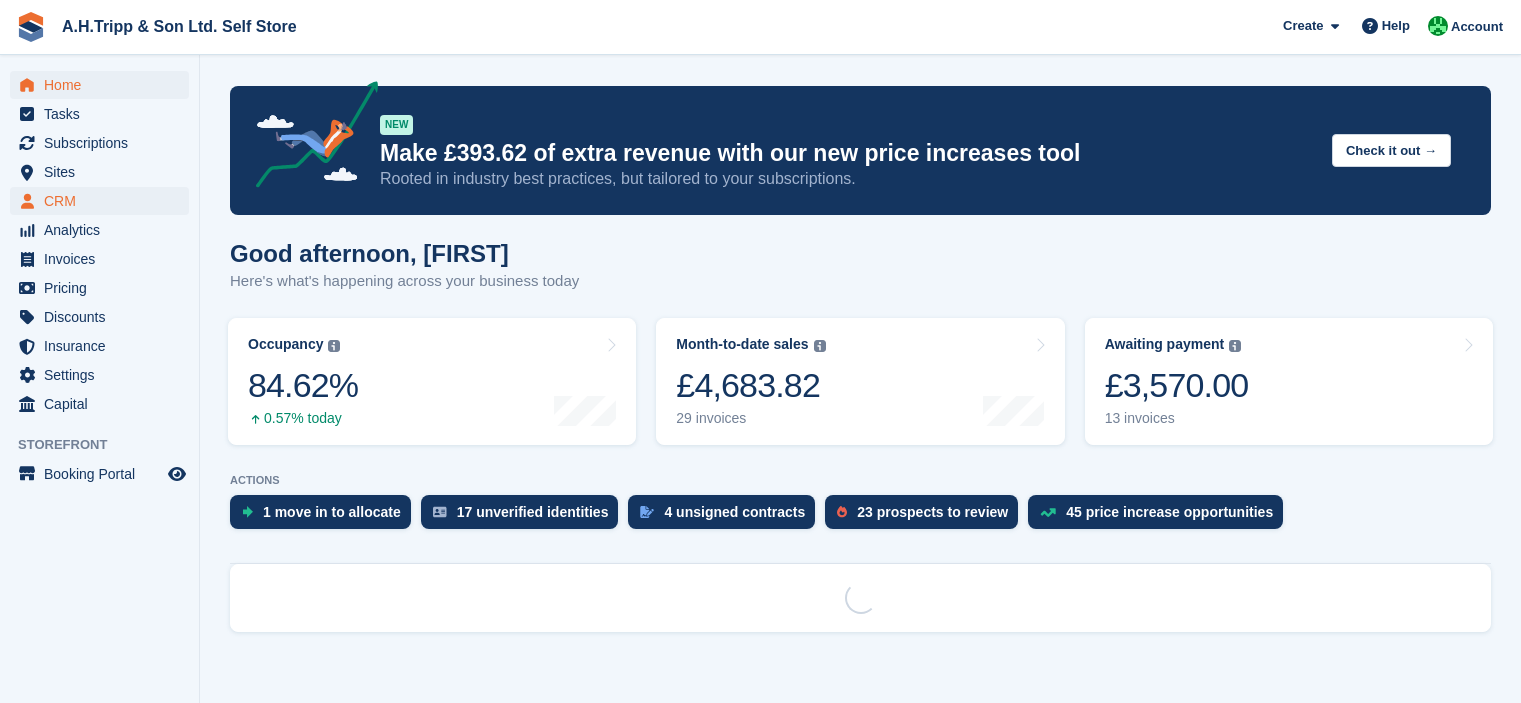 scroll, scrollTop: 0, scrollLeft: 0, axis: both 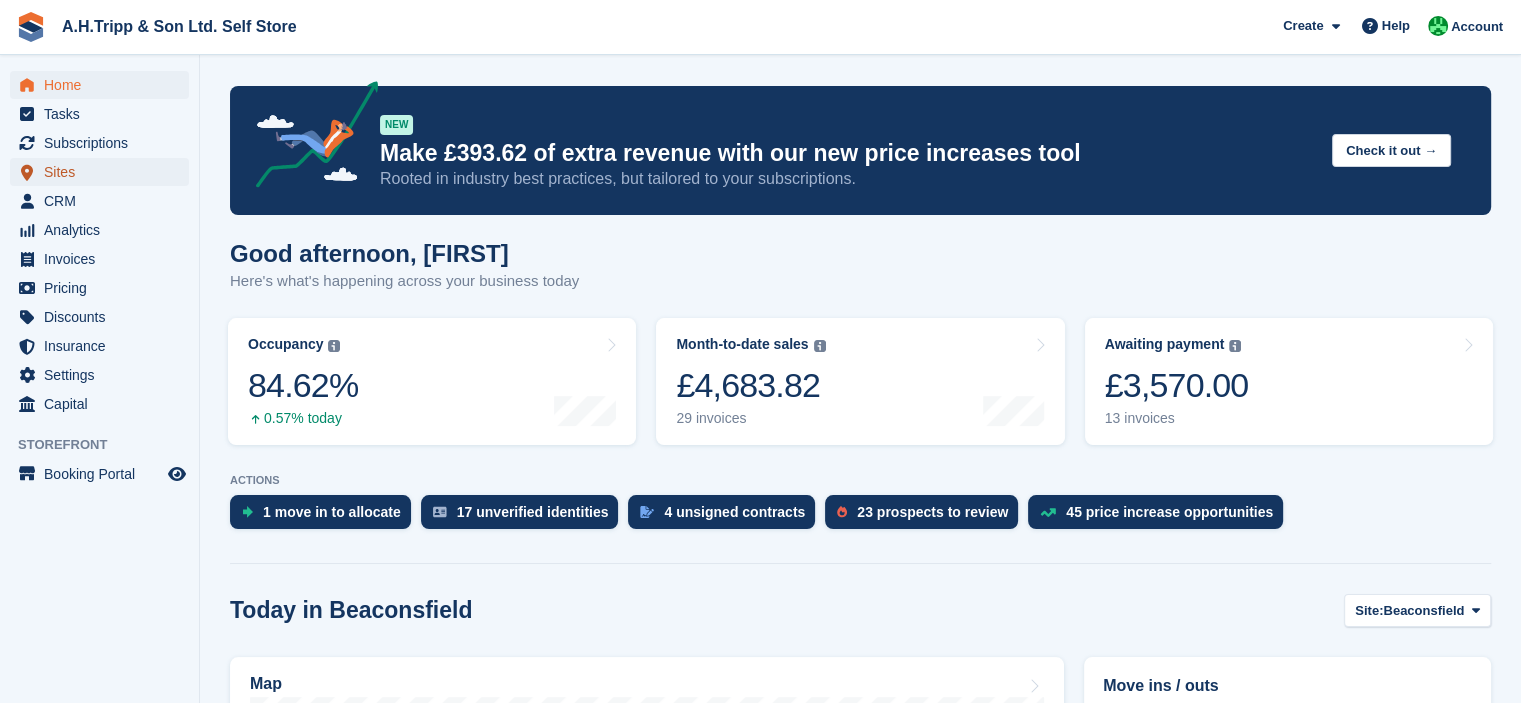 click on "Sites" at bounding box center [104, 172] 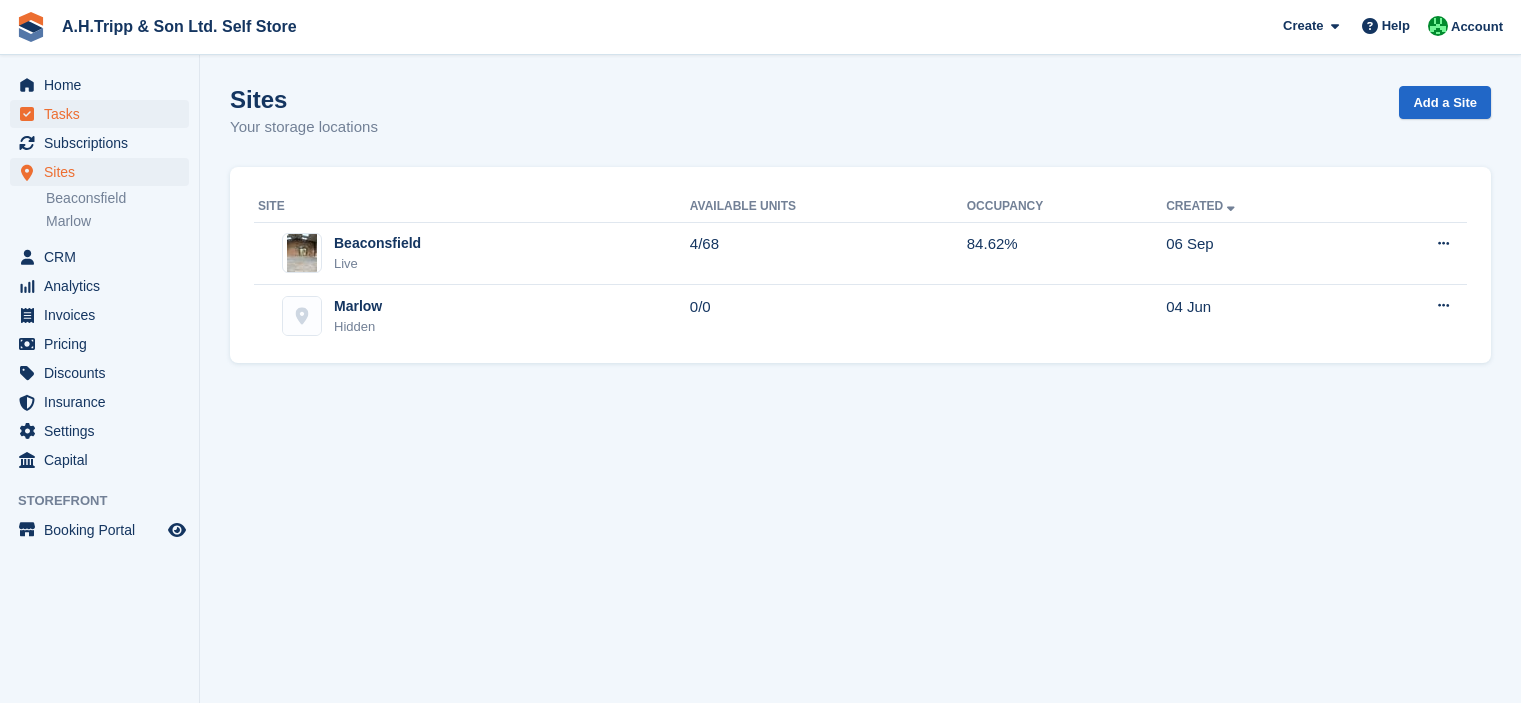 scroll, scrollTop: 0, scrollLeft: 0, axis: both 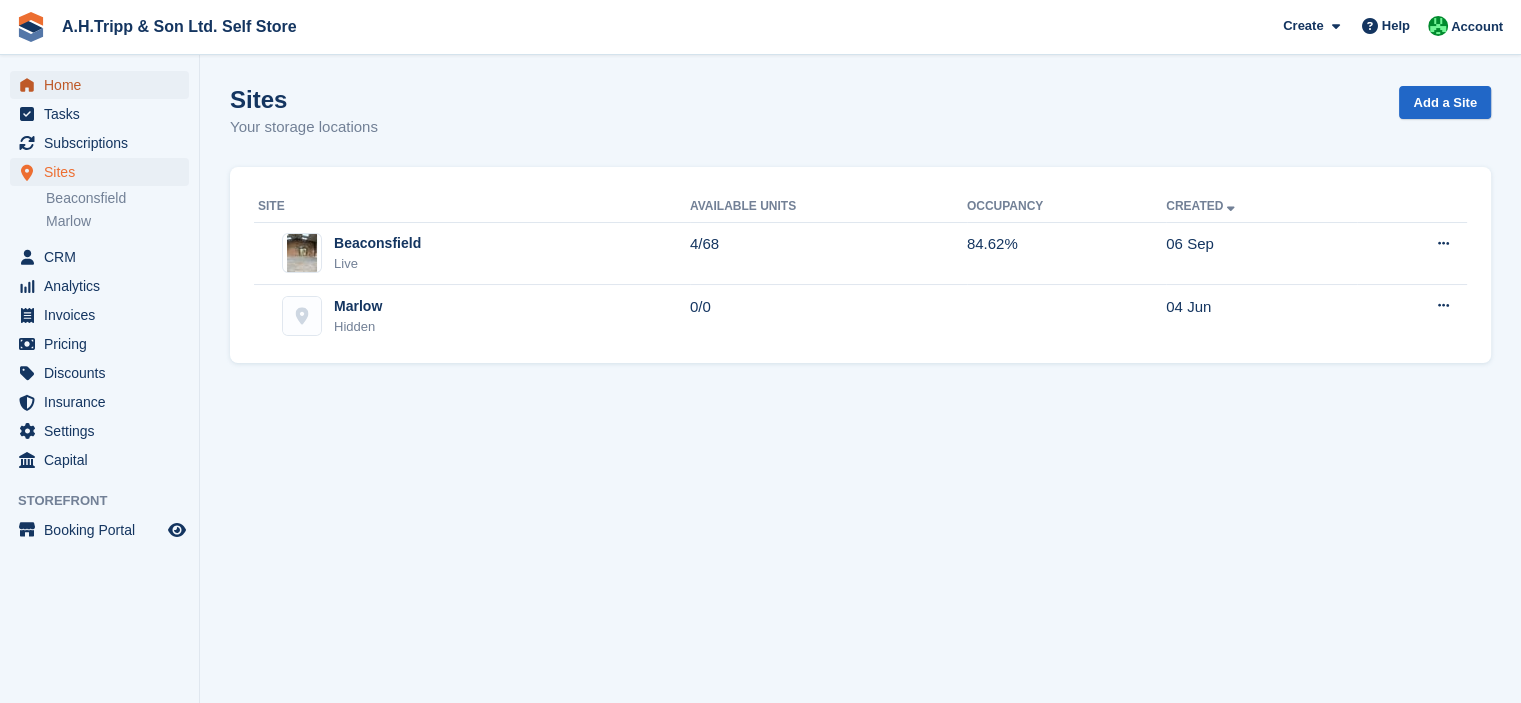 click on "Home" at bounding box center (104, 85) 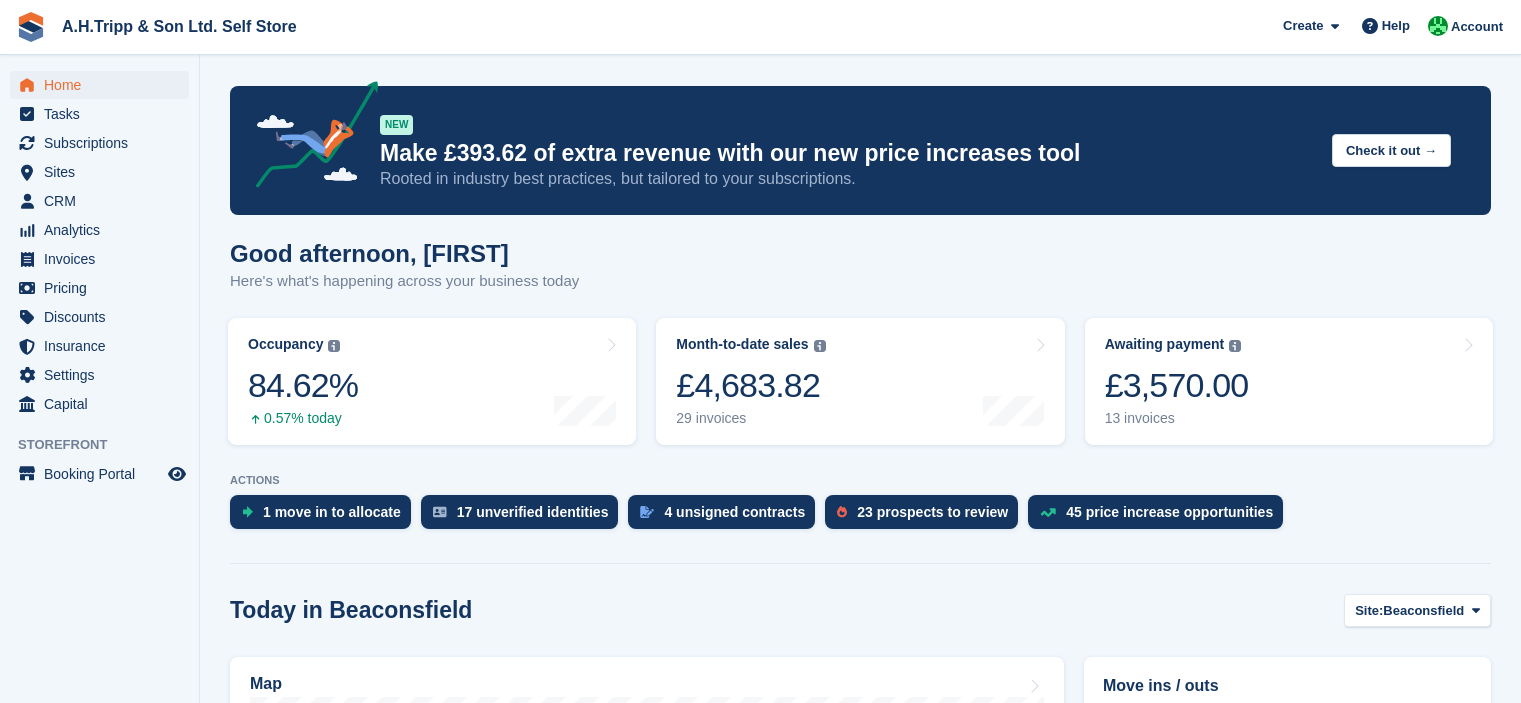 scroll, scrollTop: 0, scrollLeft: 0, axis: both 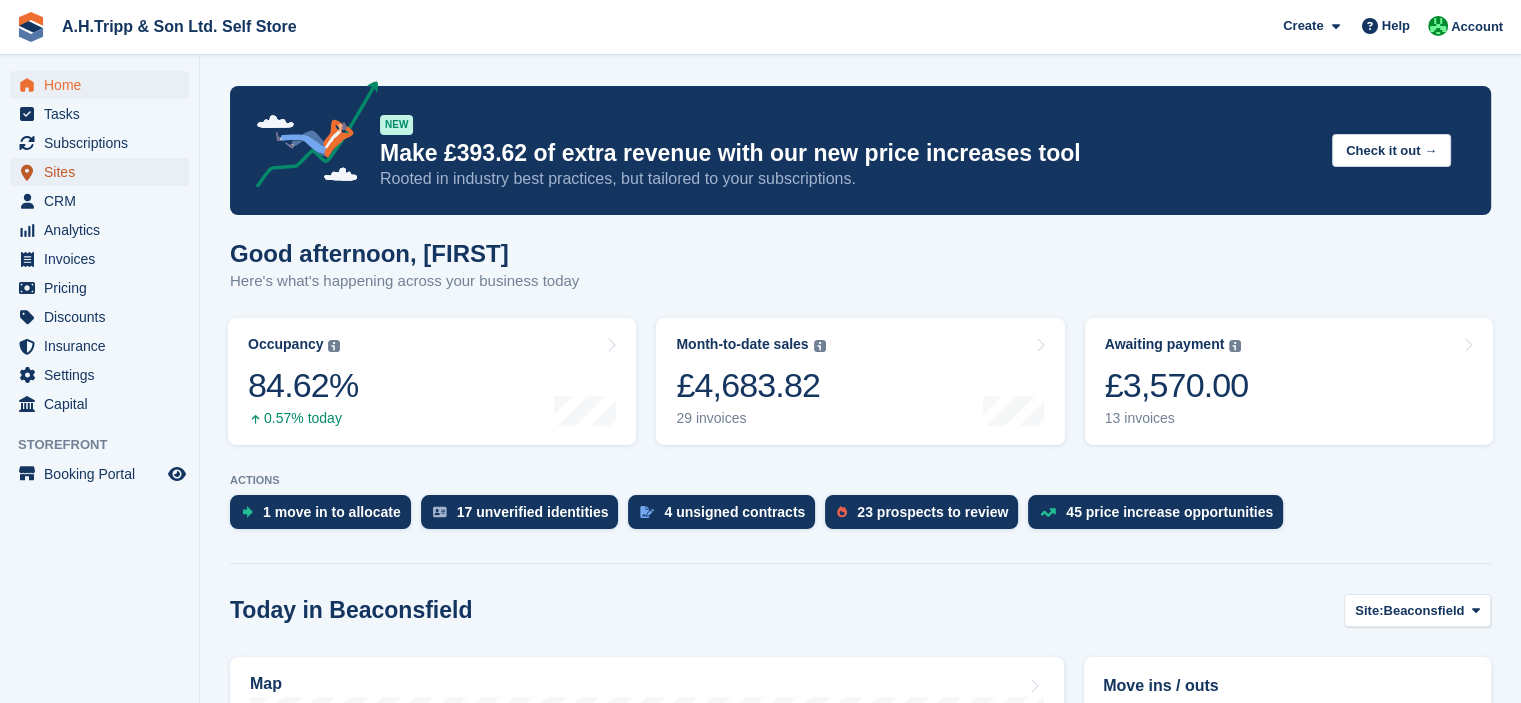 click on "Sites" at bounding box center (104, 172) 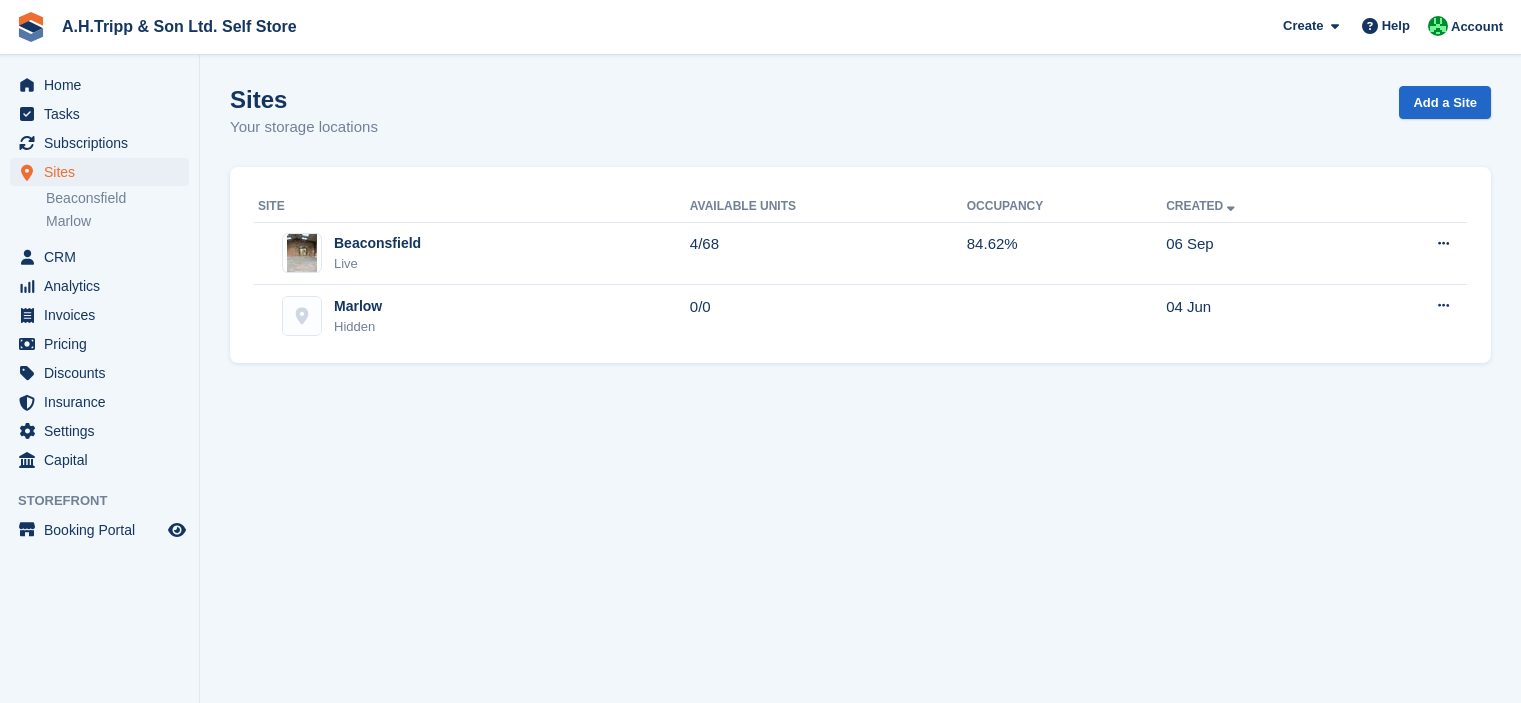 scroll, scrollTop: 0, scrollLeft: 0, axis: both 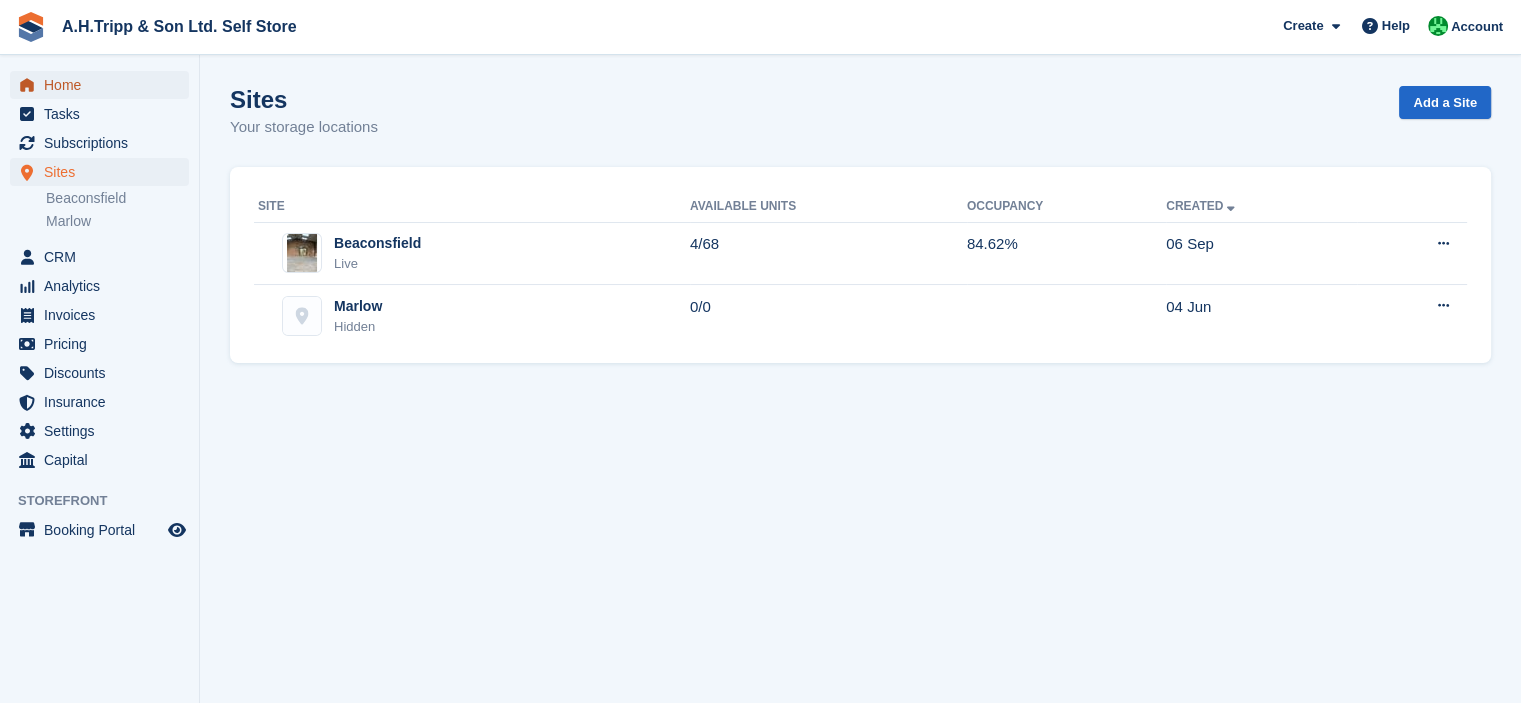 click on "Home" at bounding box center [104, 85] 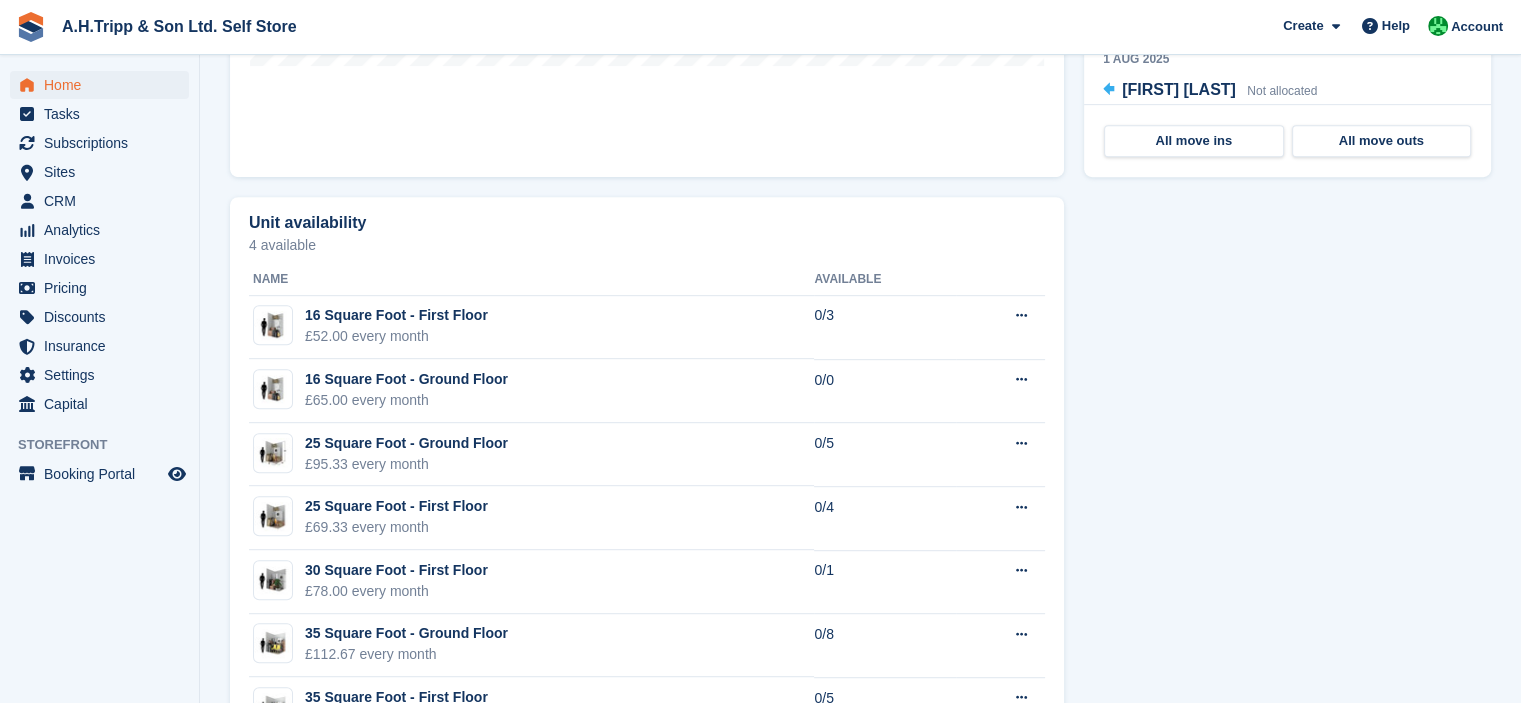 scroll, scrollTop: 400, scrollLeft: 0, axis: vertical 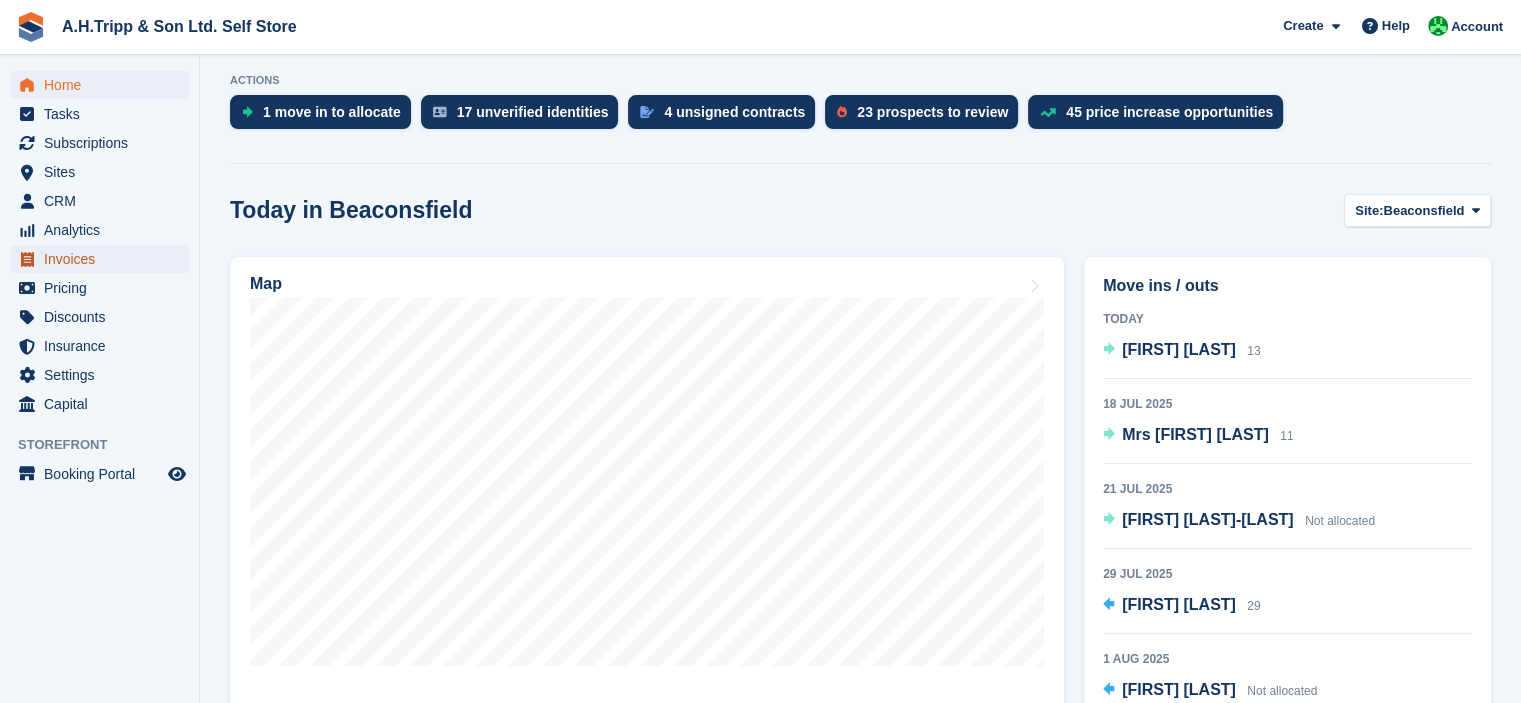 click on "Invoices" at bounding box center [104, 259] 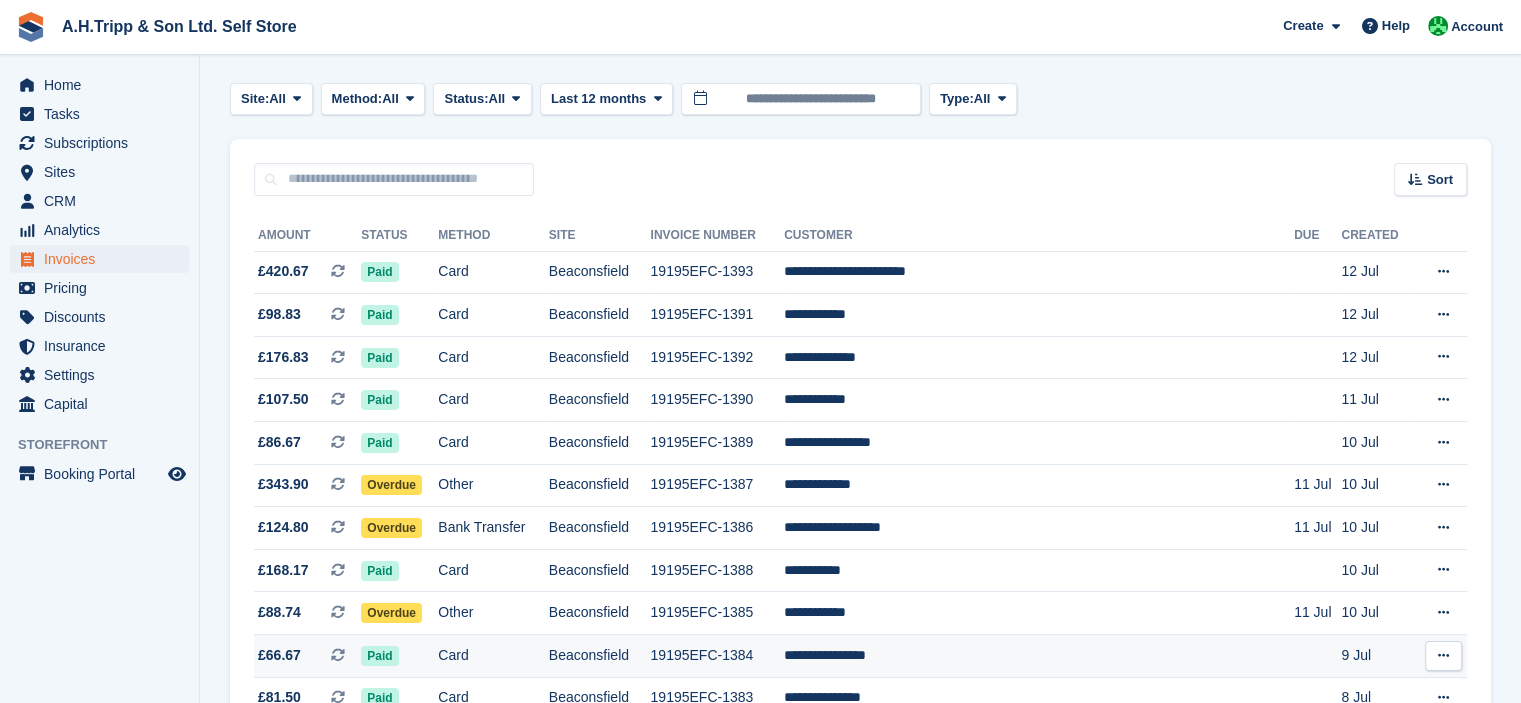scroll, scrollTop: 200, scrollLeft: 0, axis: vertical 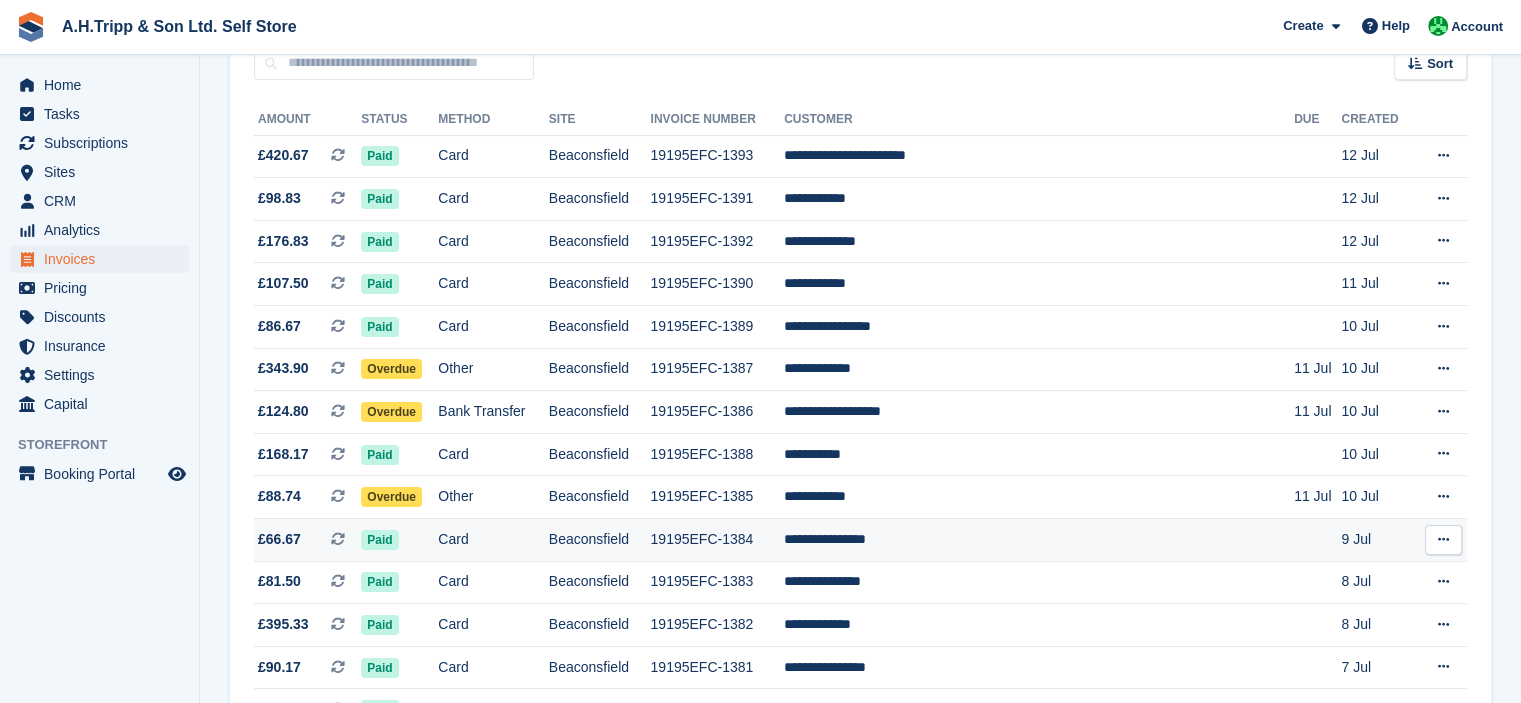 click at bounding box center [1443, 540] 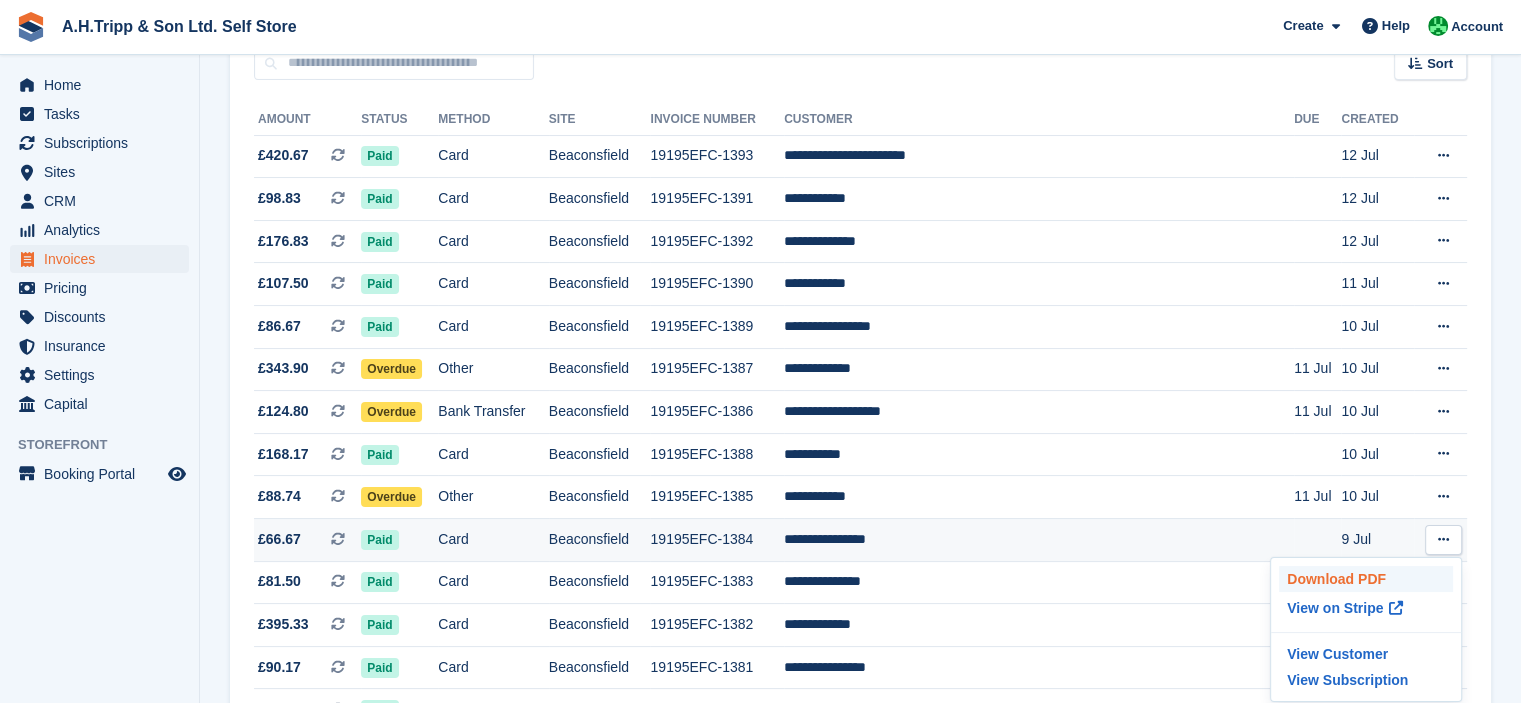 click on "Download PDF" at bounding box center (1366, 579) 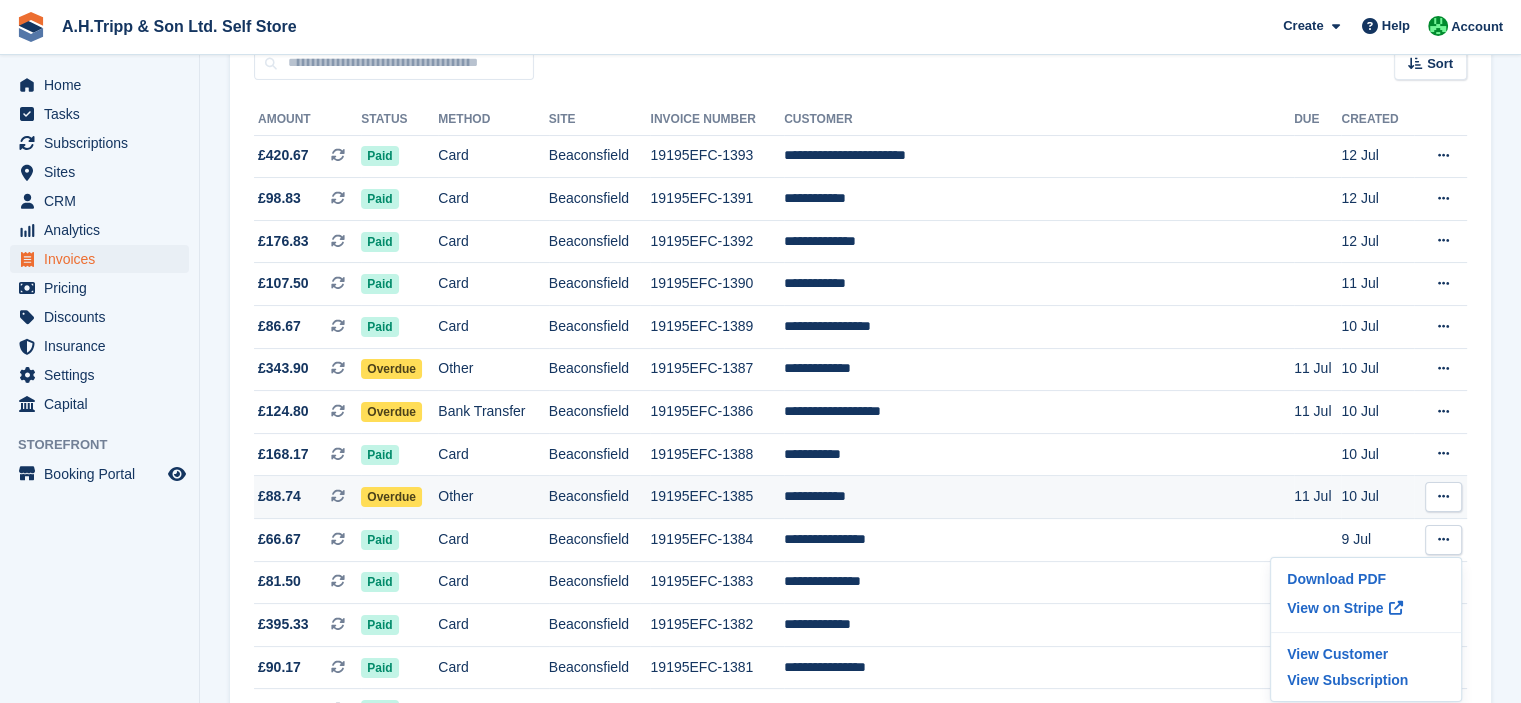 click at bounding box center [1443, 496] 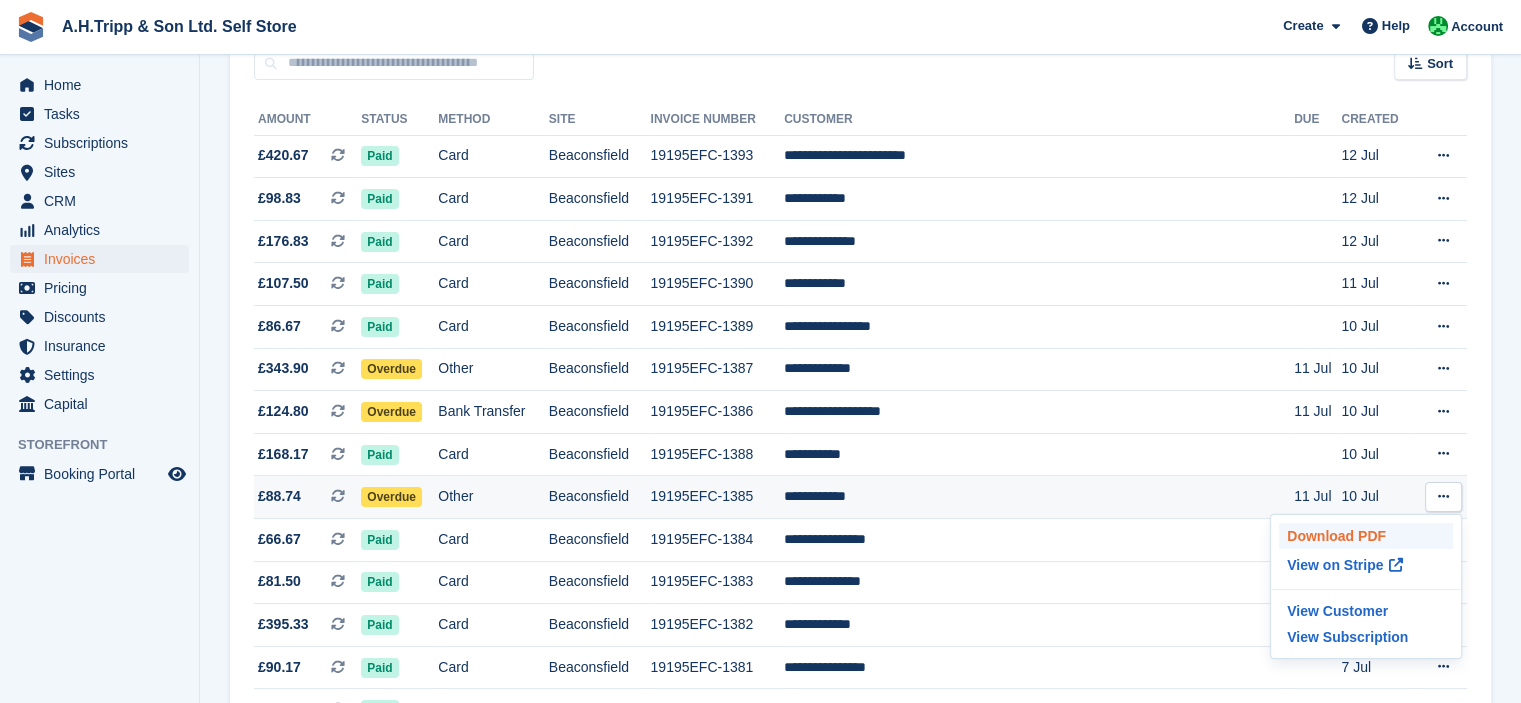 click on "Download PDF" at bounding box center [1366, 536] 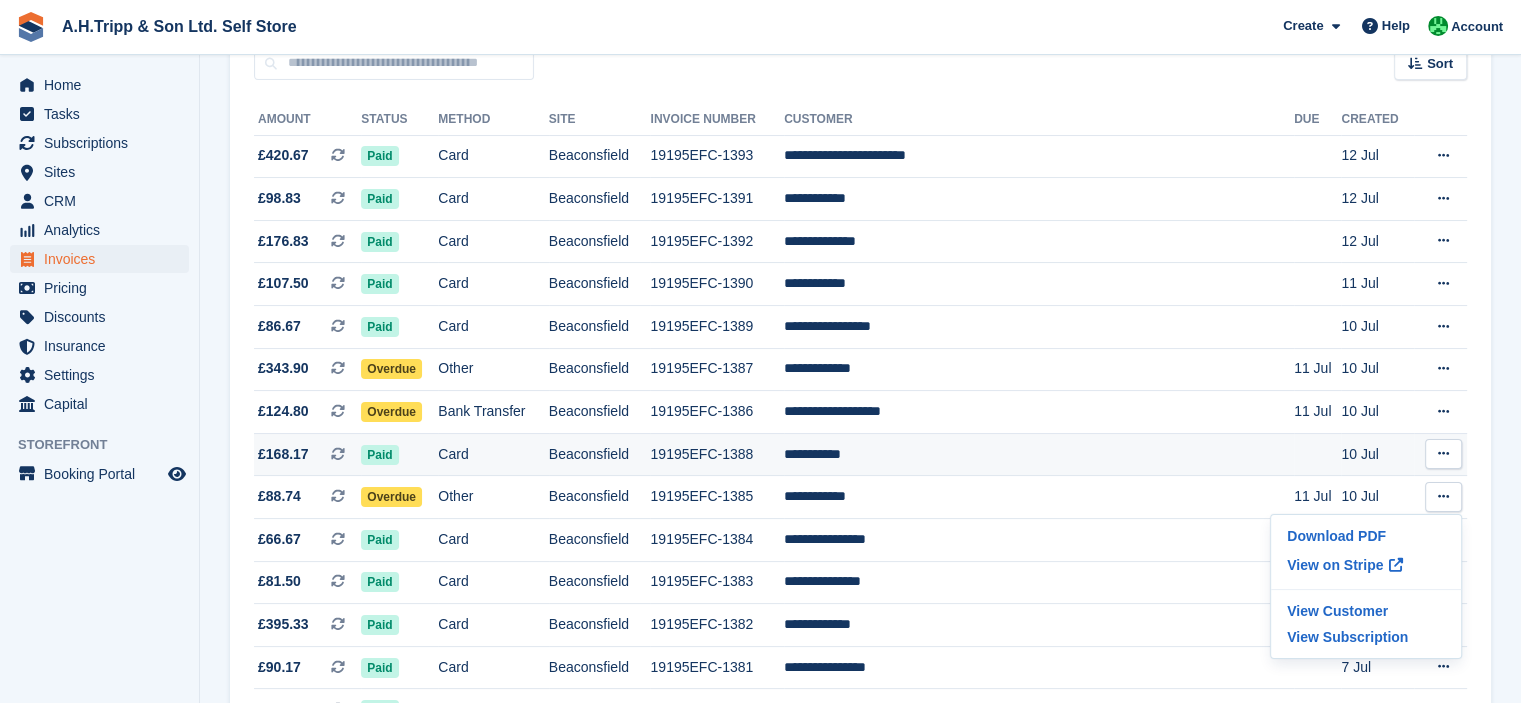 click at bounding box center (1443, 453) 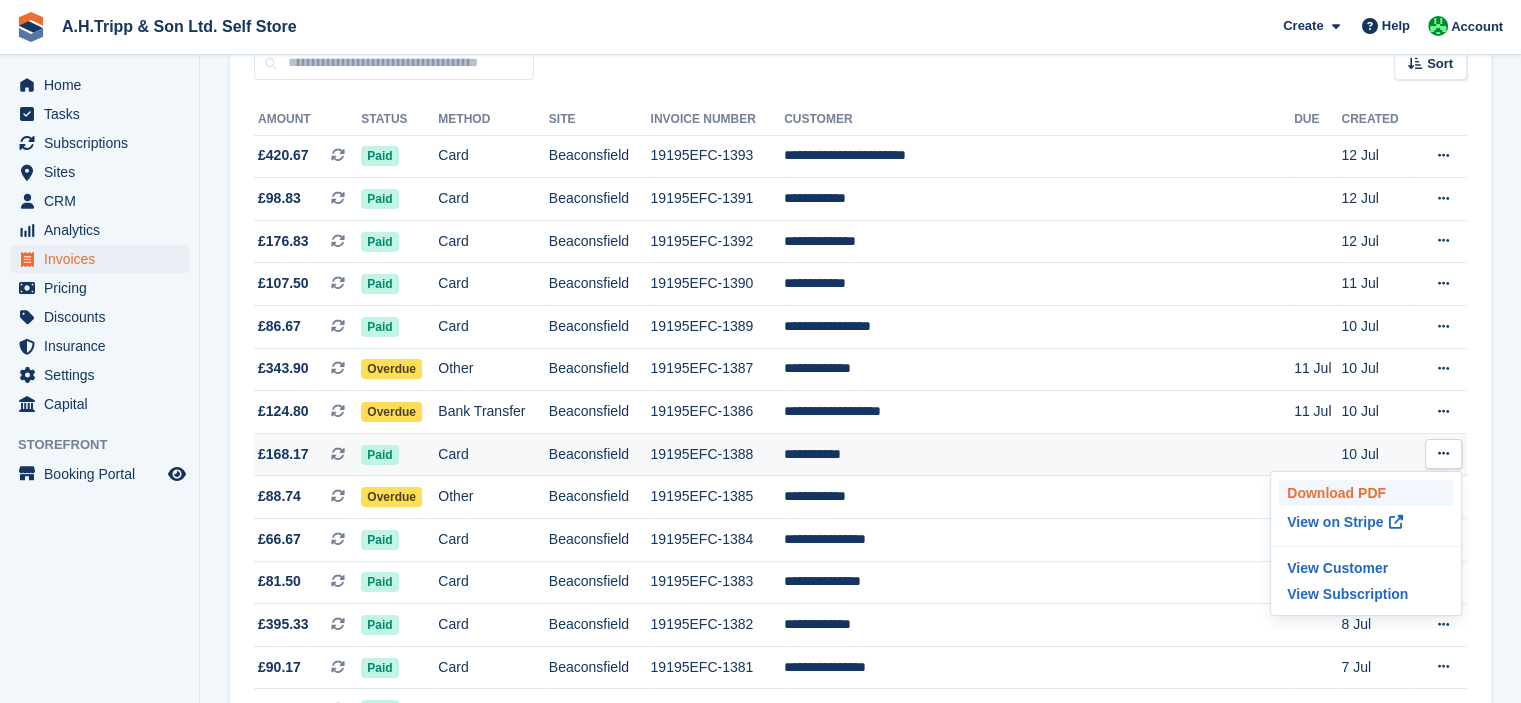 click on "Download PDF" at bounding box center [1366, 493] 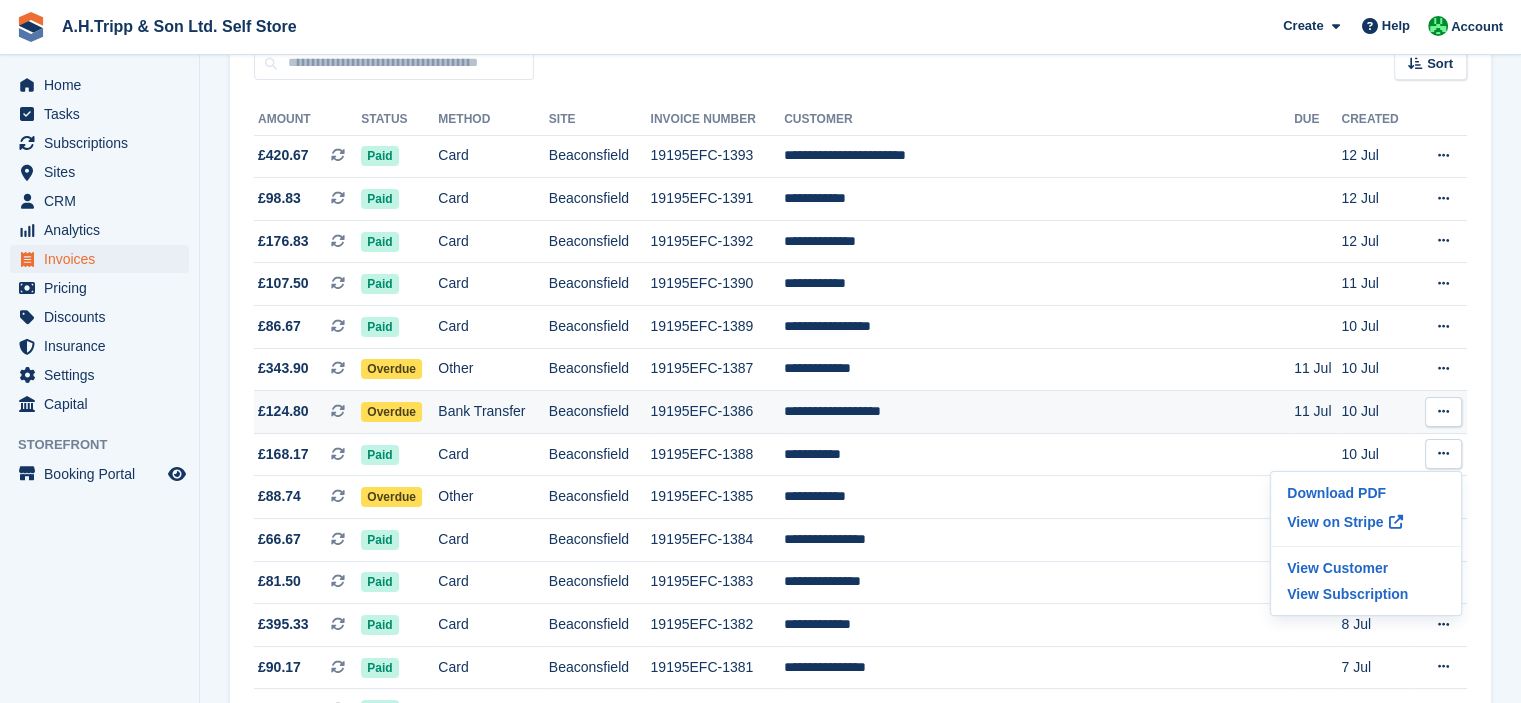 click at bounding box center (1443, 412) 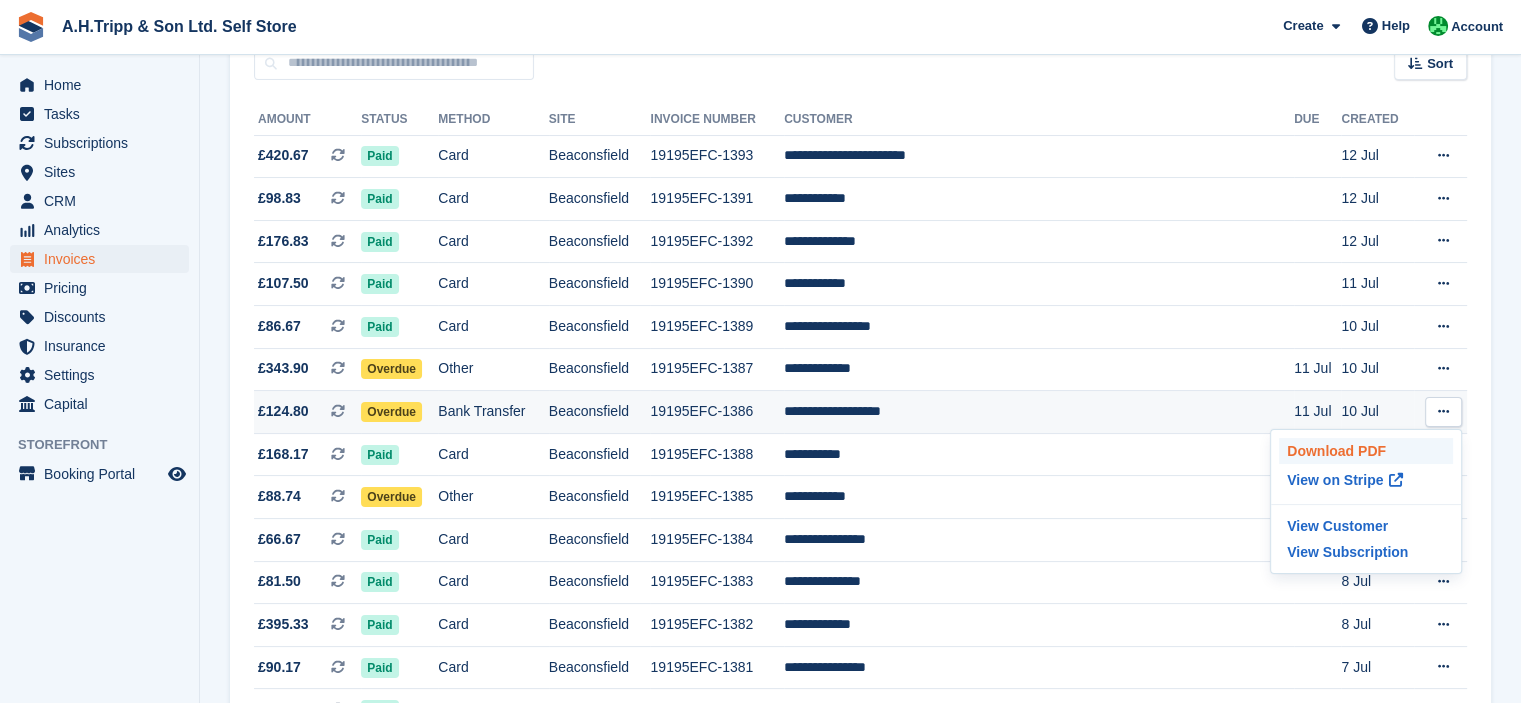 click on "Download PDF" at bounding box center [1366, 451] 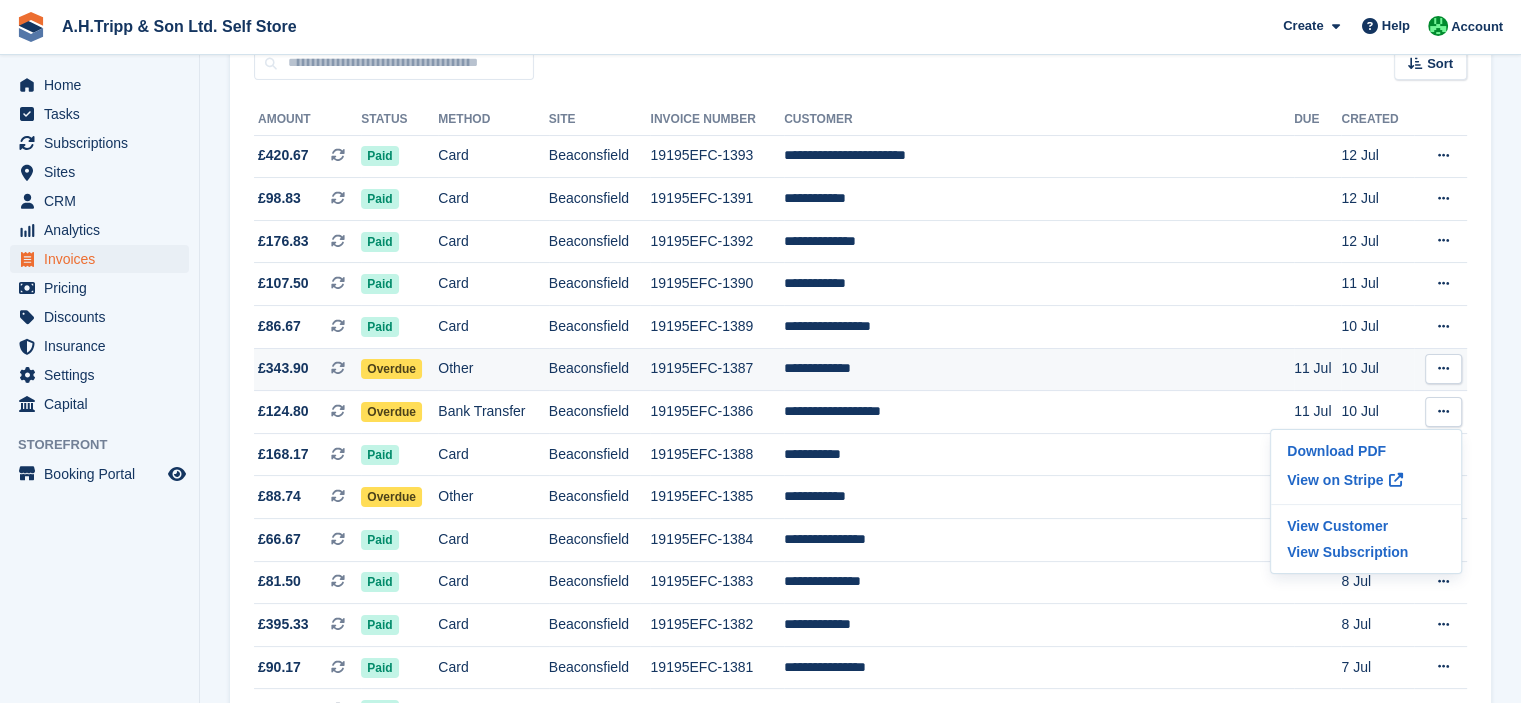 click at bounding box center (1443, 368) 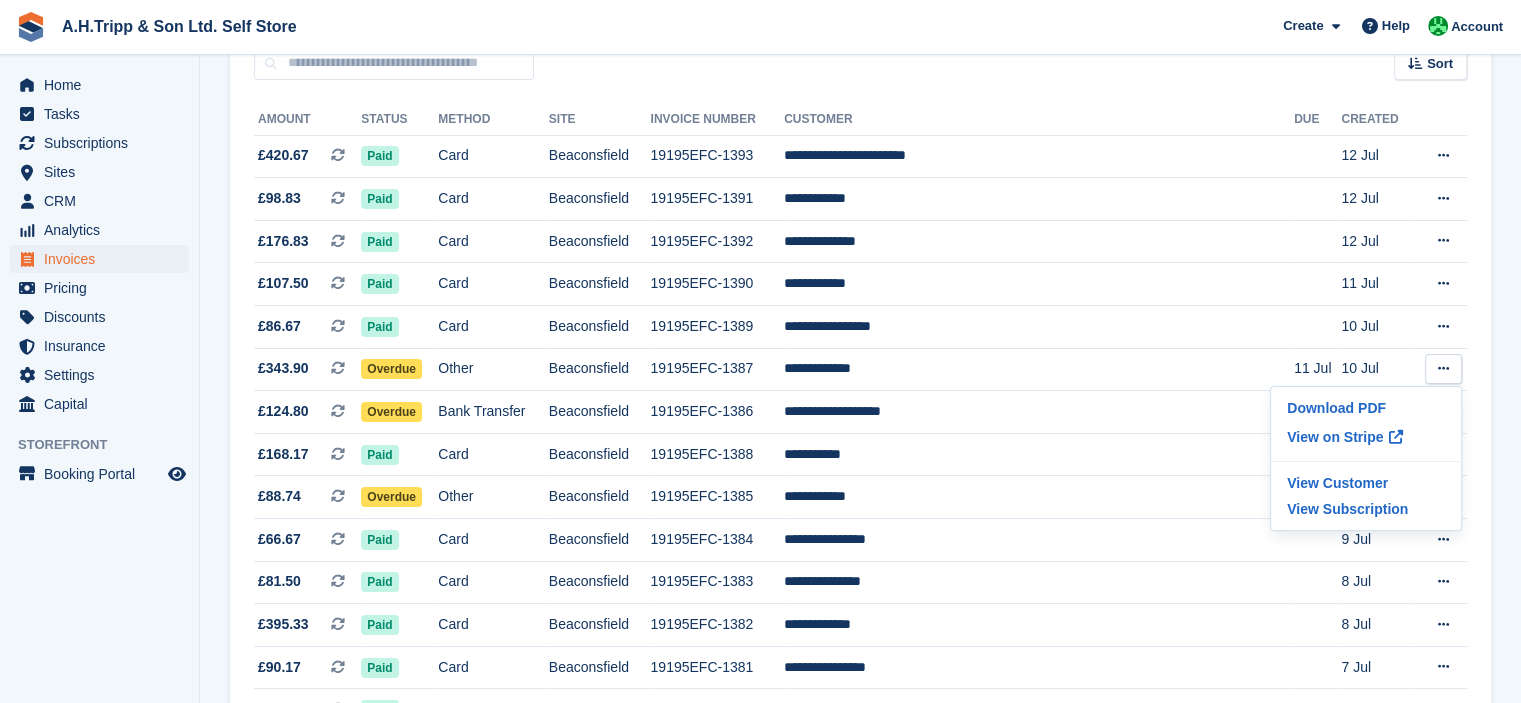 click on "**********" at bounding box center [860, 1180] 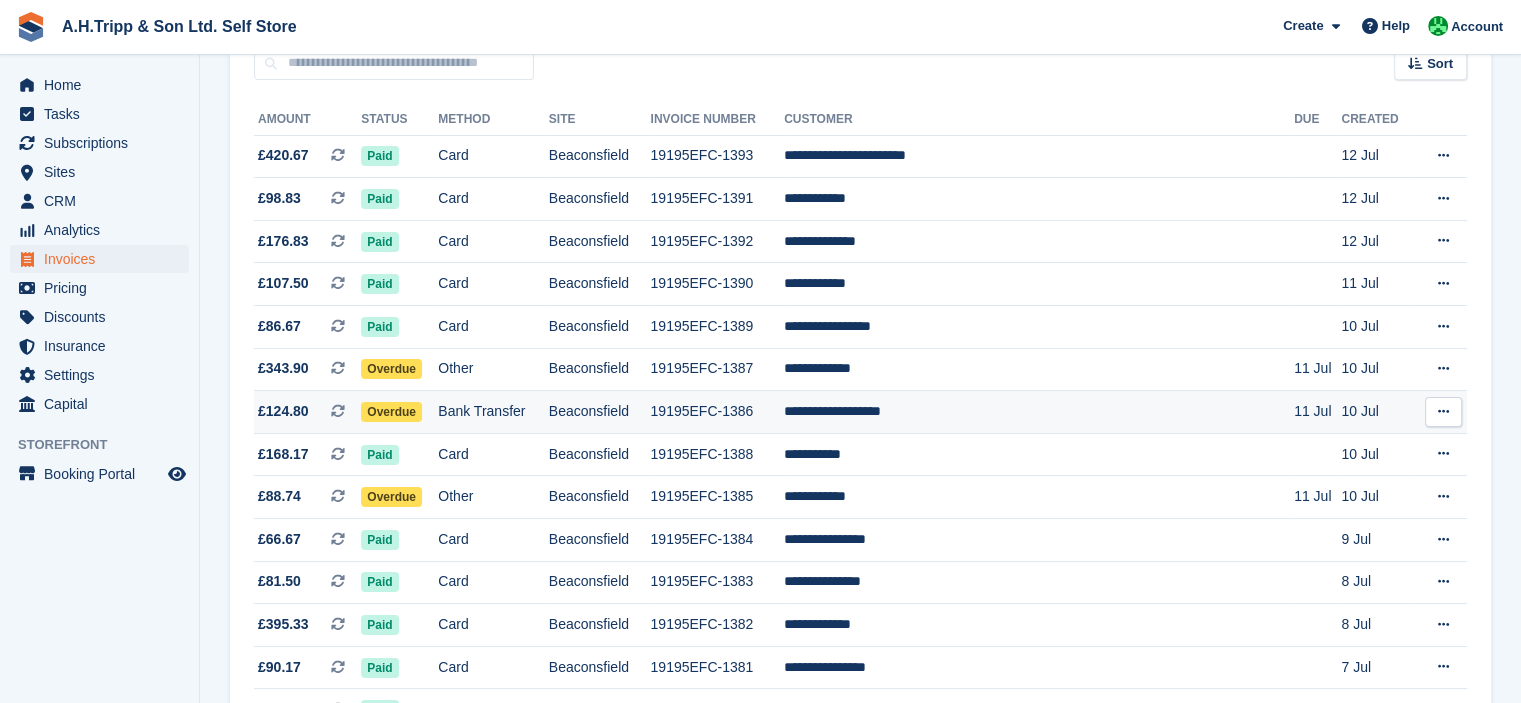 click at bounding box center (1443, 412) 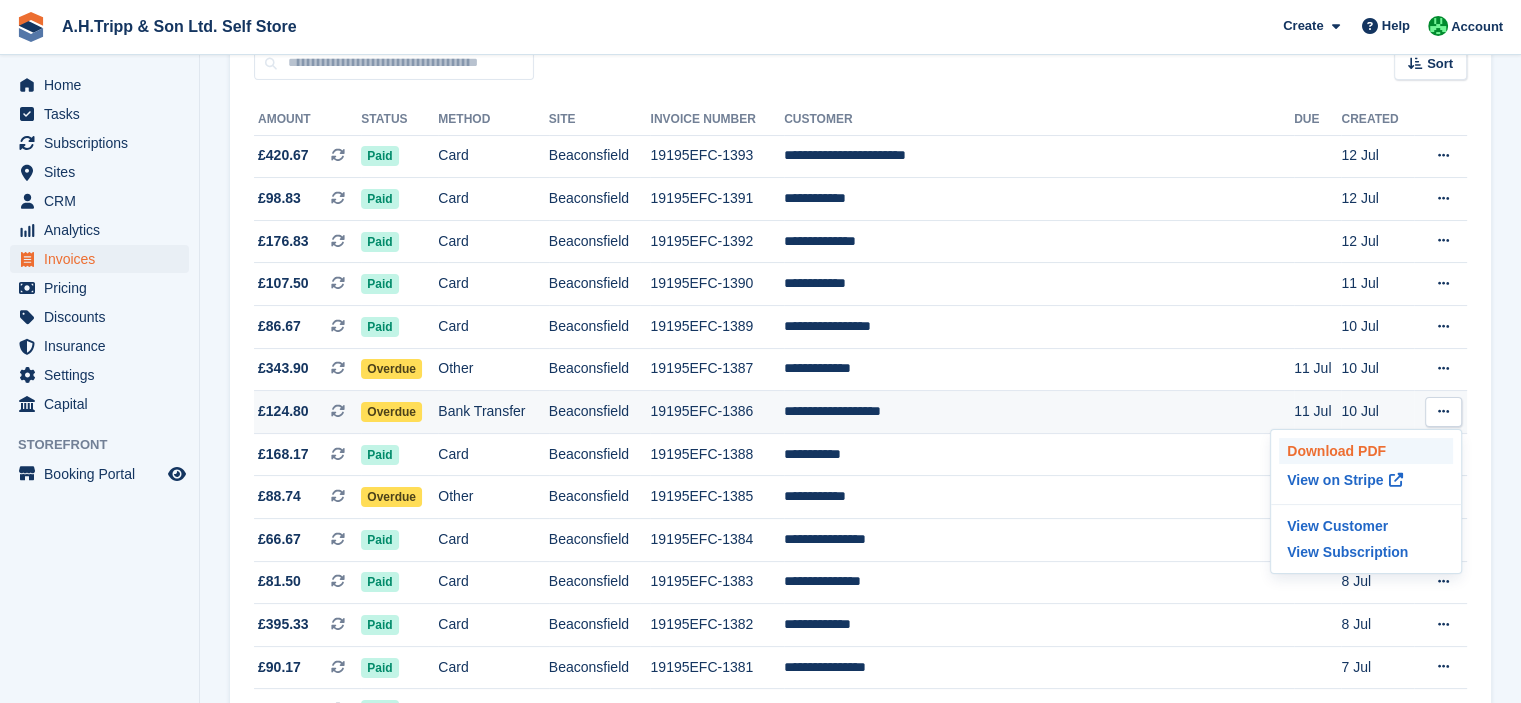 click on "Download PDF" at bounding box center (1366, 451) 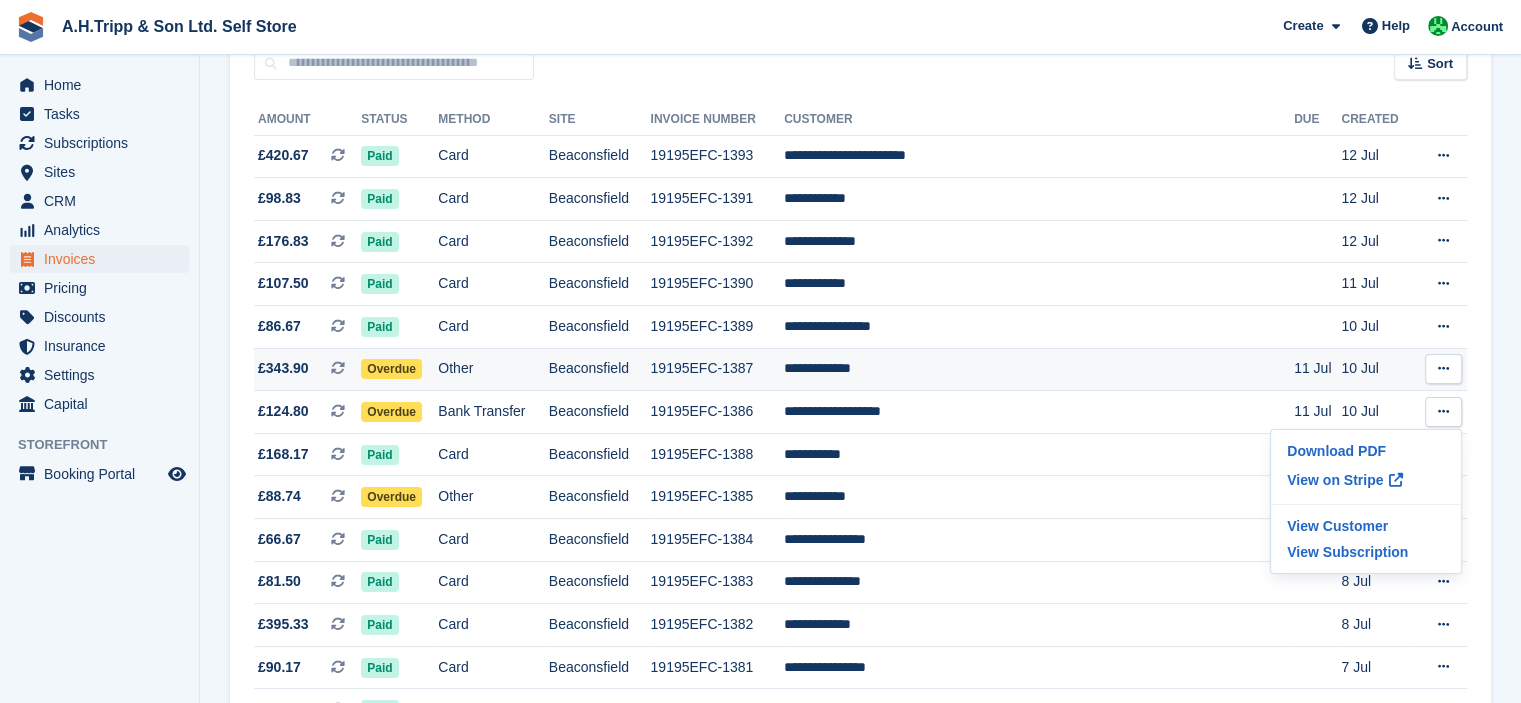 click at bounding box center [1443, 368] 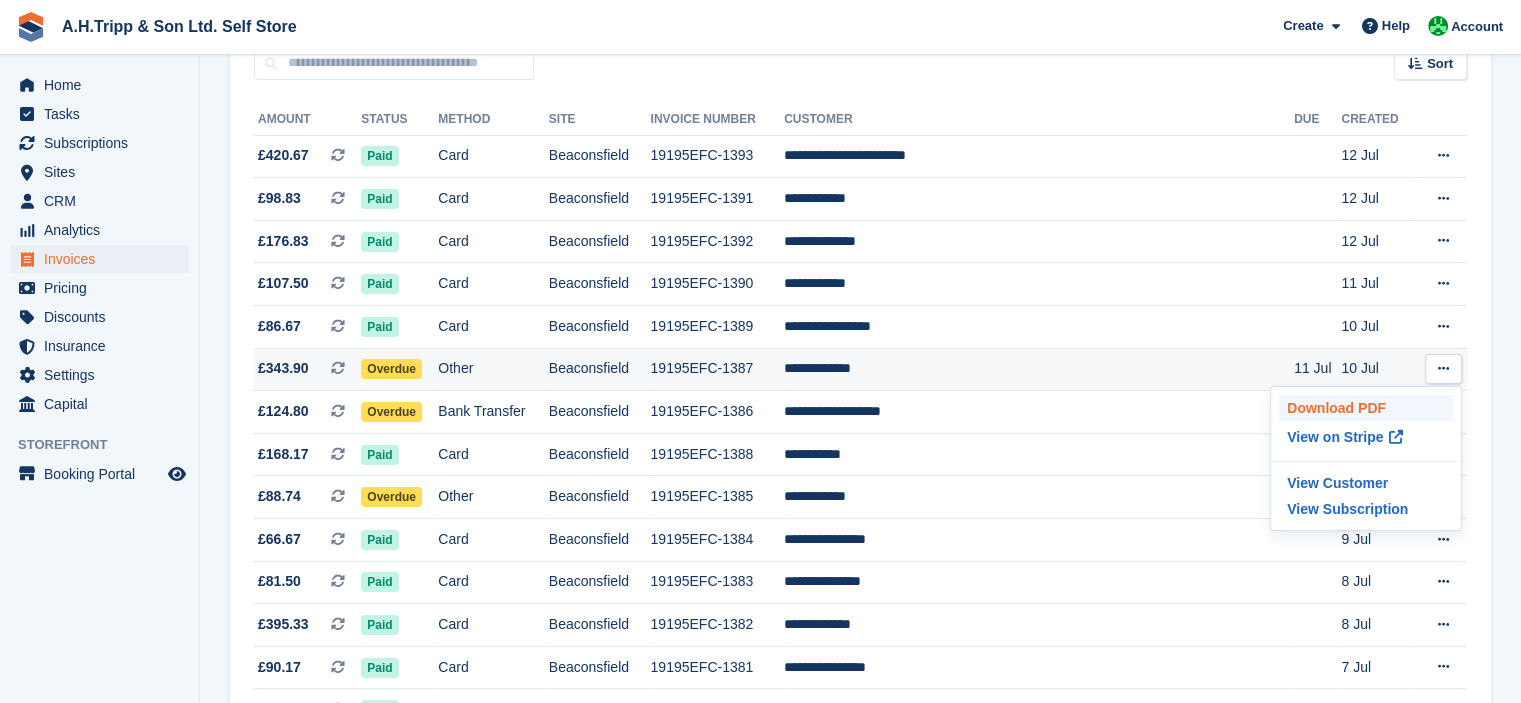 click on "Download PDF" at bounding box center (1366, 408) 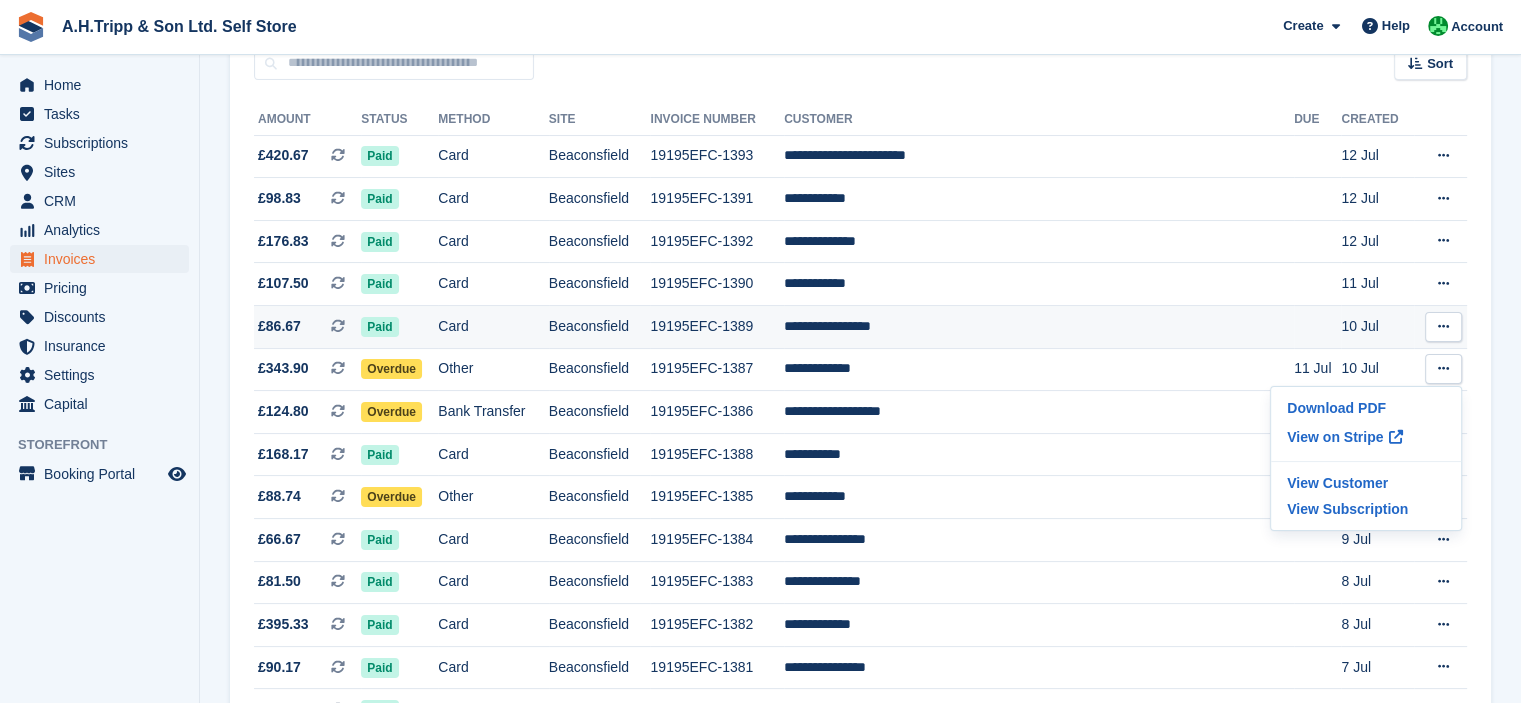 click at bounding box center (1443, 326) 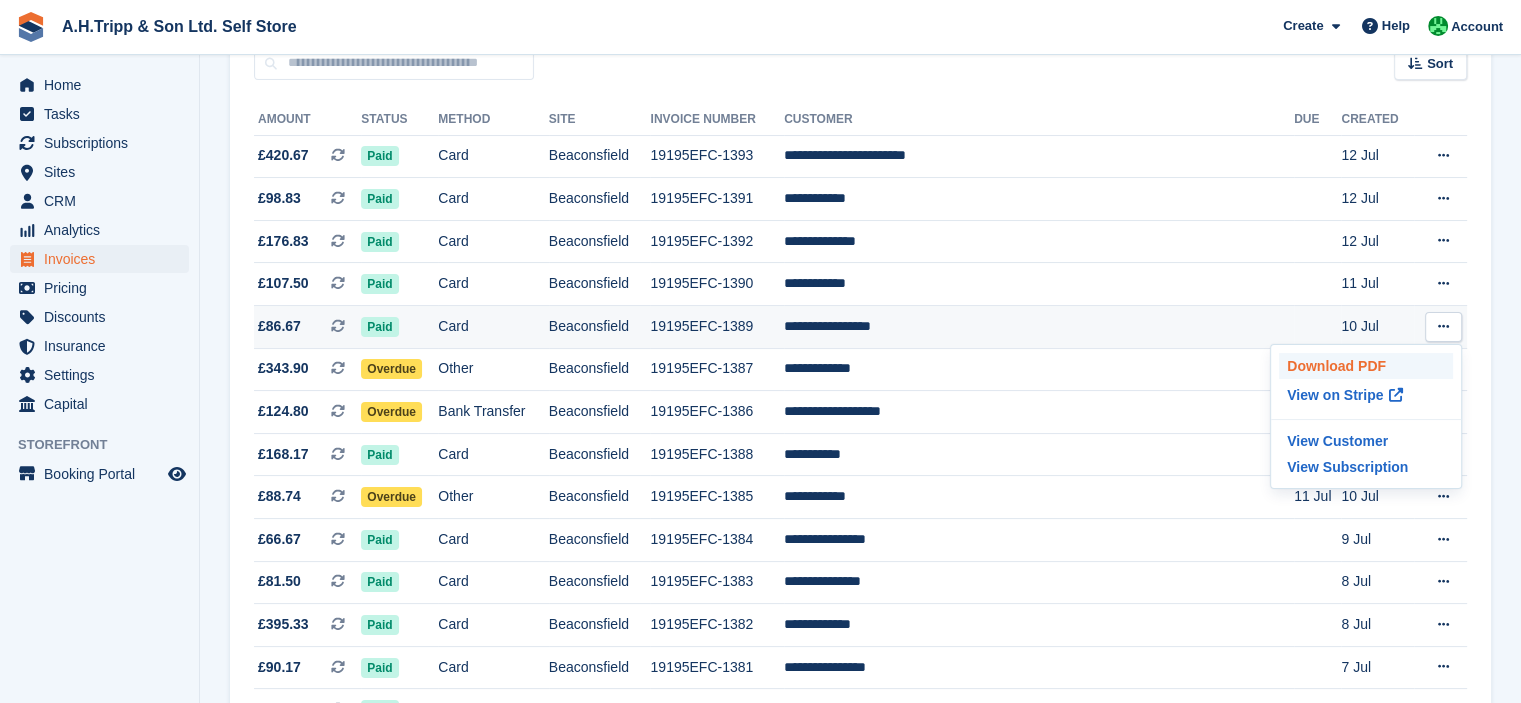 click on "Download PDF" at bounding box center (1366, 366) 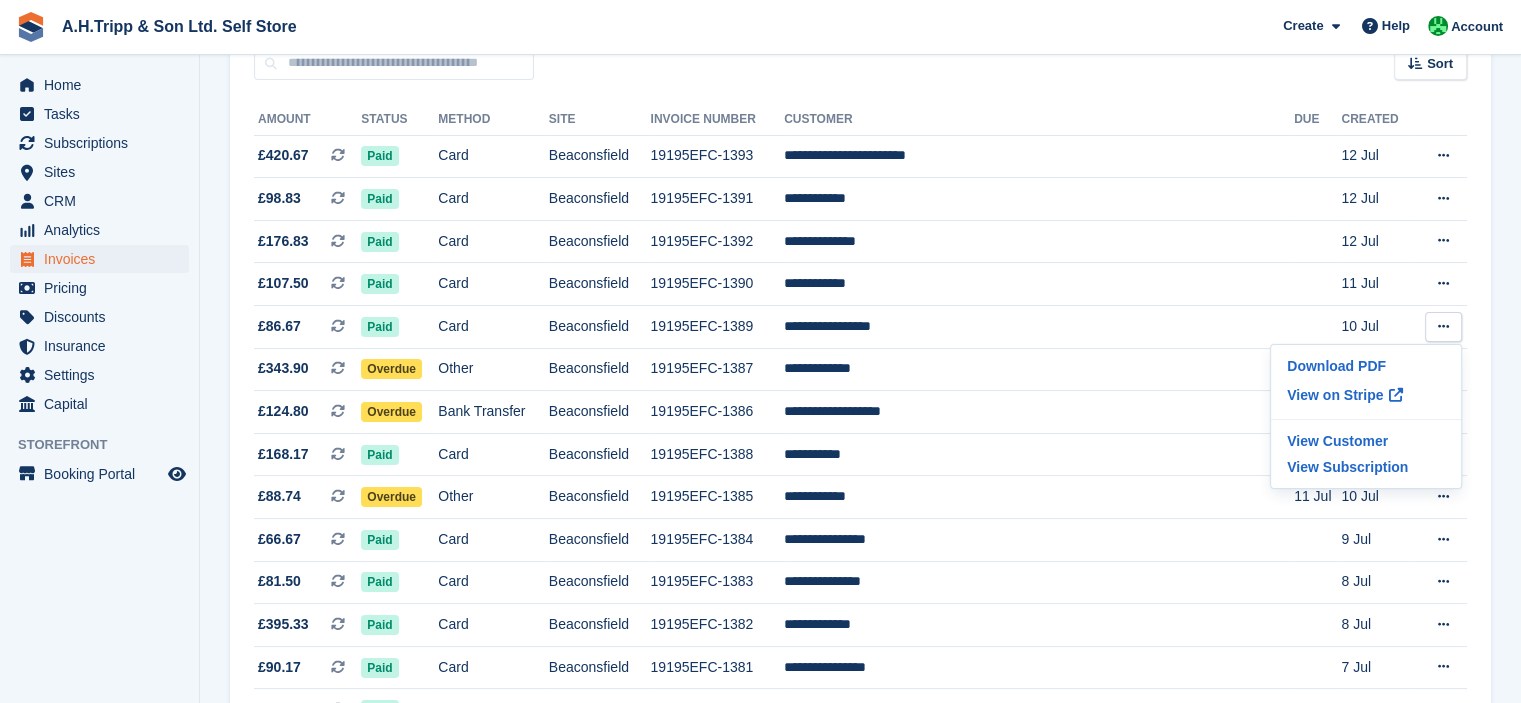click on "**********" at bounding box center [860, 1180] 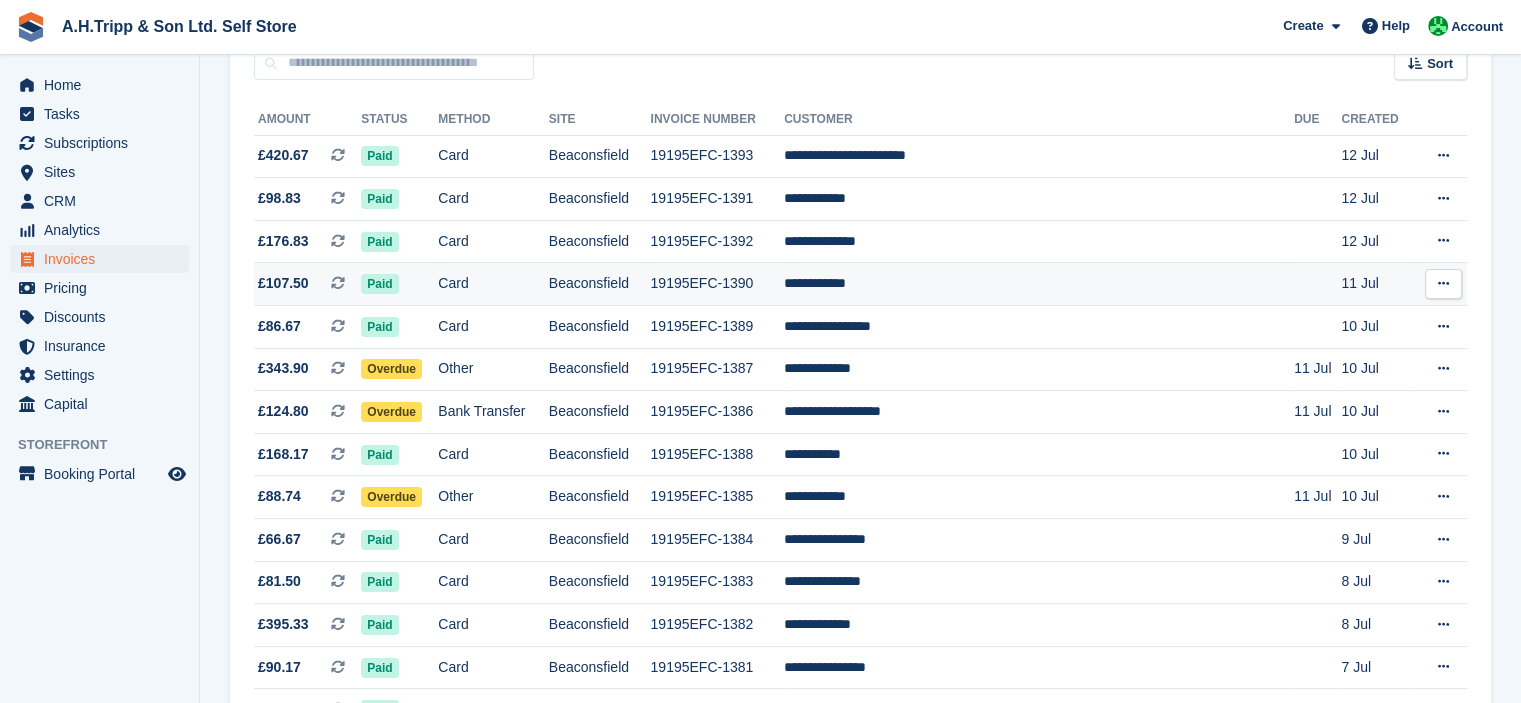 click at bounding box center (1443, 283) 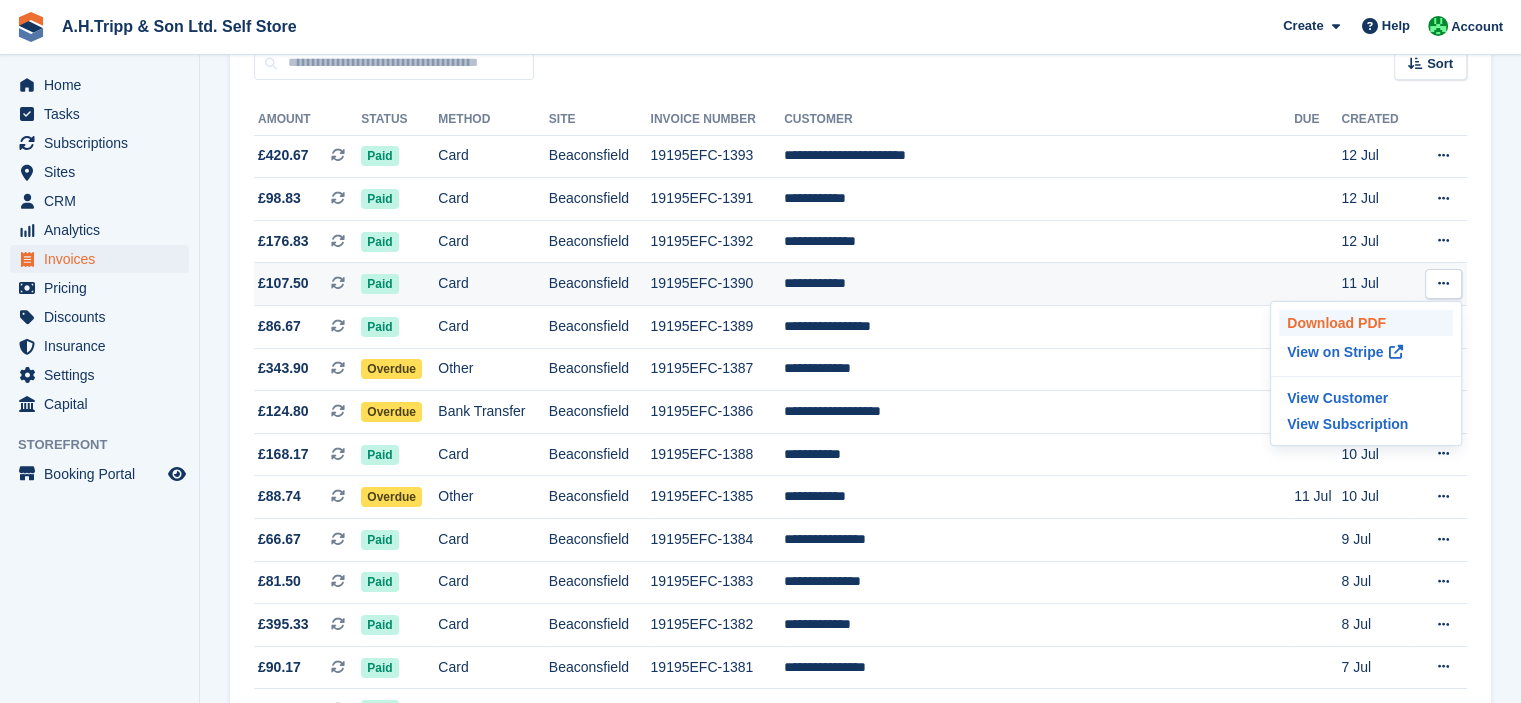 click on "Download PDF" at bounding box center (1366, 323) 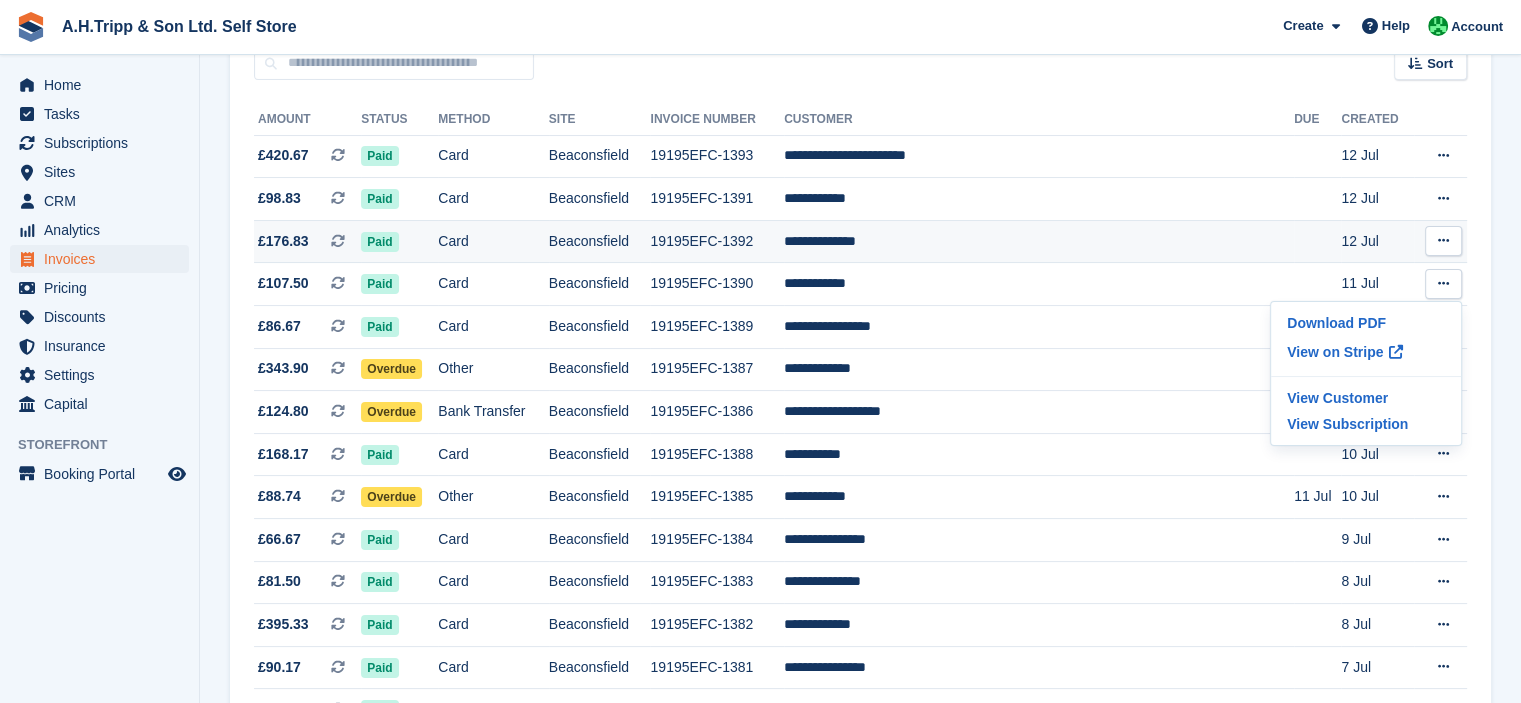 click at bounding box center (1443, 241) 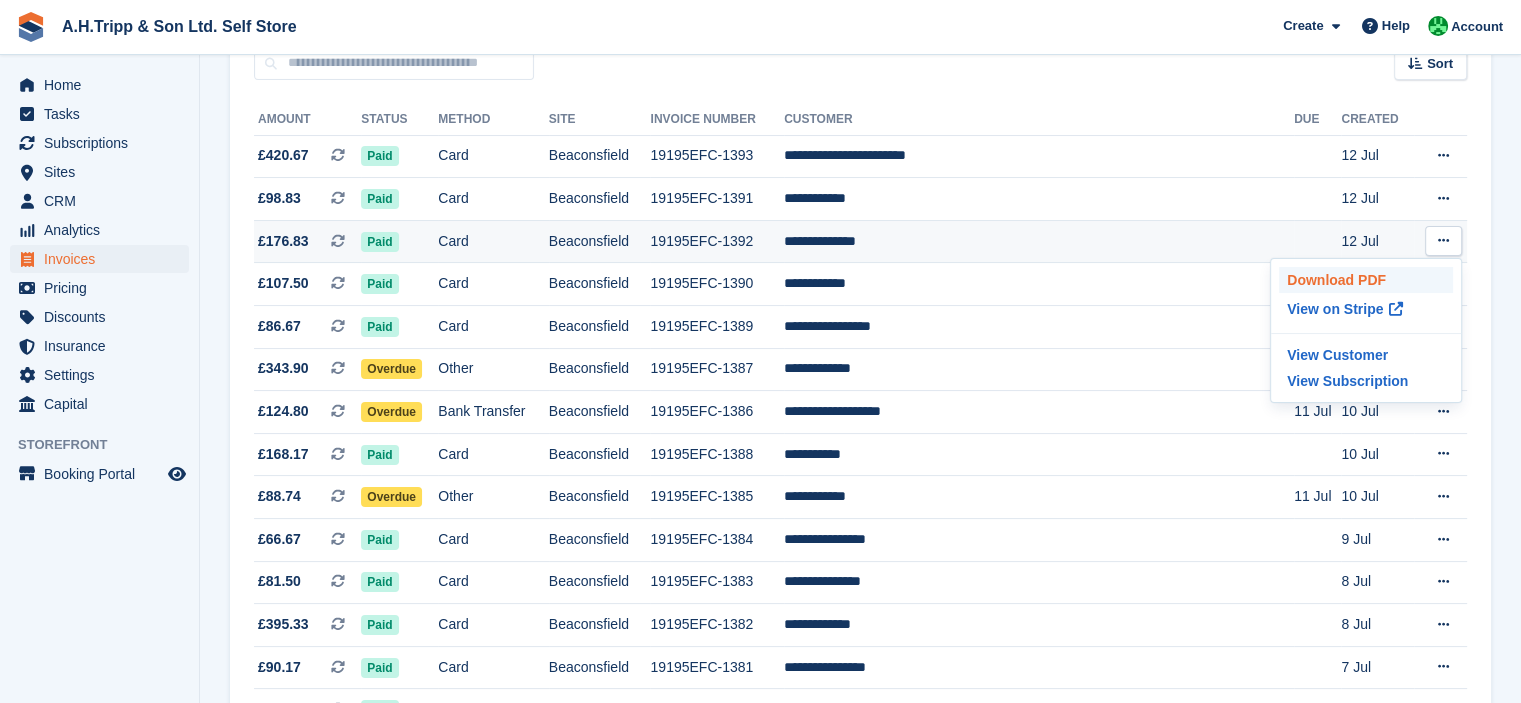 click on "Download PDF" at bounding box center [1366, 280] 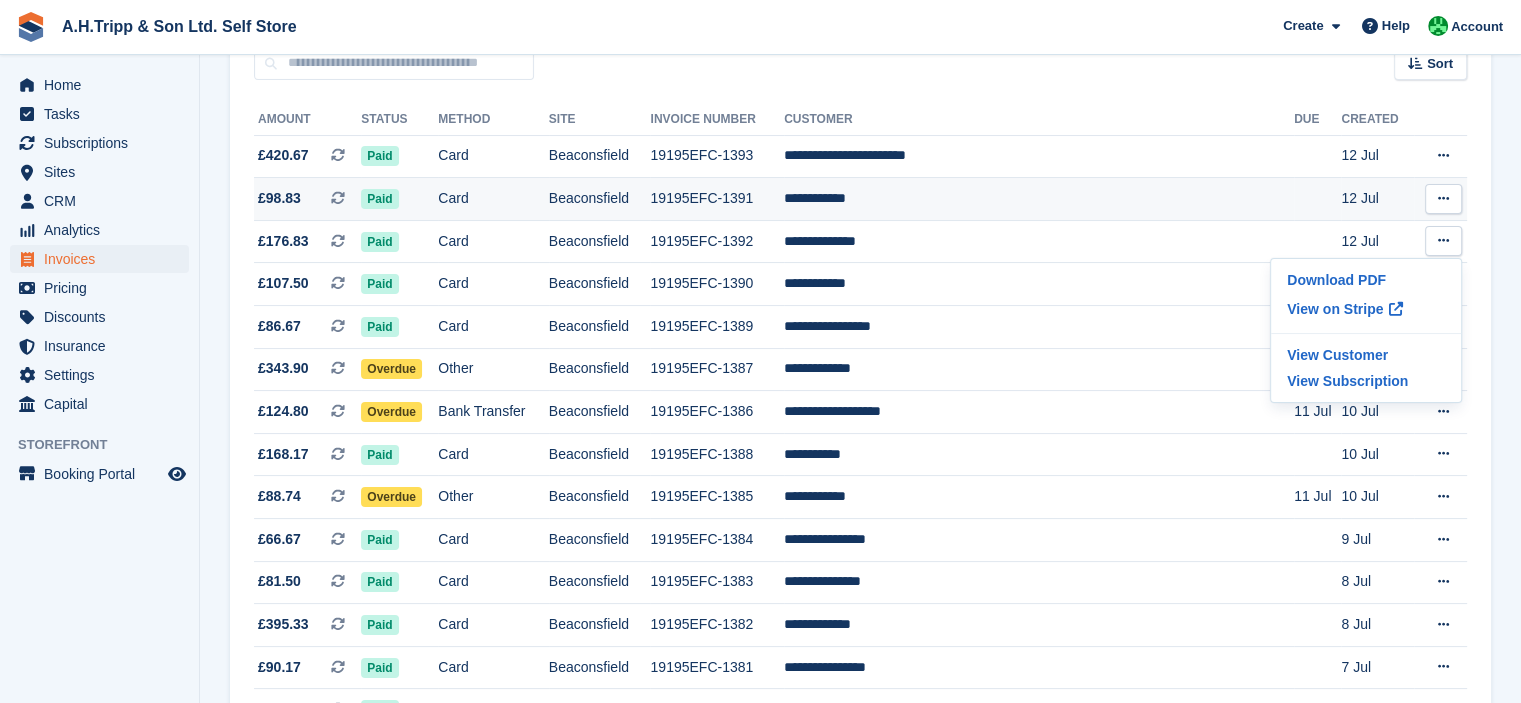 click at bounding box center (1443, 199) 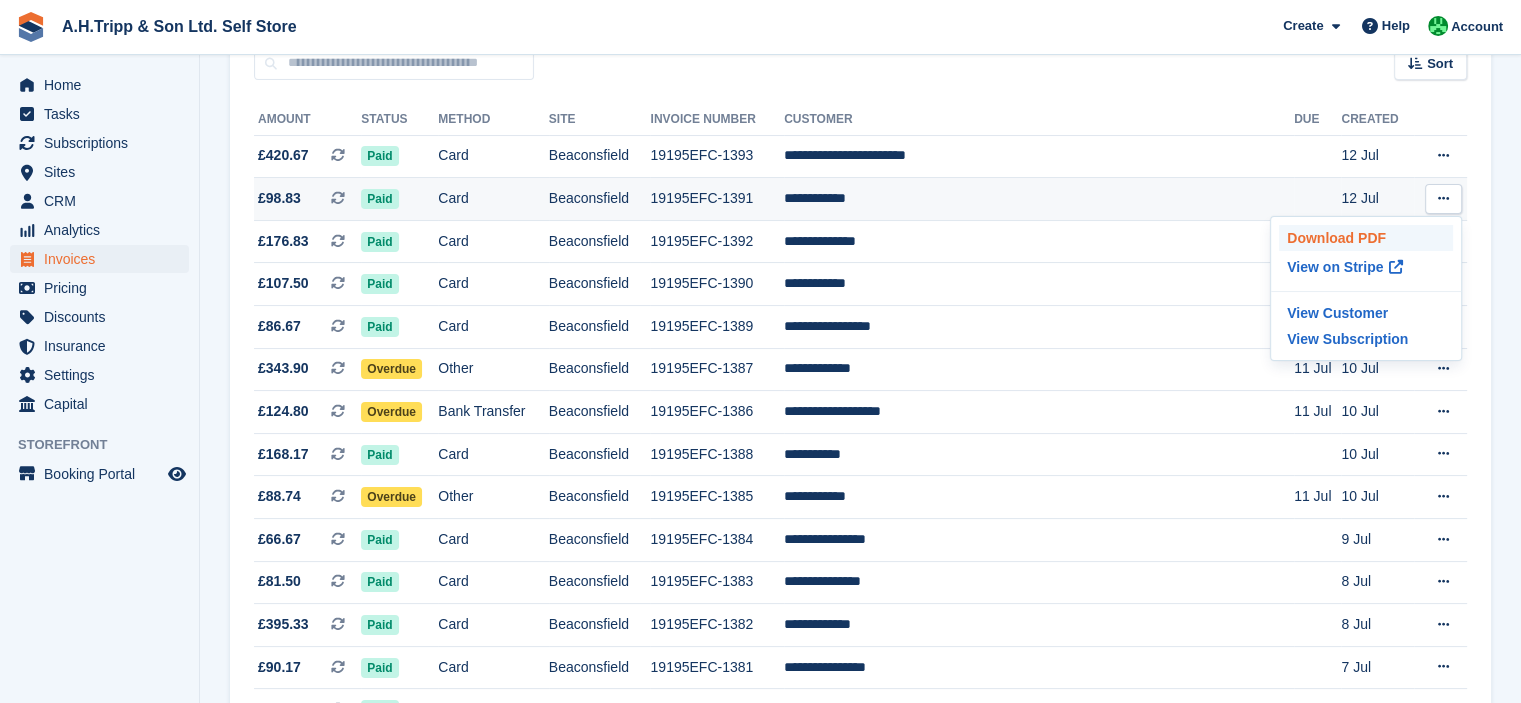 click on "Download PDF" at bounding box center [1366, 238] 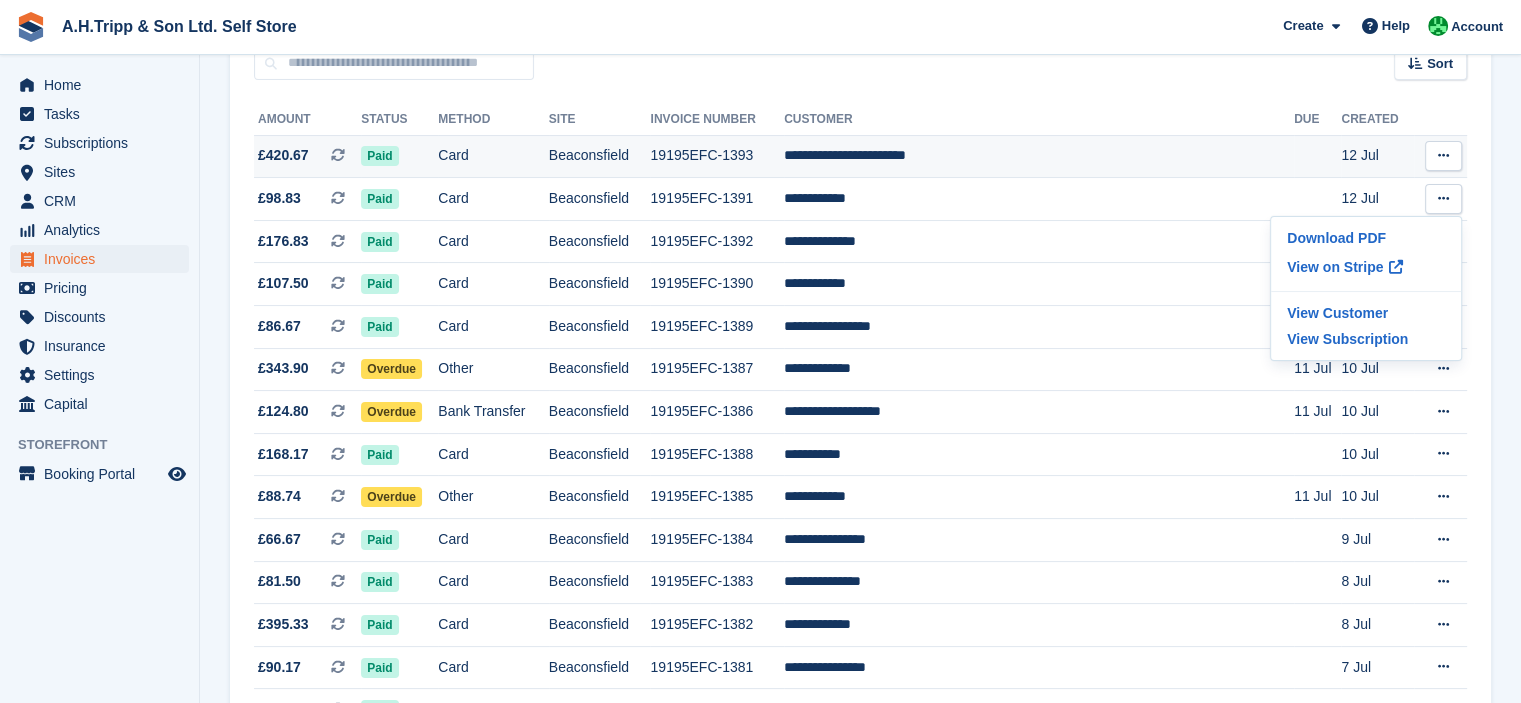 click at bounding box center (1443, 155) 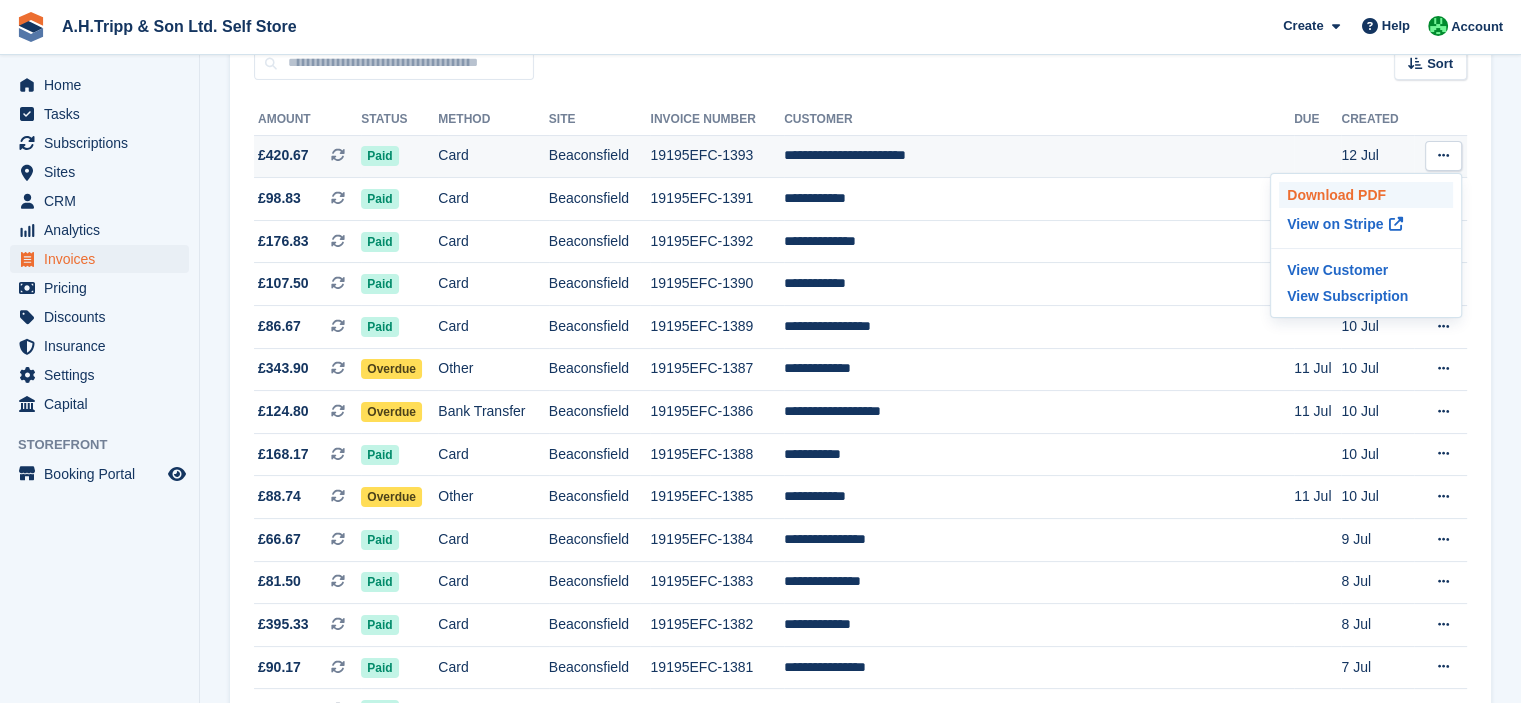 click on "Download PDF" at bounding box center (1366, 195) 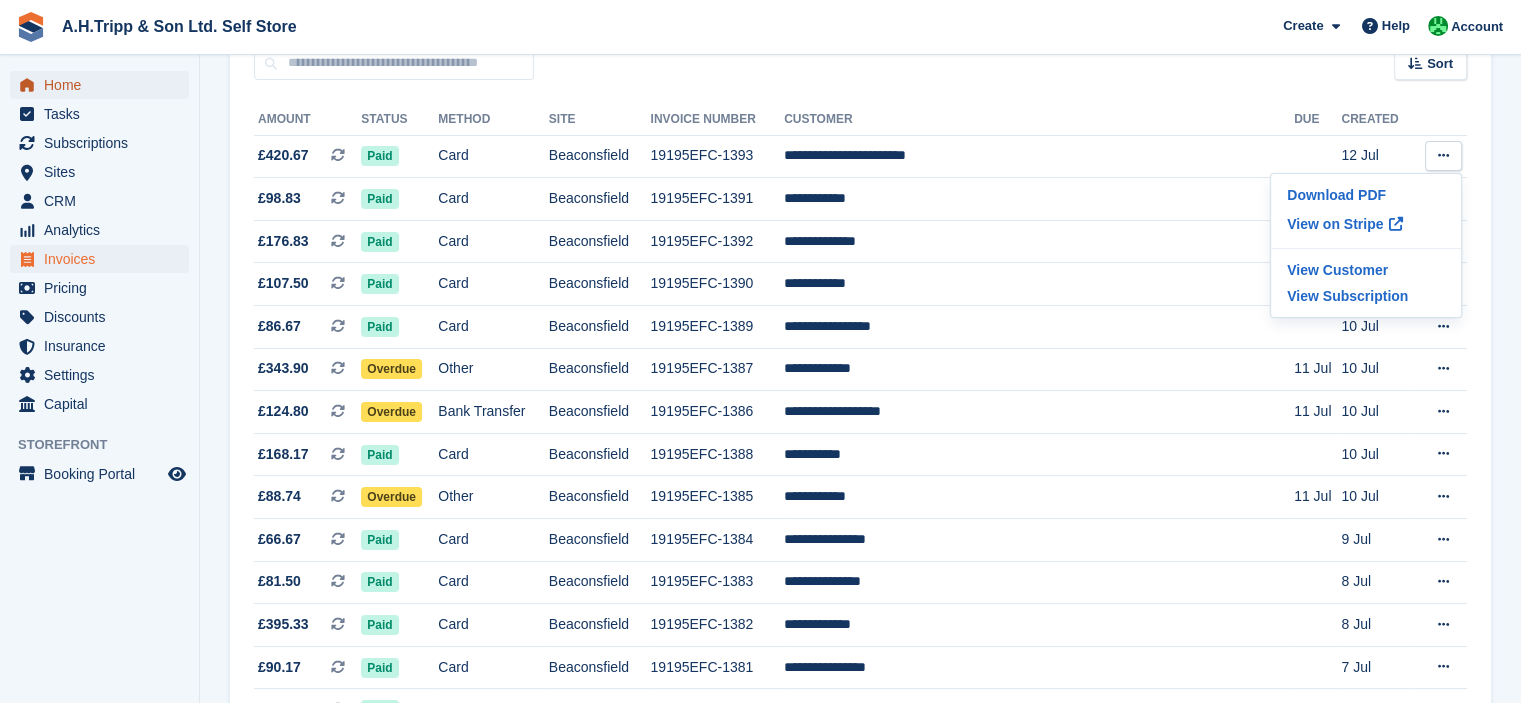 click on "Home" at bounding box center (104, 85) 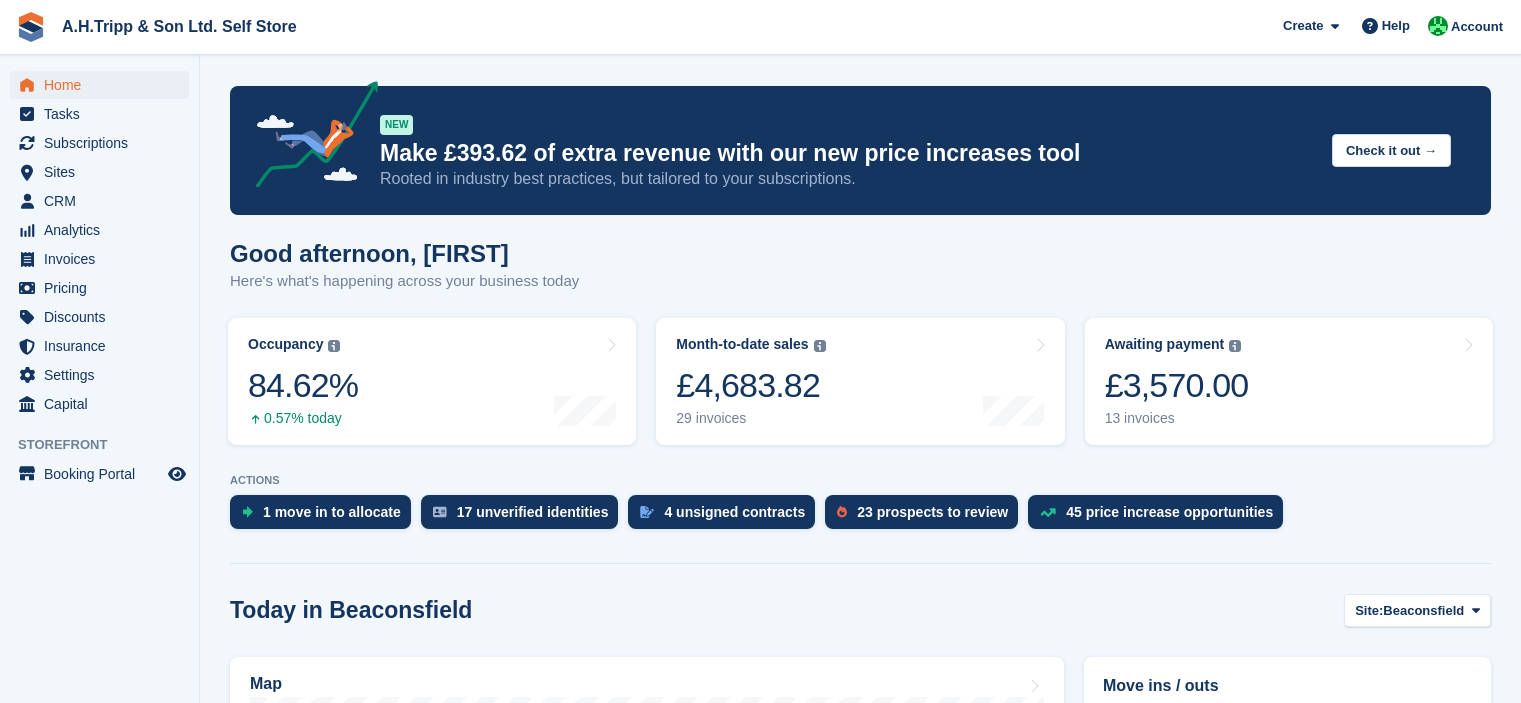 scroll, scrollTop: 0, scrollLeft: 0, axis: both 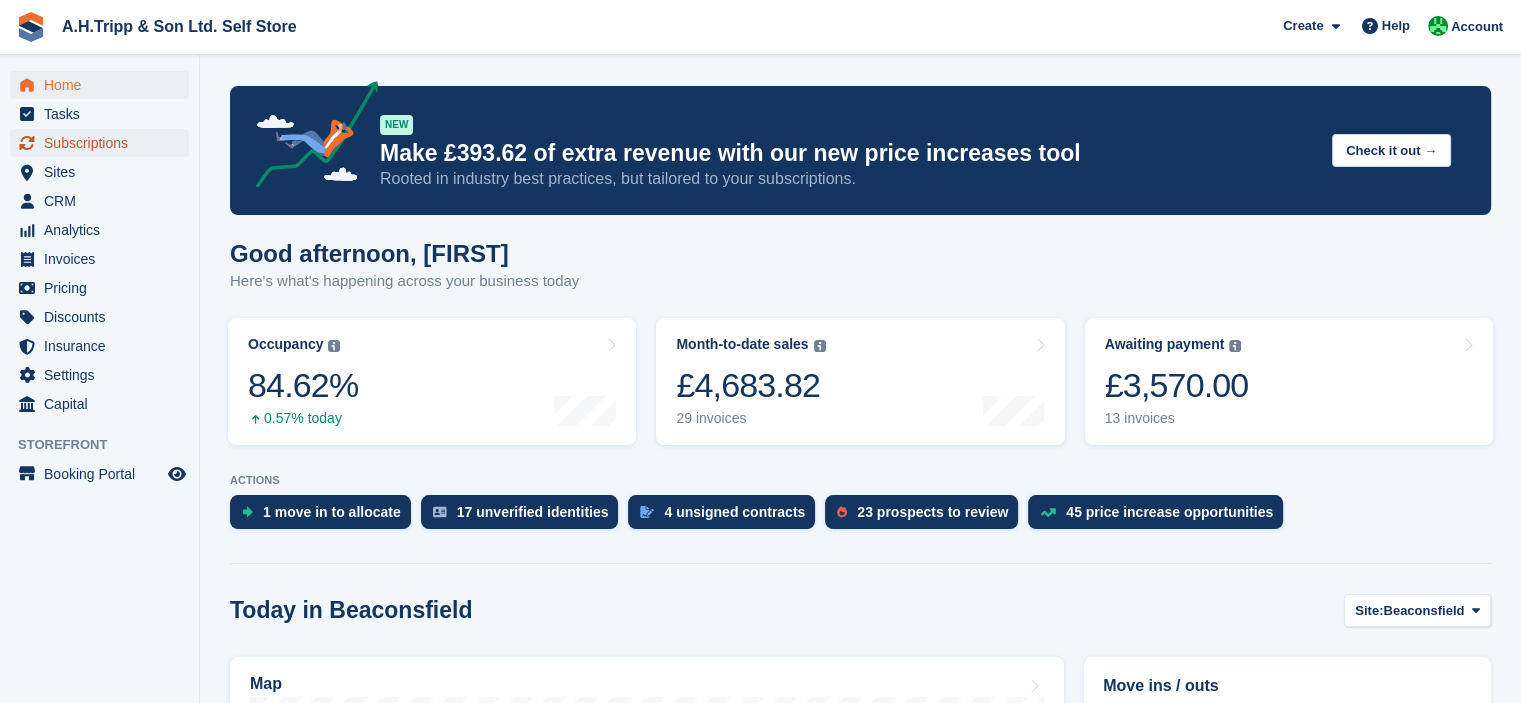 click on "Subscriptions" at bounding box center (104, 143) 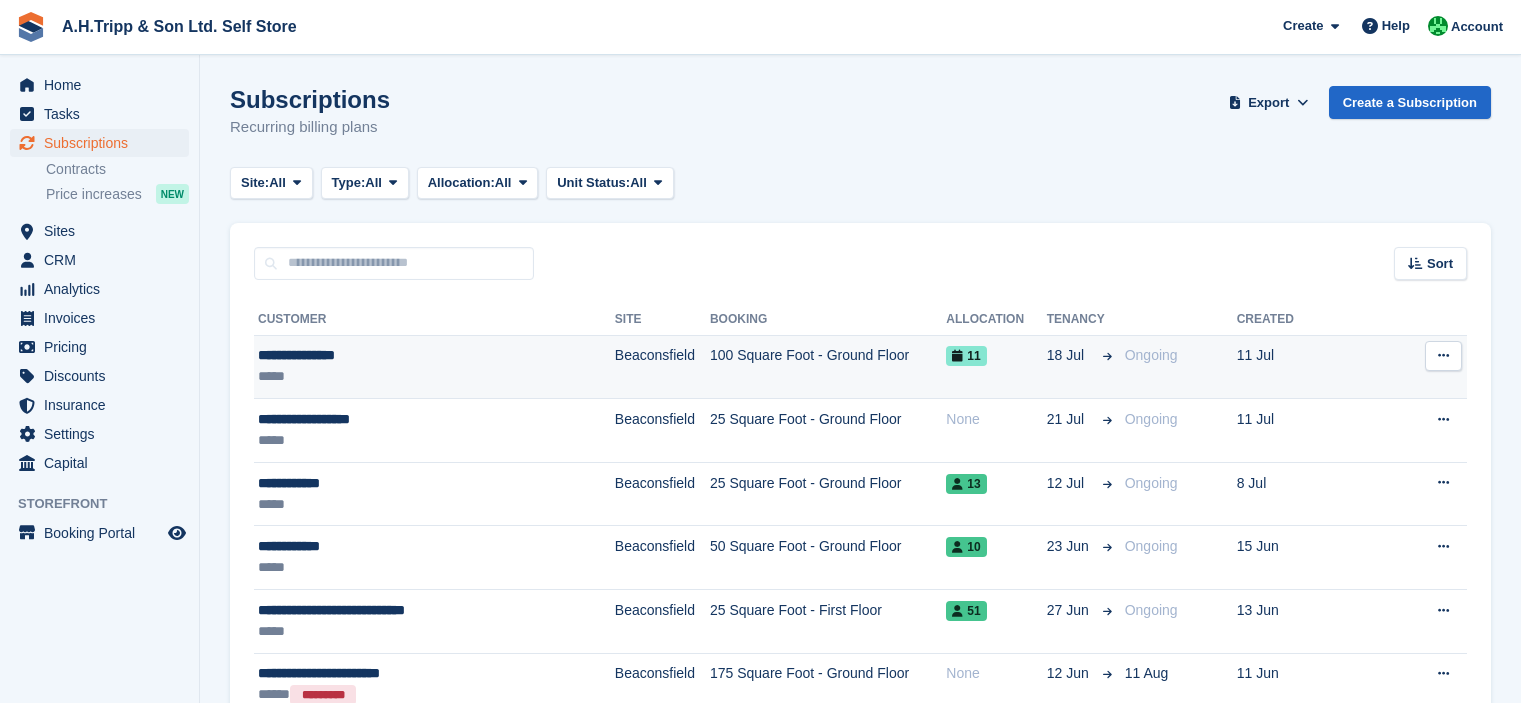 scroll, scrollTop: 0, scrollLeft: 0, axis: both 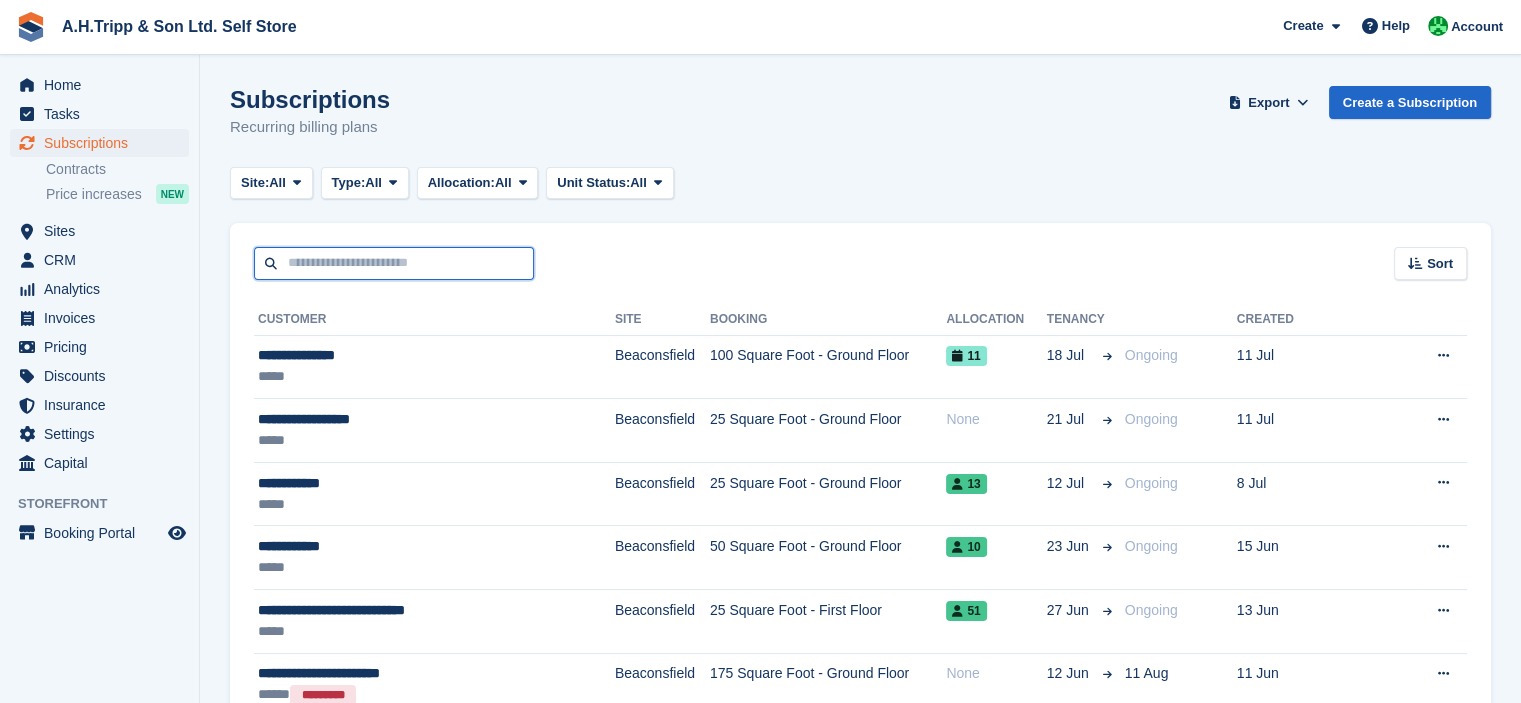 click at bounding box center (394, 263) 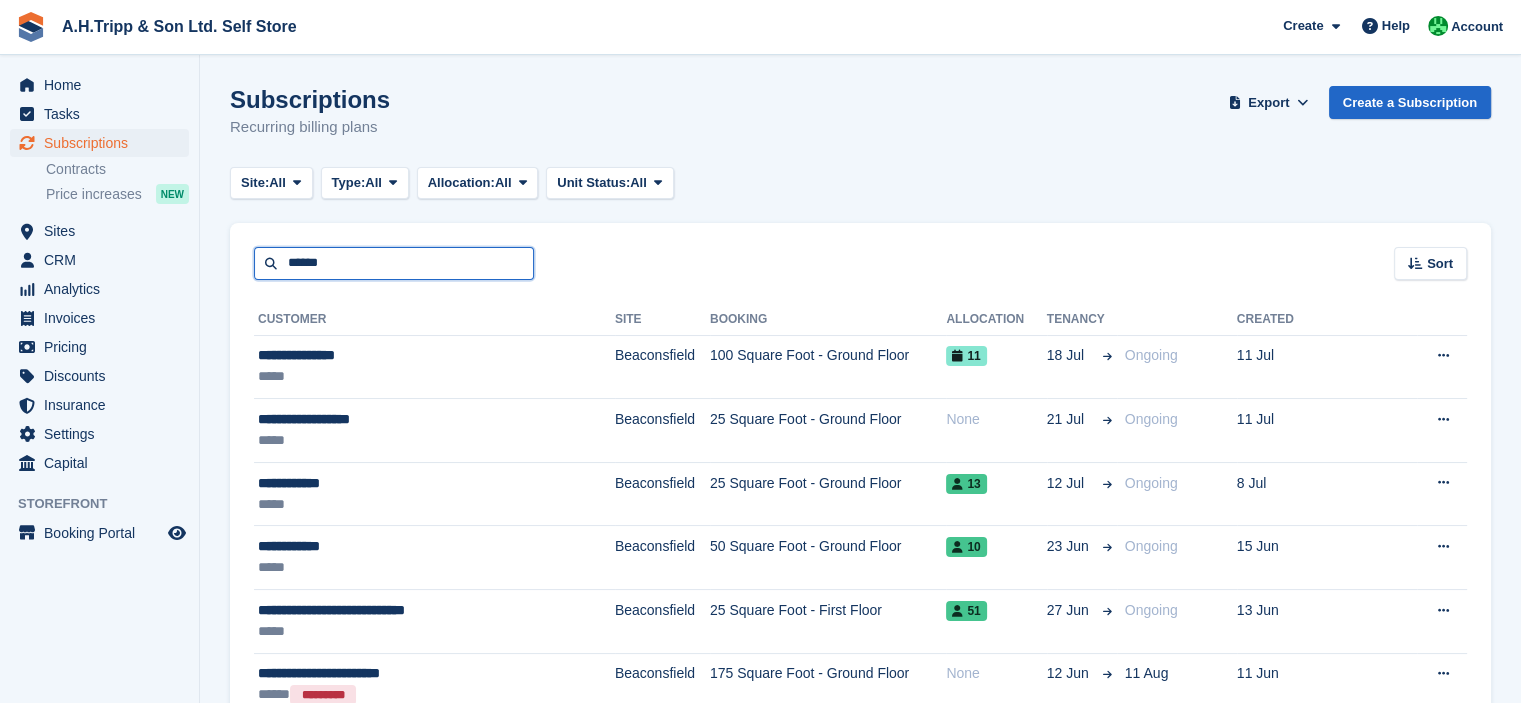 type on "******" 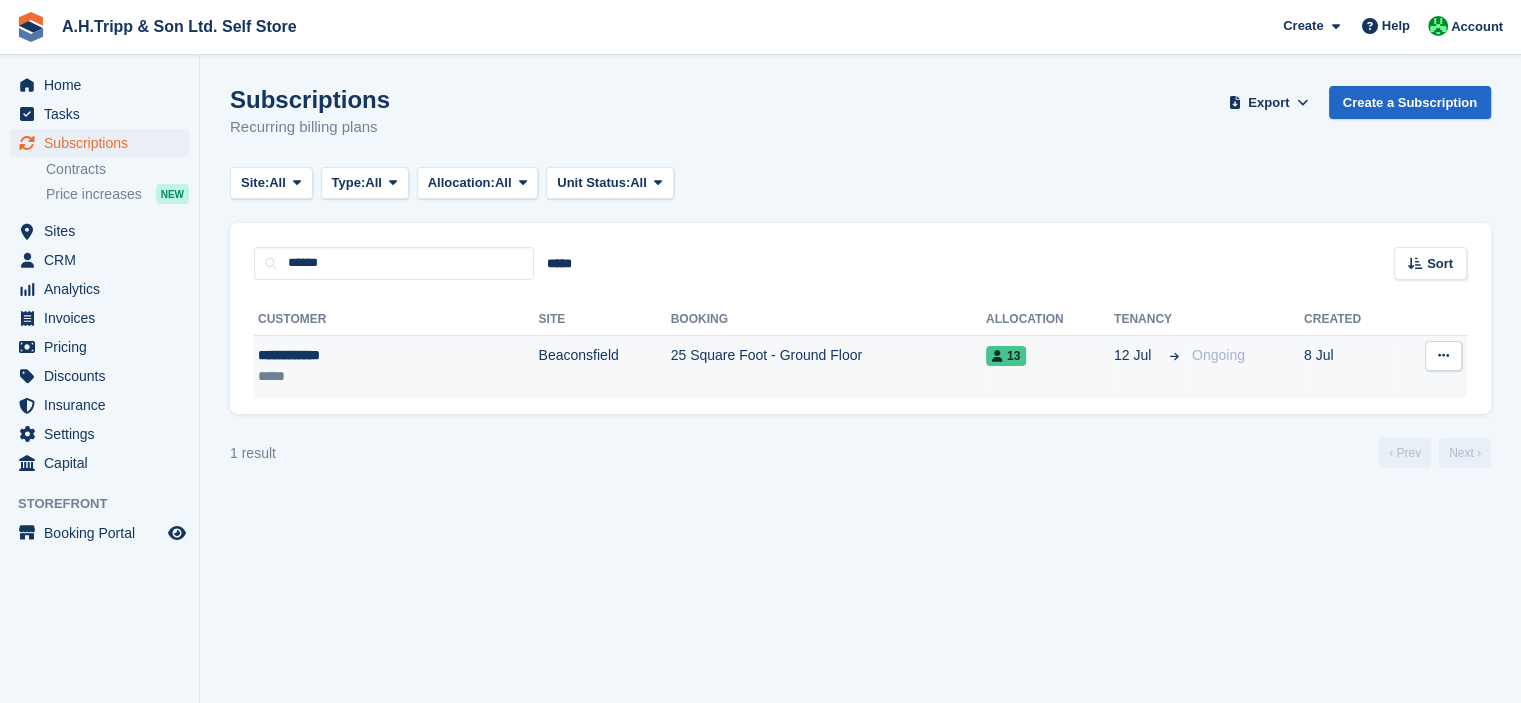 click on "**********" at bounding box center (342, 355) 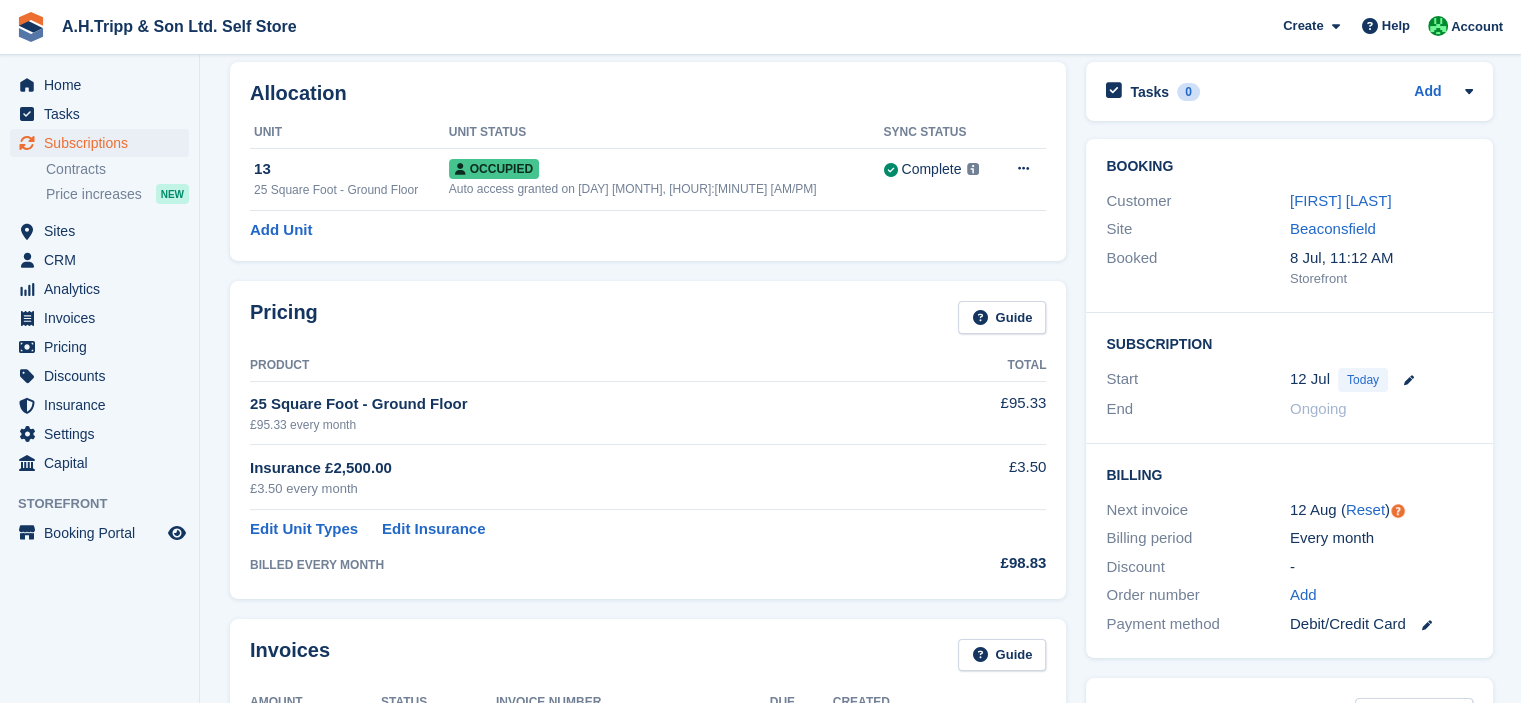 scroll, scrollTop: 0, scrollLeft: 0, axis: both 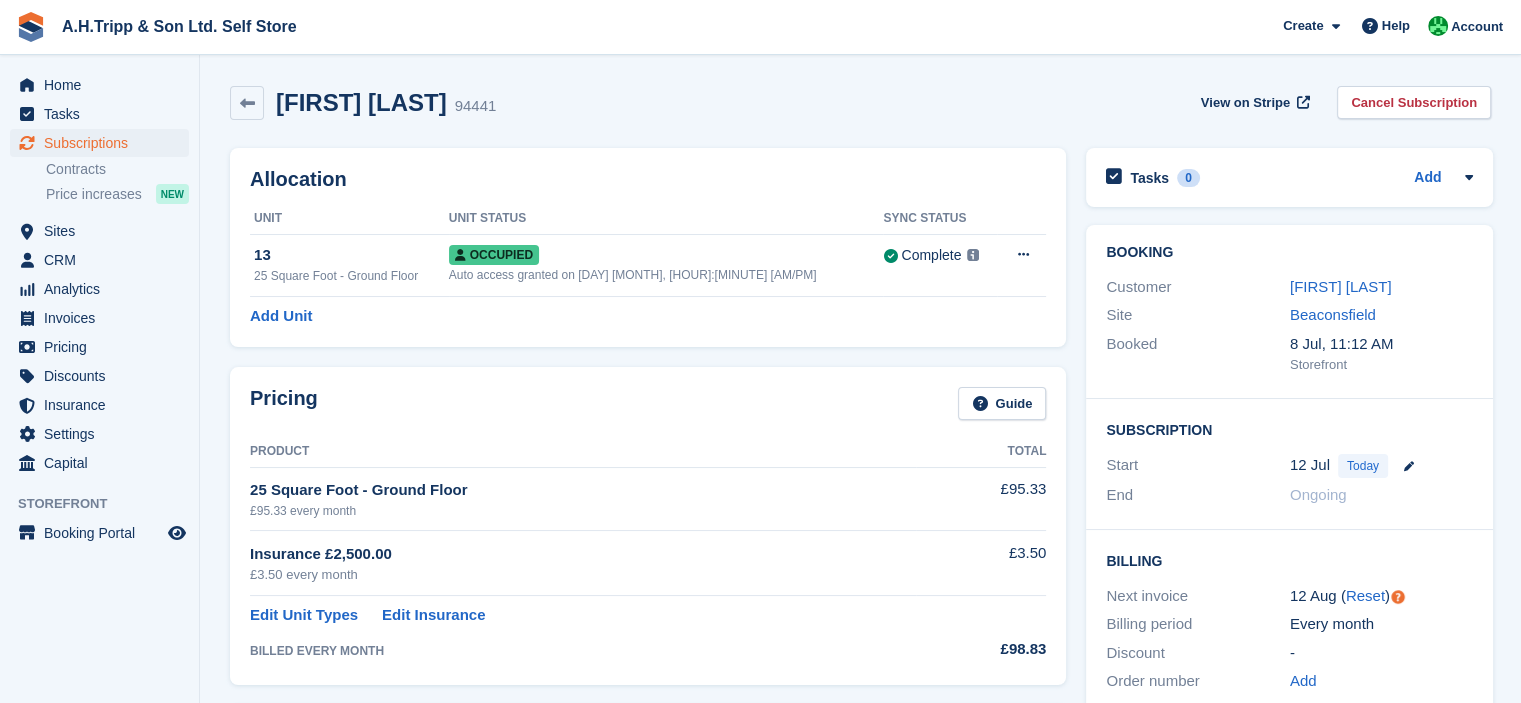 click on "Add Unit" at bounding box center (648, 316) 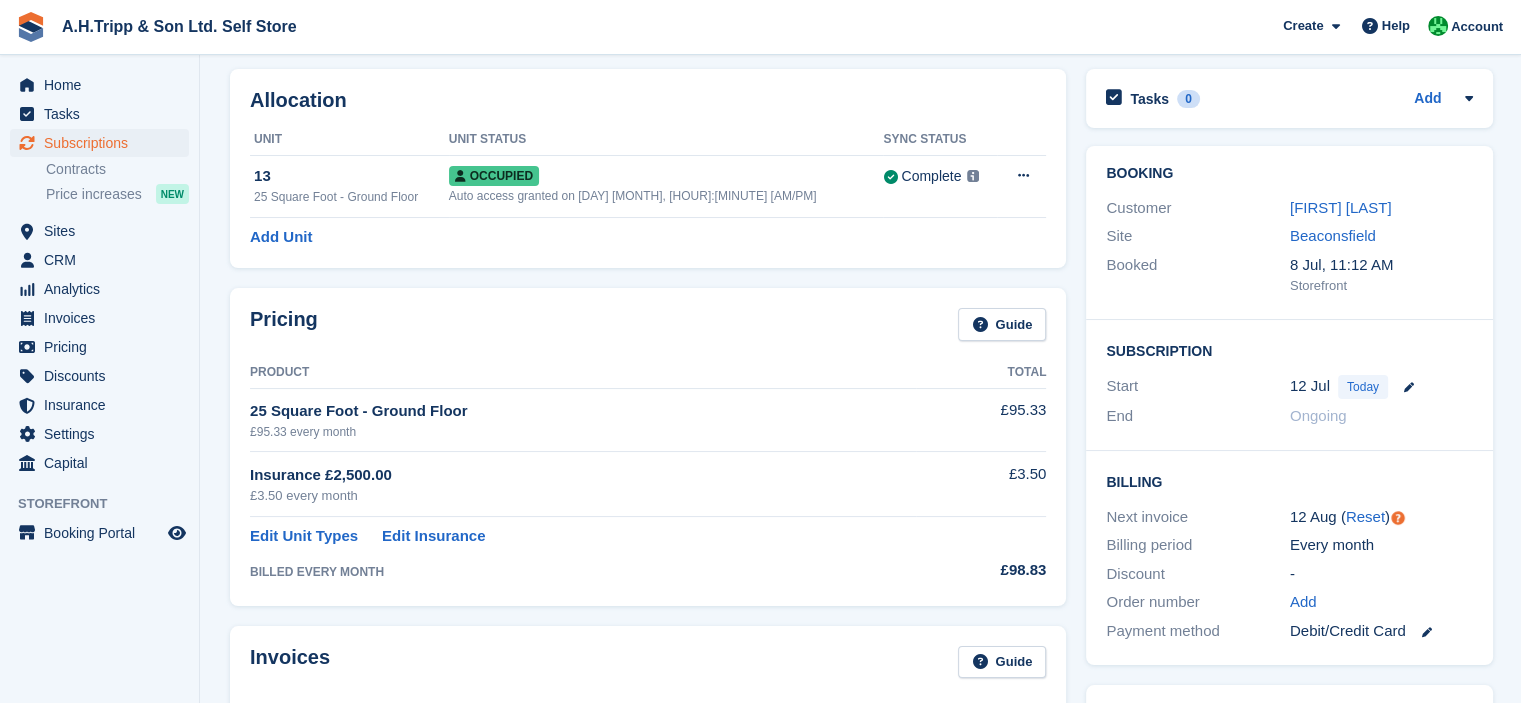 scroll, scrollTop: 0, scrollLeft: 0, axis: both 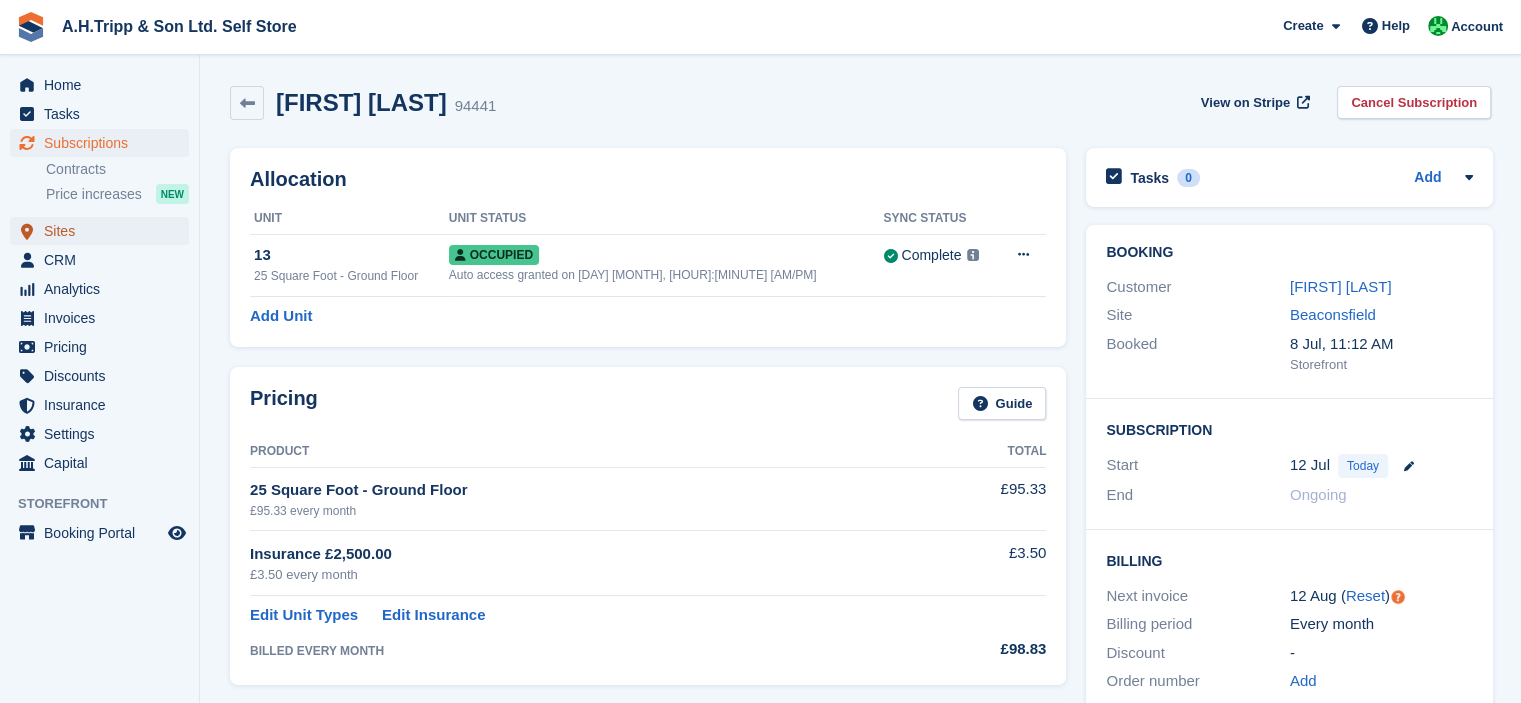 click on "Sites" at bounding box center (104, 231) 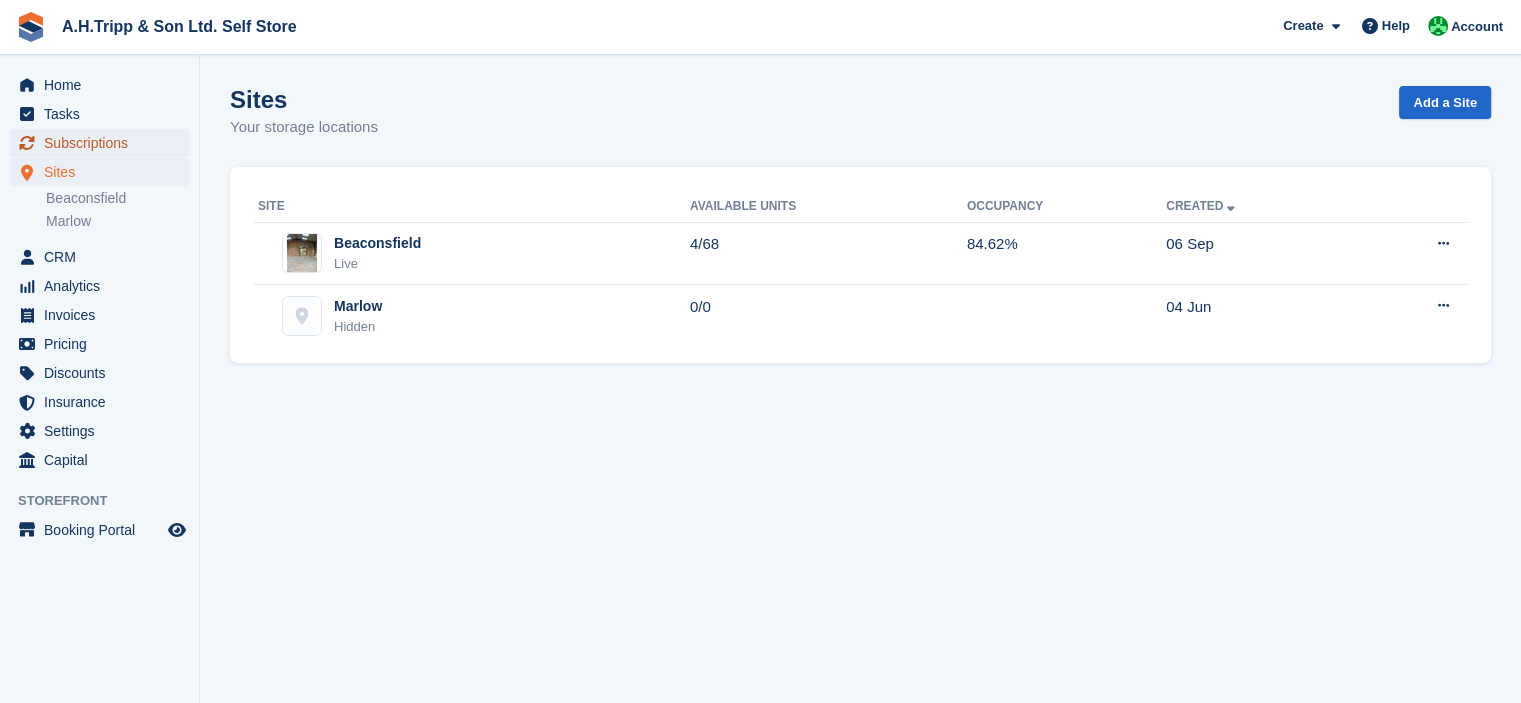 click on "Subscriptions" at bounding box center (104, 143) 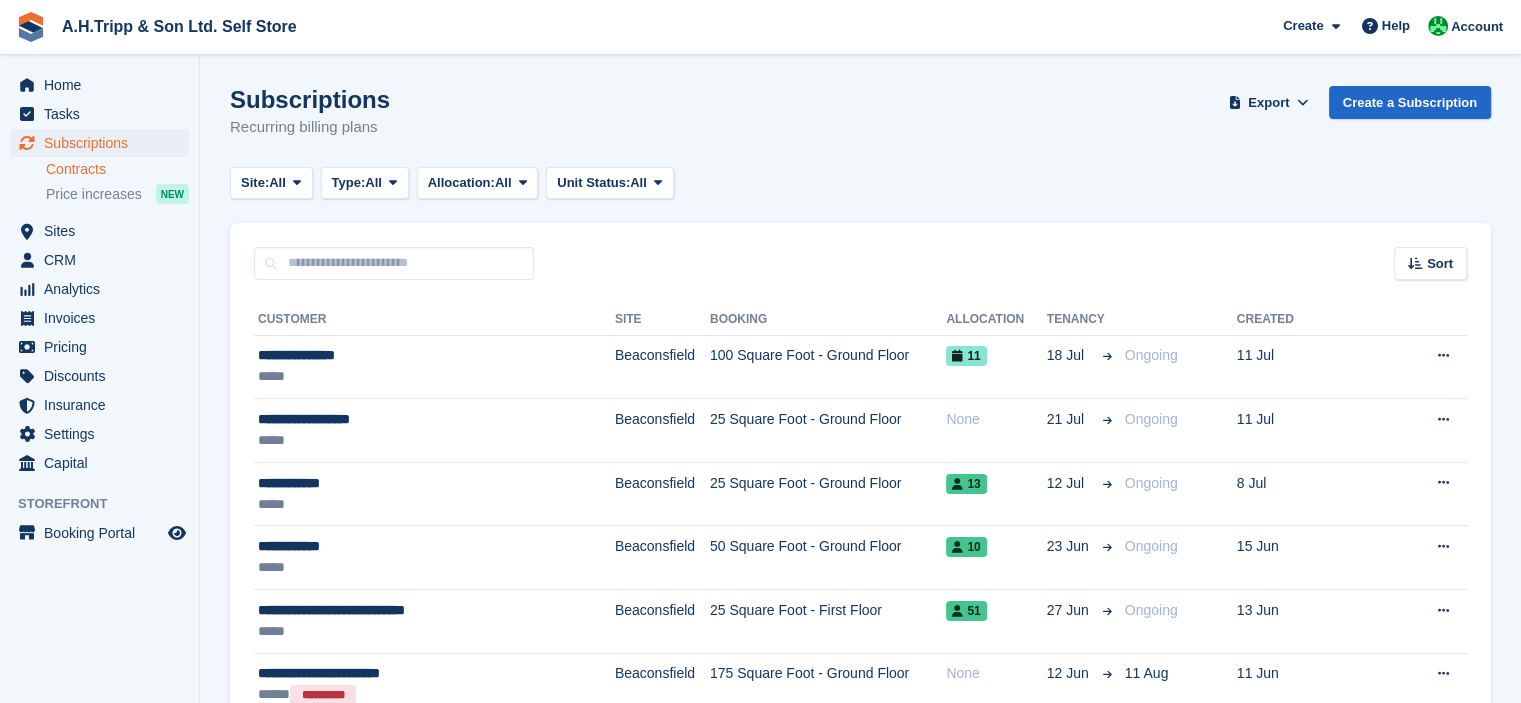 click on "Contracts" at bounding box center [117, 169] 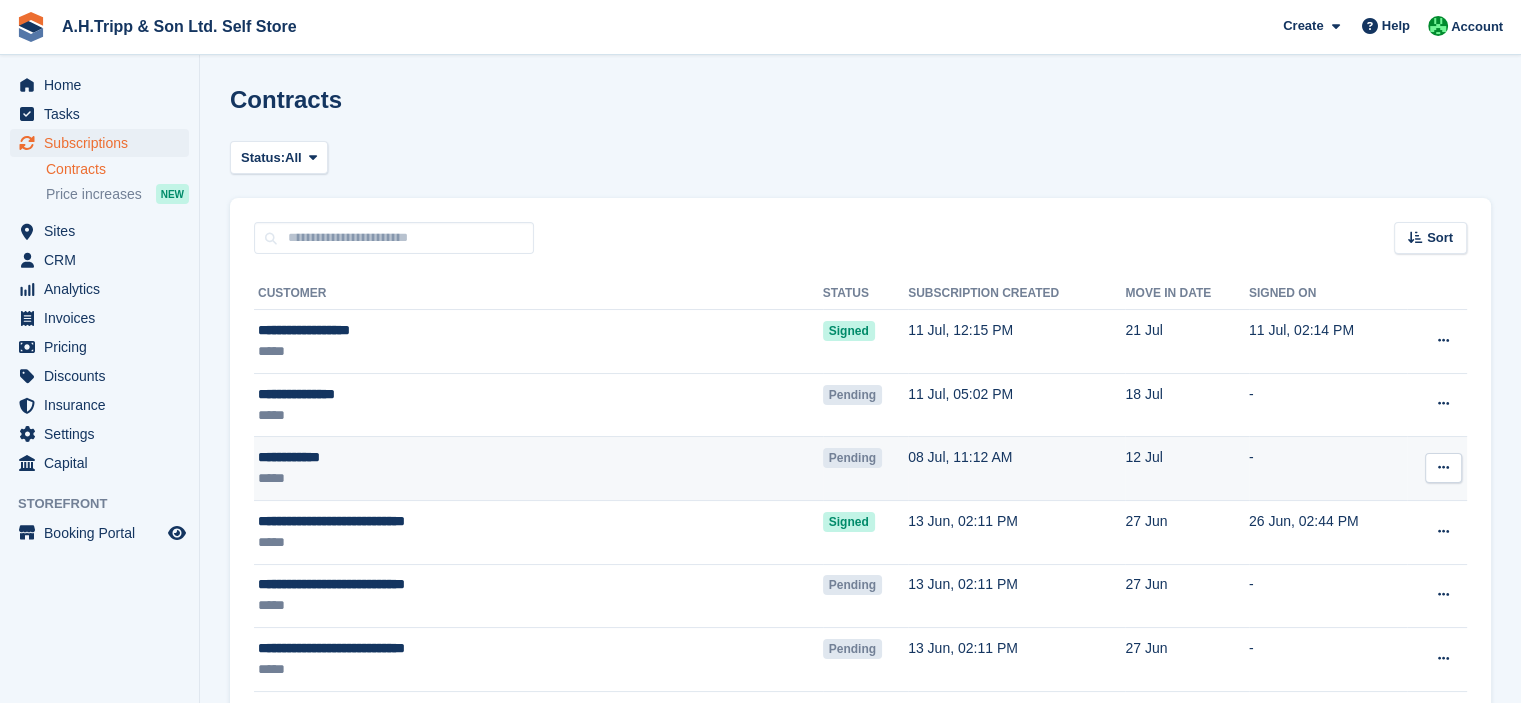 click on "**********" at bounding box center (453, 457) 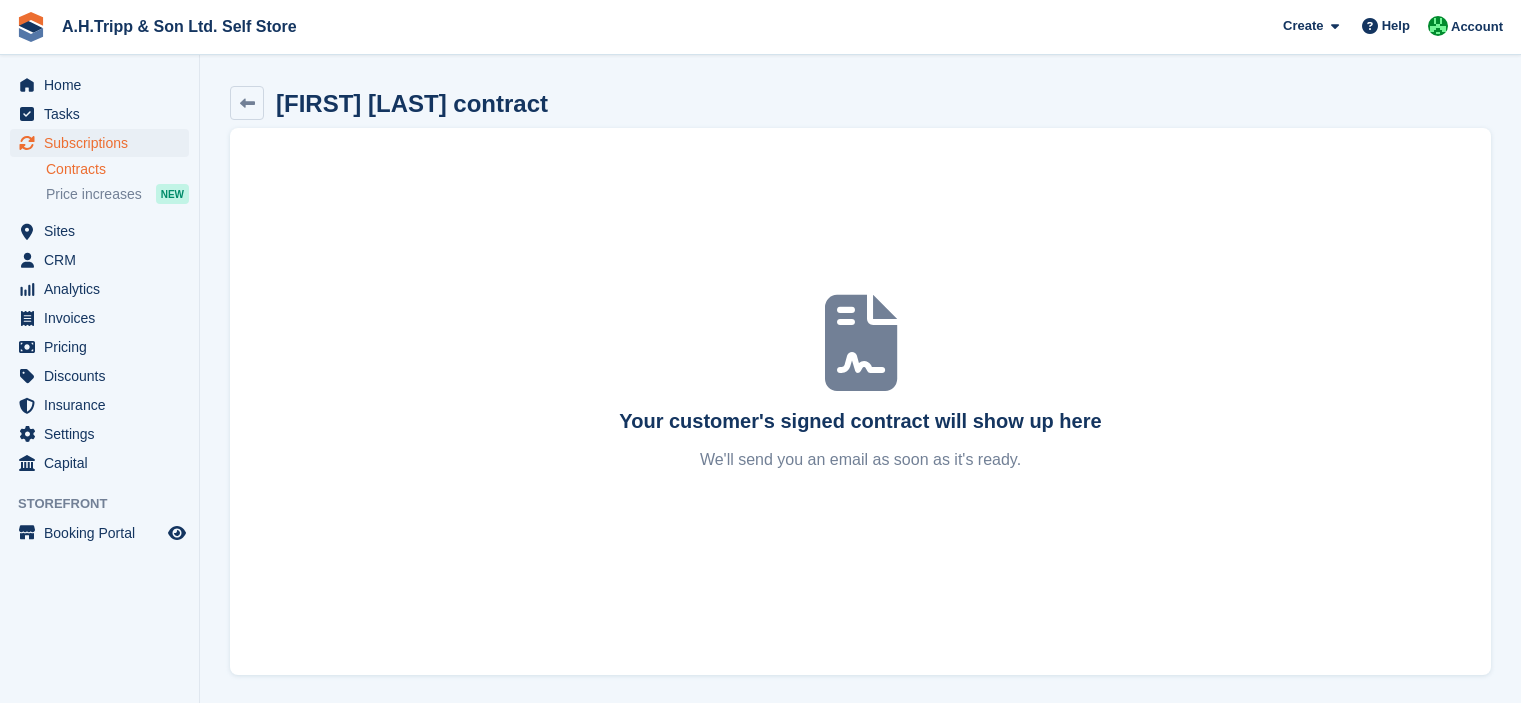 scroll, scrollTop: 0, scrollLeft: 0, axis: both 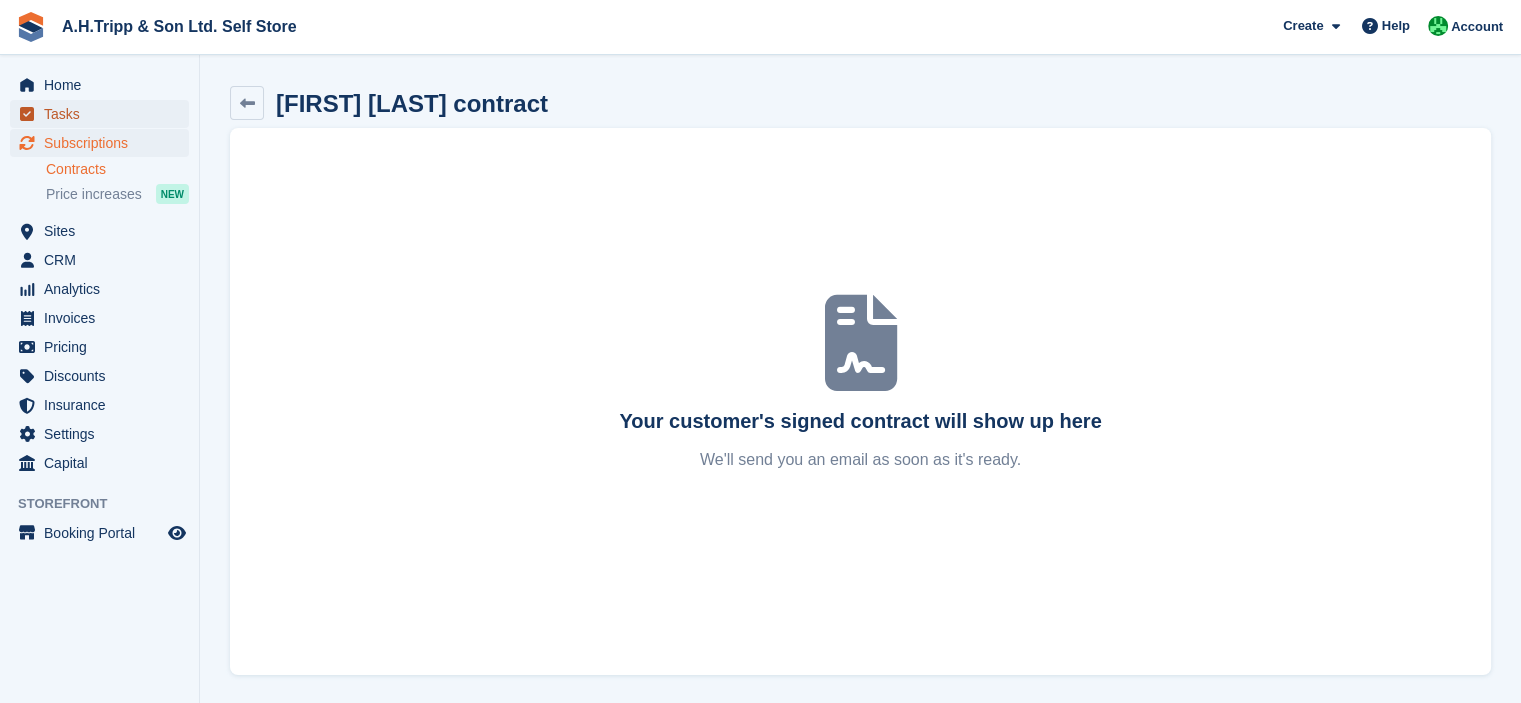 click on "Tasks" at bounding box center [104, 114] 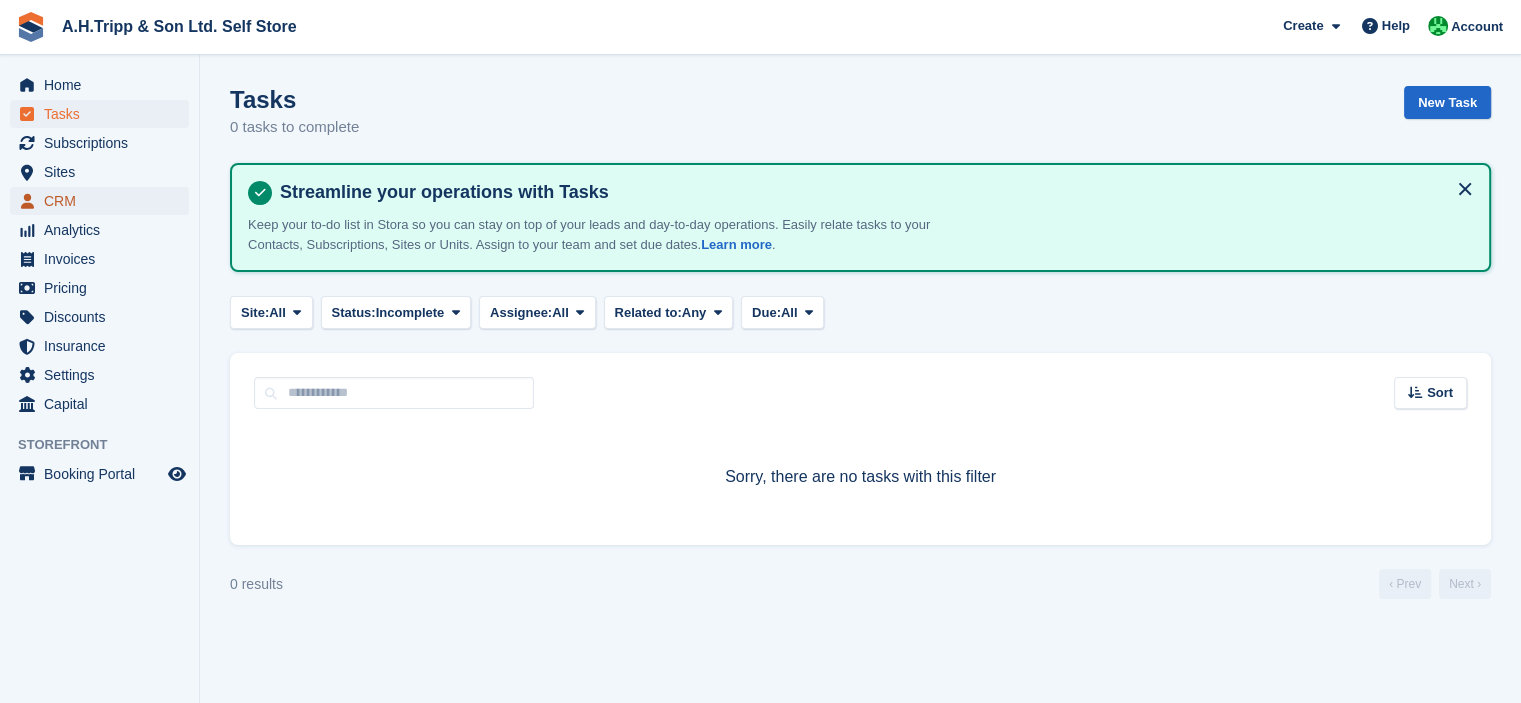 click on "CRM" at bounding box center (104, 201) 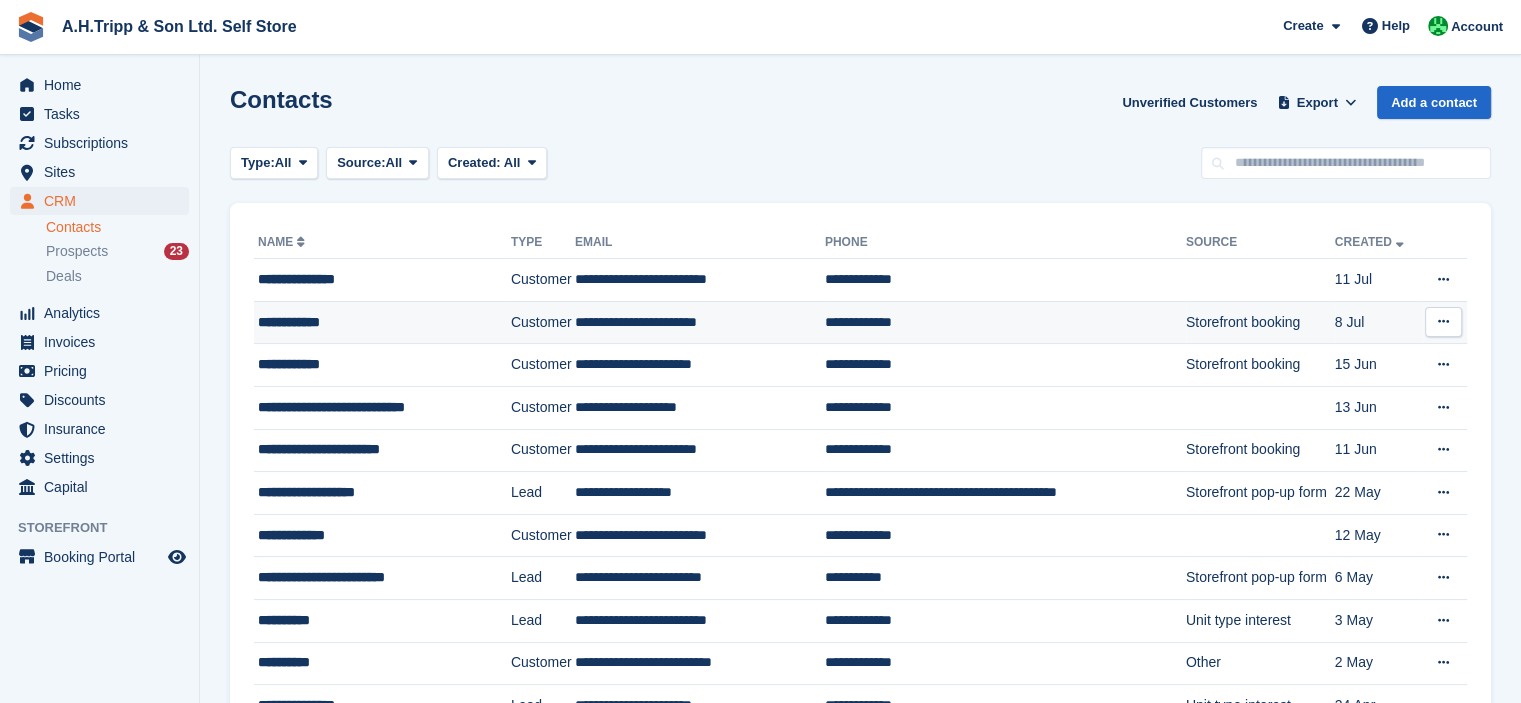 click on "**********" at bounding box center [382, 322] 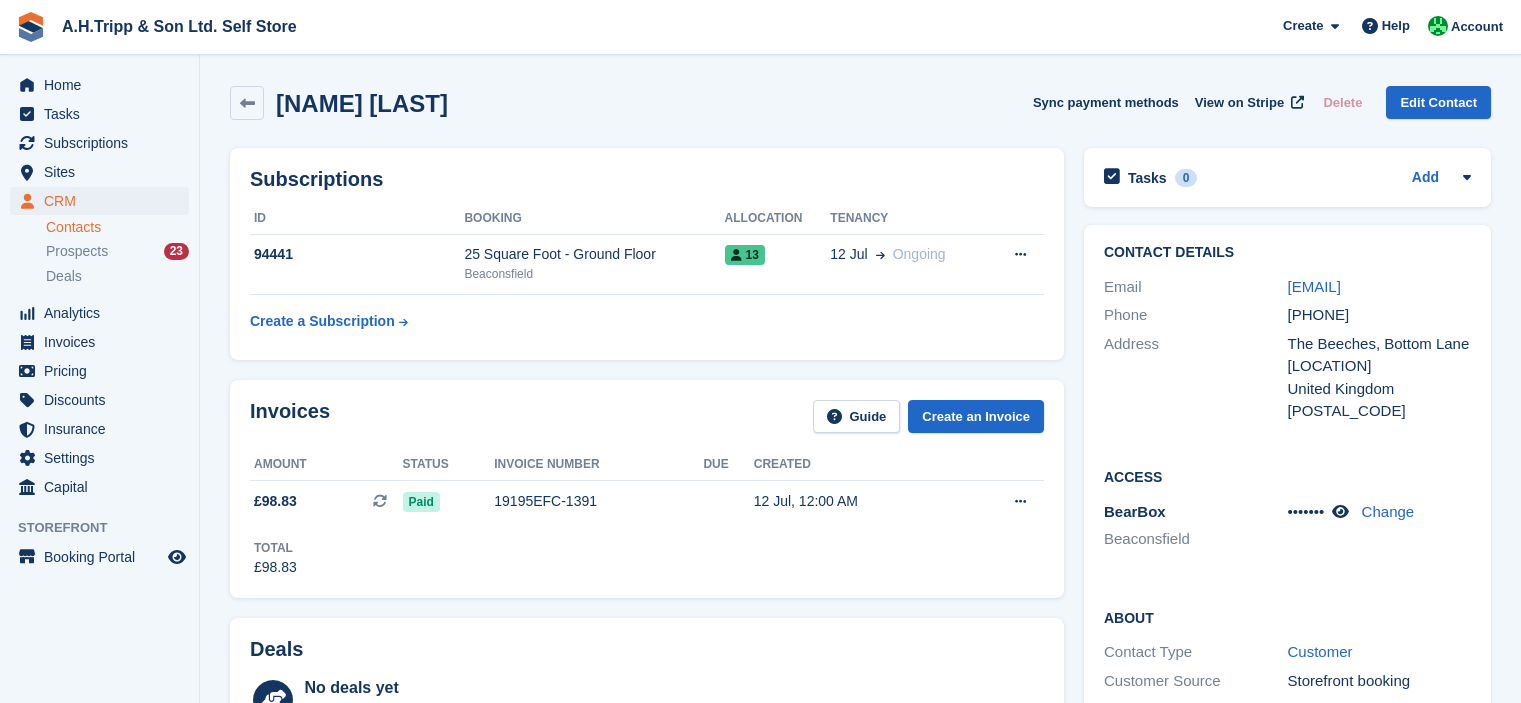 scroll, scrollTop: 0, scrollLeft: 0, axis: both 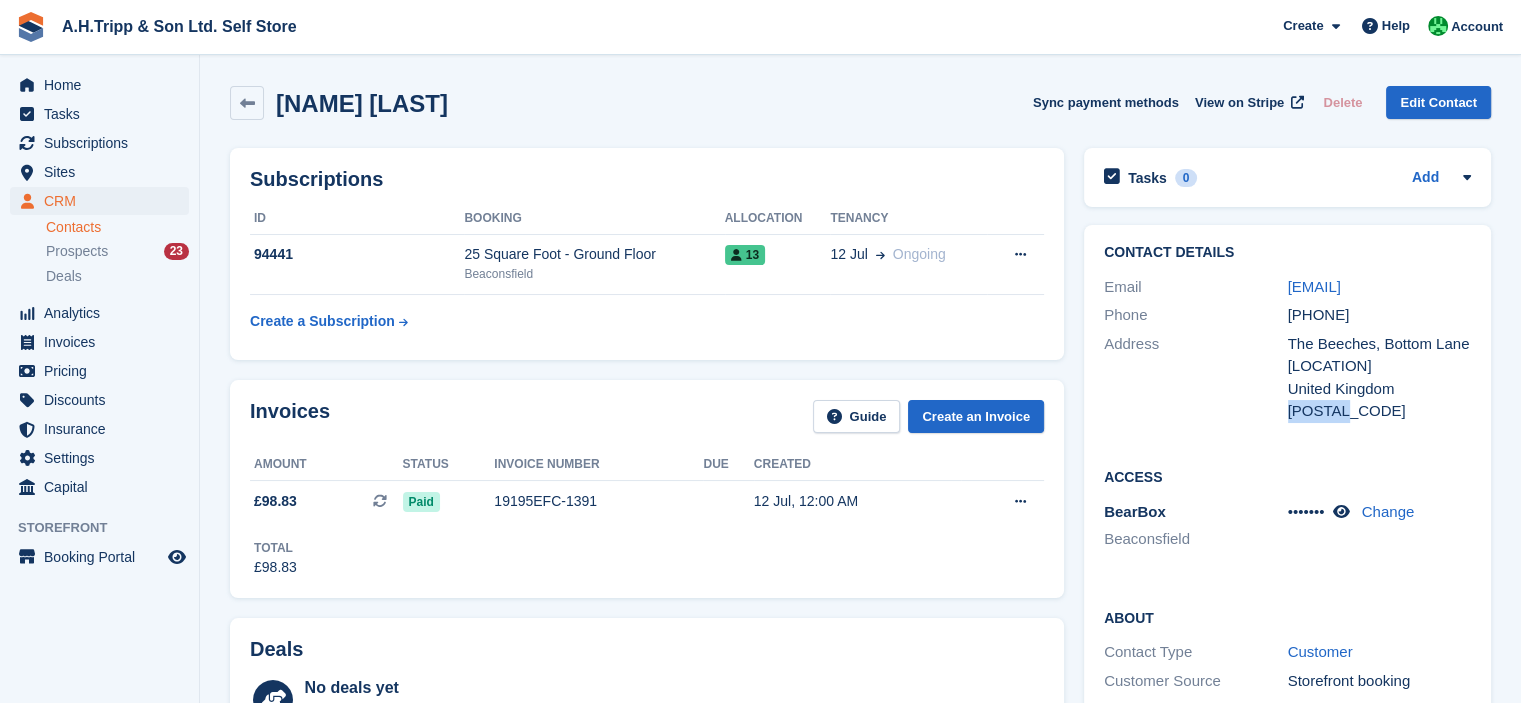 drag, startPoint x: 1347, startPoint y: 410, endPoint x: 1288, endPoint y: 407, distance: 59.07622 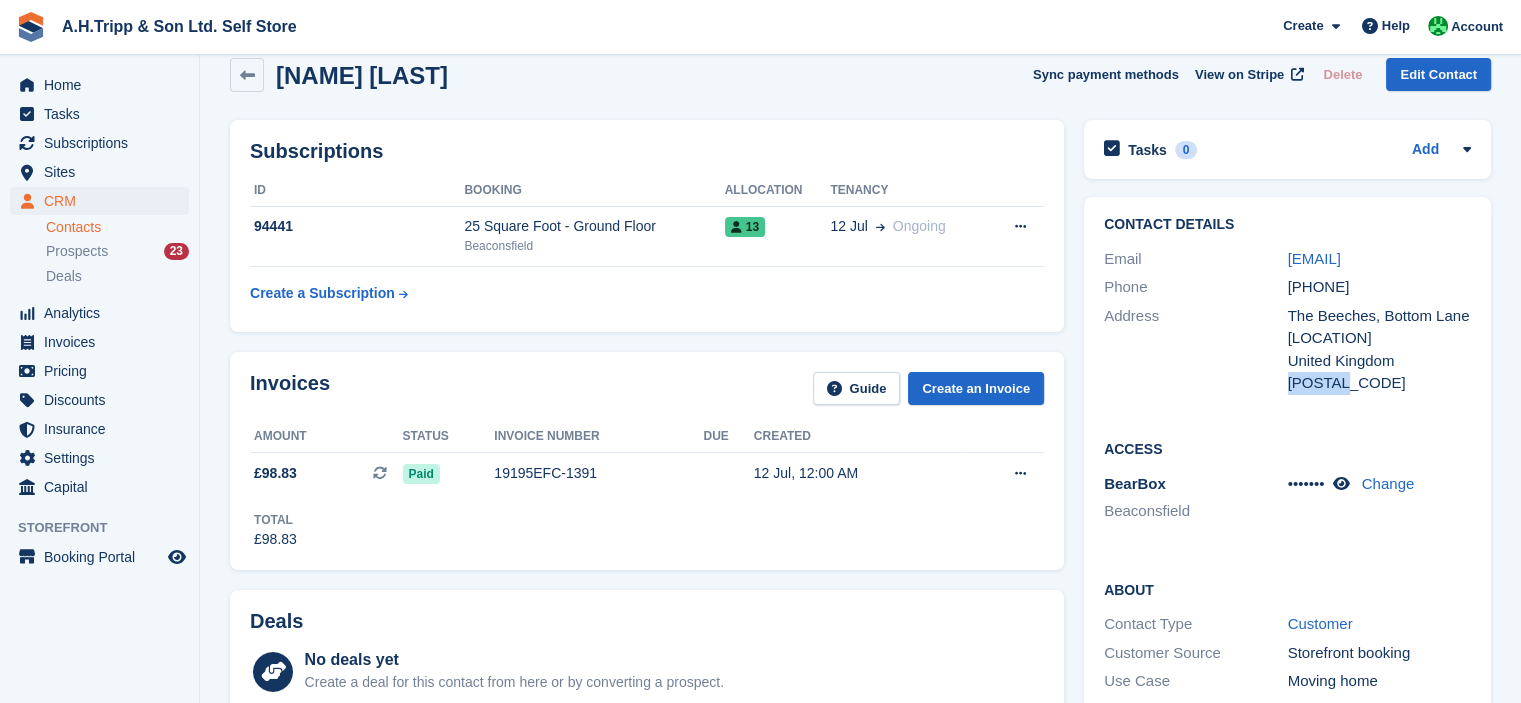 scroll, scrollTop: 0, scrollLeft: 0, axis: both 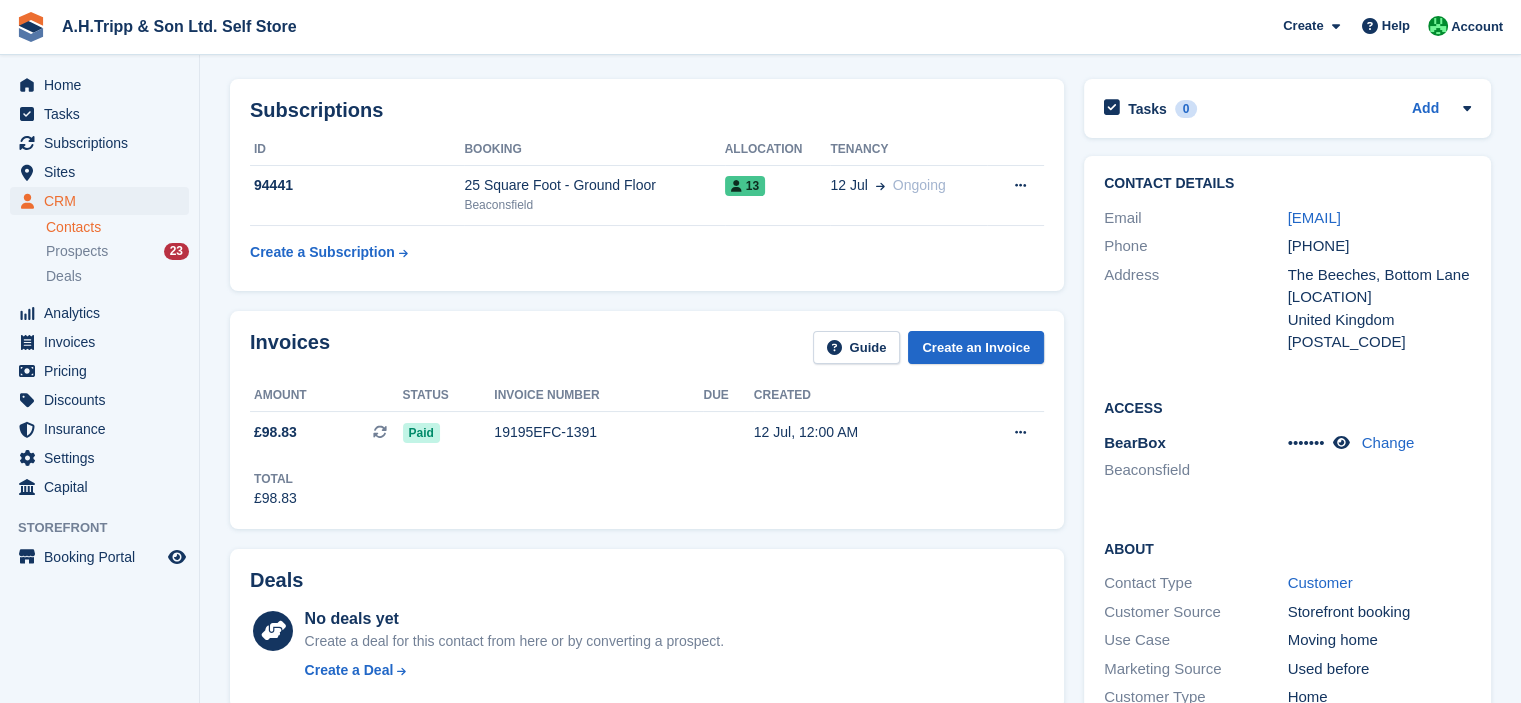 click on "David Garner
Sync payment methods
View on Stripe
Delete
Edit Contact
Subscriptions
ID
Booking
Allocation
Tenancy
94441
25 Square Foot - Ground Floor
Beaconsfield
13 12 Jul Ongoing" at bounding box center [860, 852] 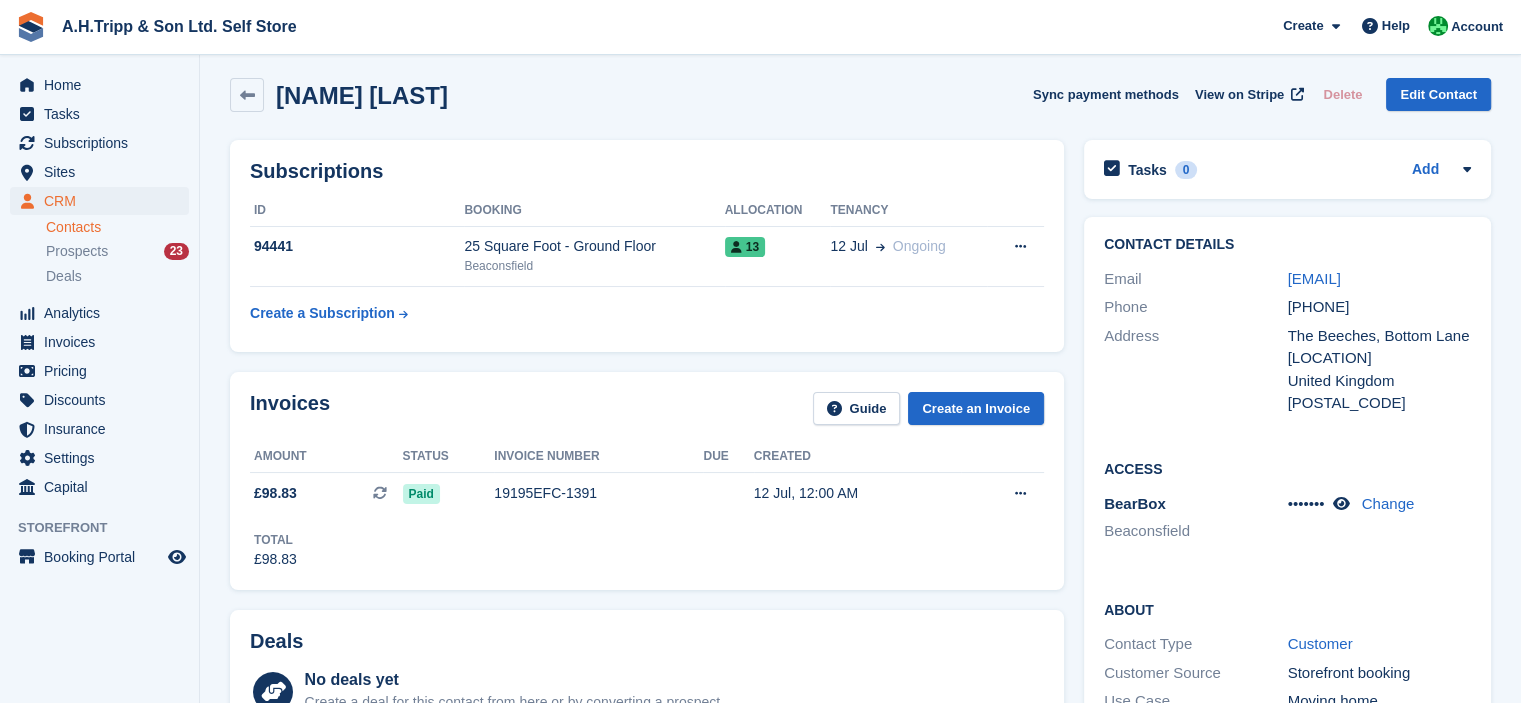 scroll, scrollTop: 0, scrollLeft: 0, axis: both 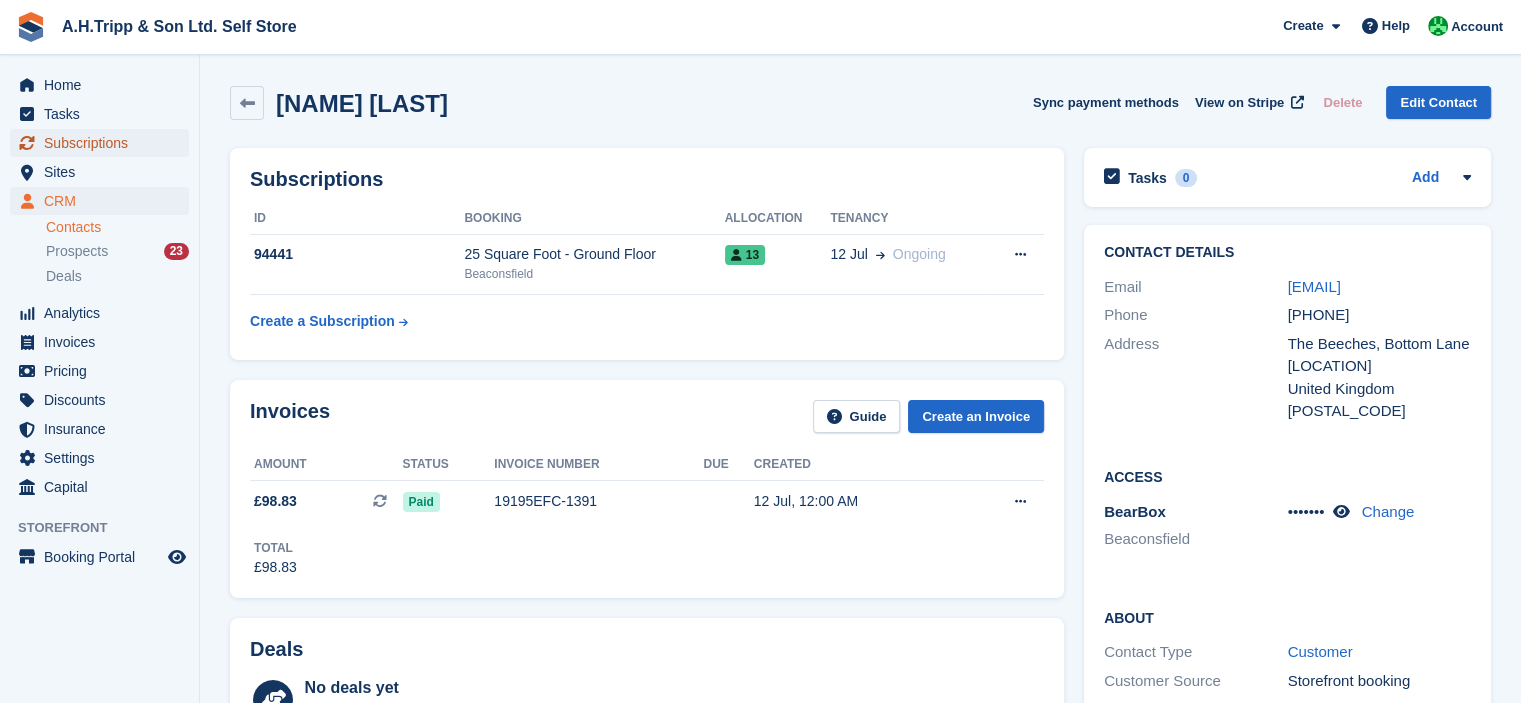 click on "Subscriptions" at bounding box center [104, 143] 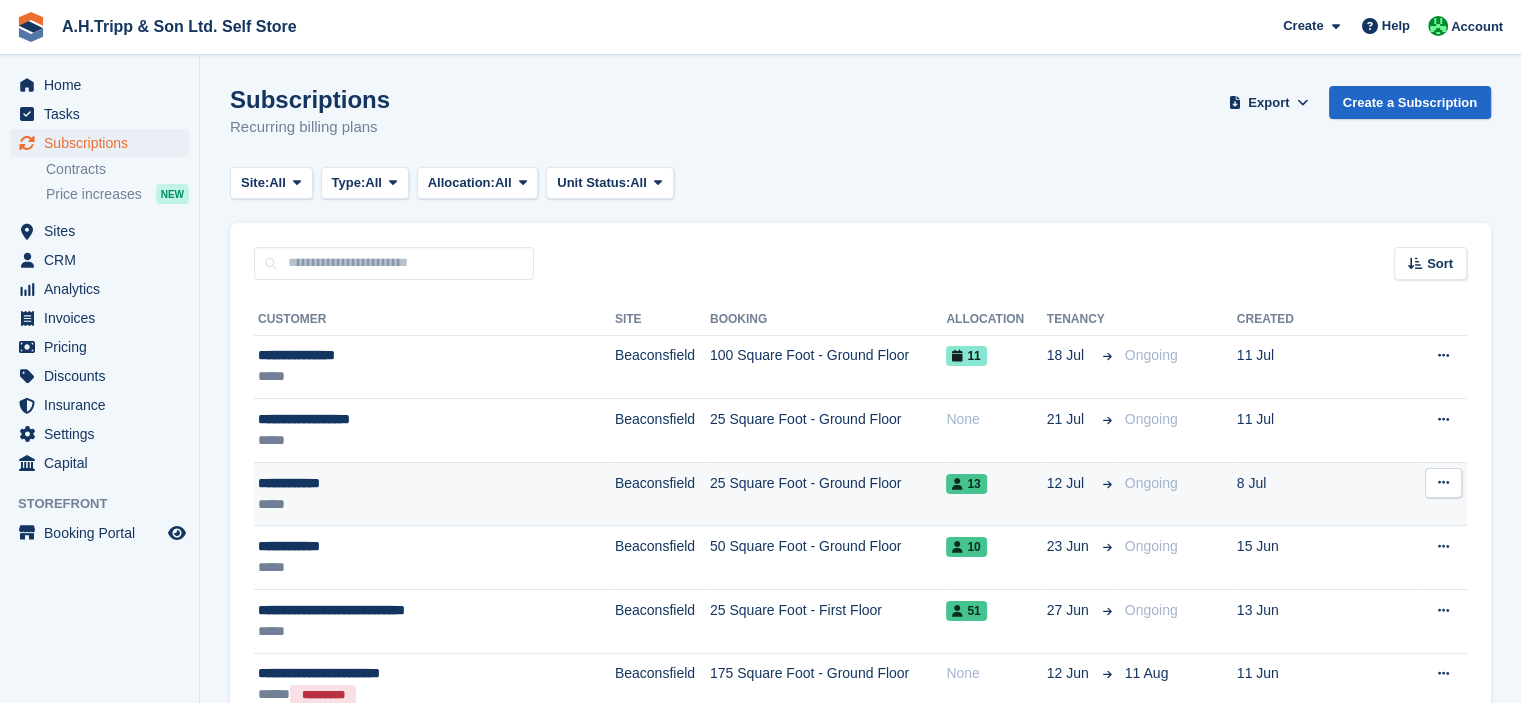 click on "**********" at bounding box center [408, 483] 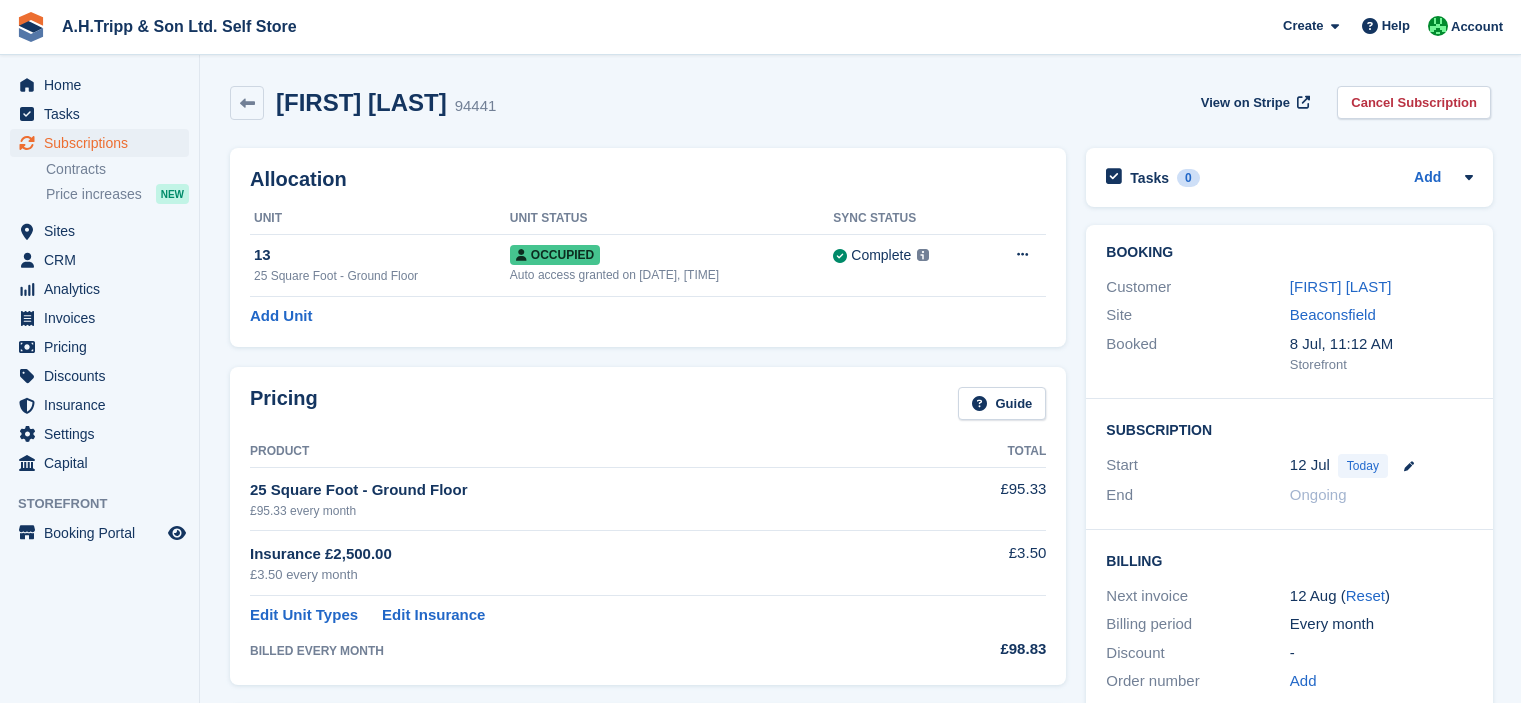 scroll, scrollTop: 0, scrollLeft: 0, axis: both 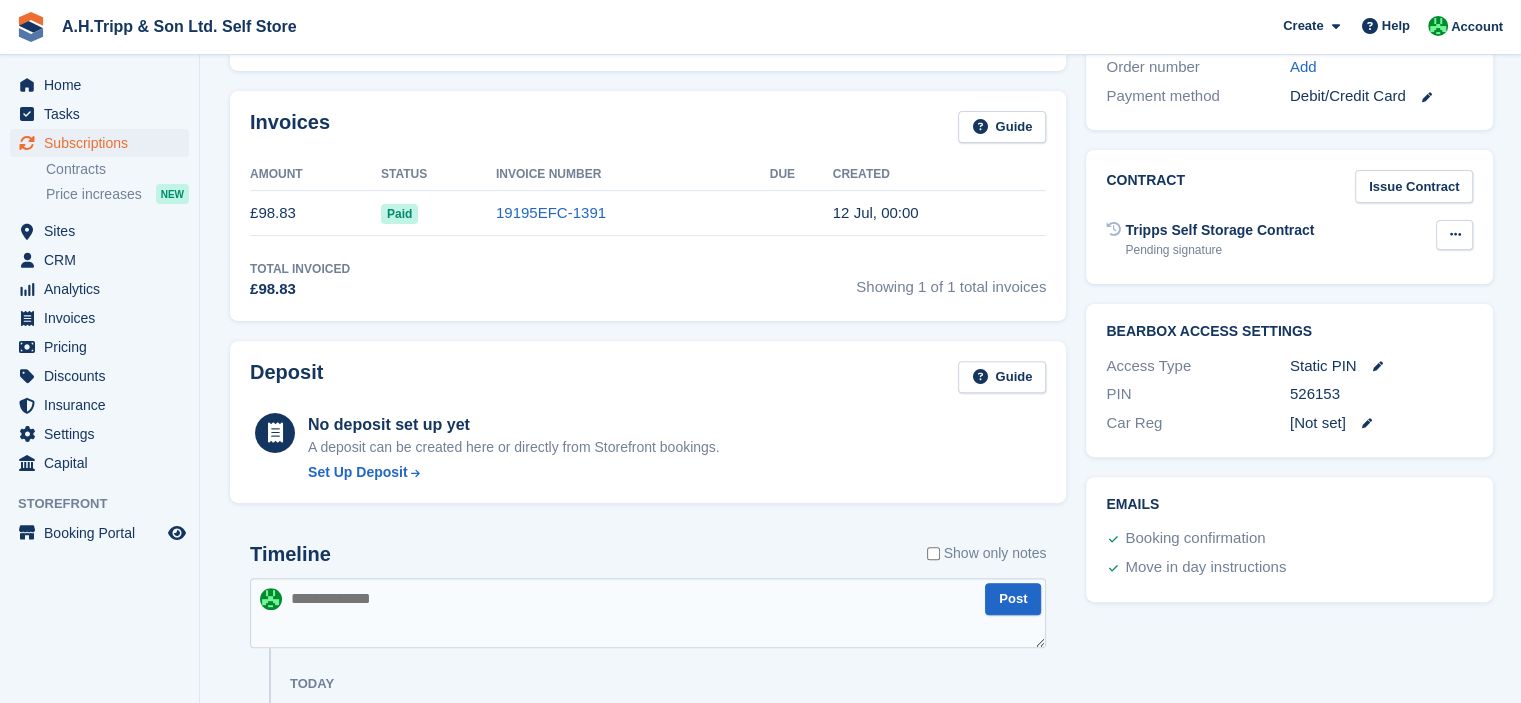 click at bounding box center [1454, 234] 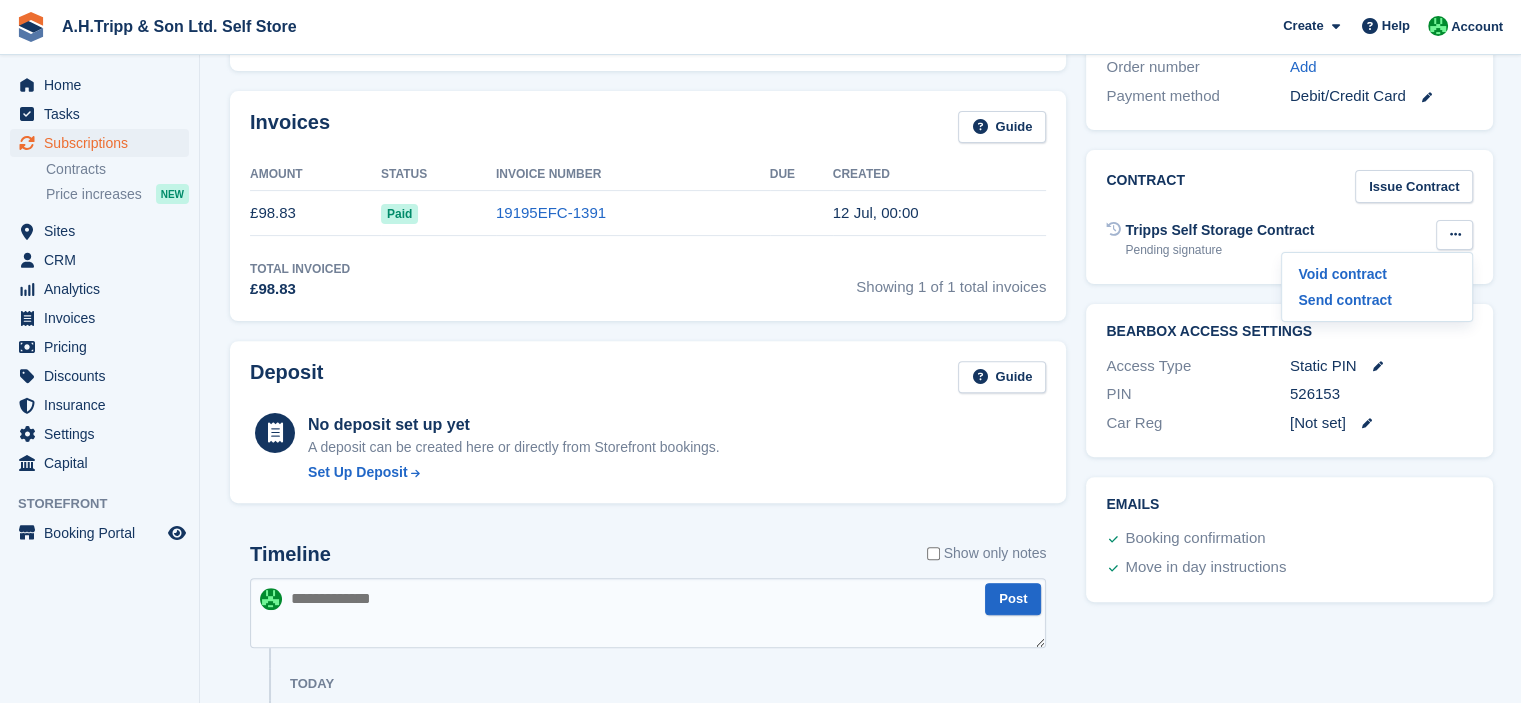 click on "Tripps Self Storage Contract" at bounding box center (1219, 230) 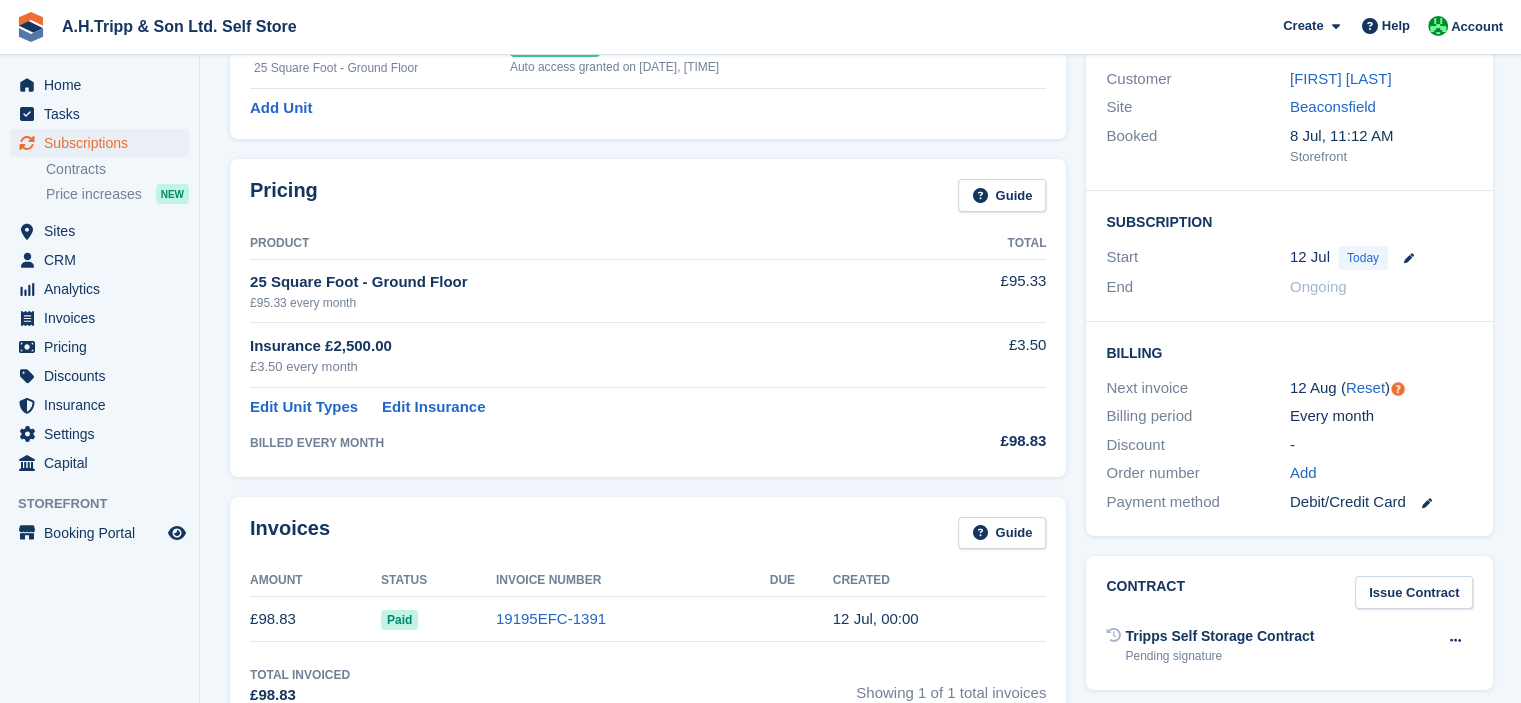 scroll, scrollTop: 185, scrollLeft: 0, axis: vertical 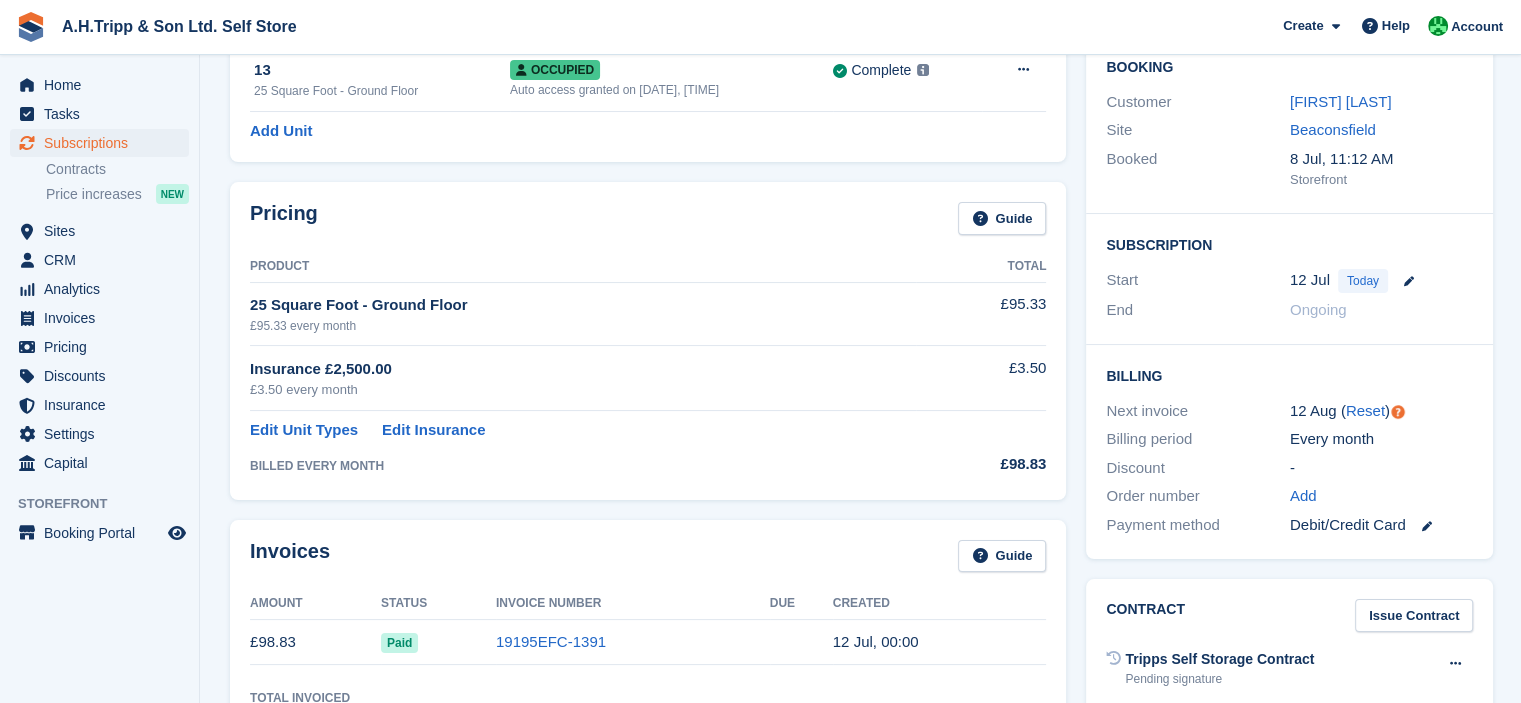 click on "Next invoice" at bounding box center (1198, 411) 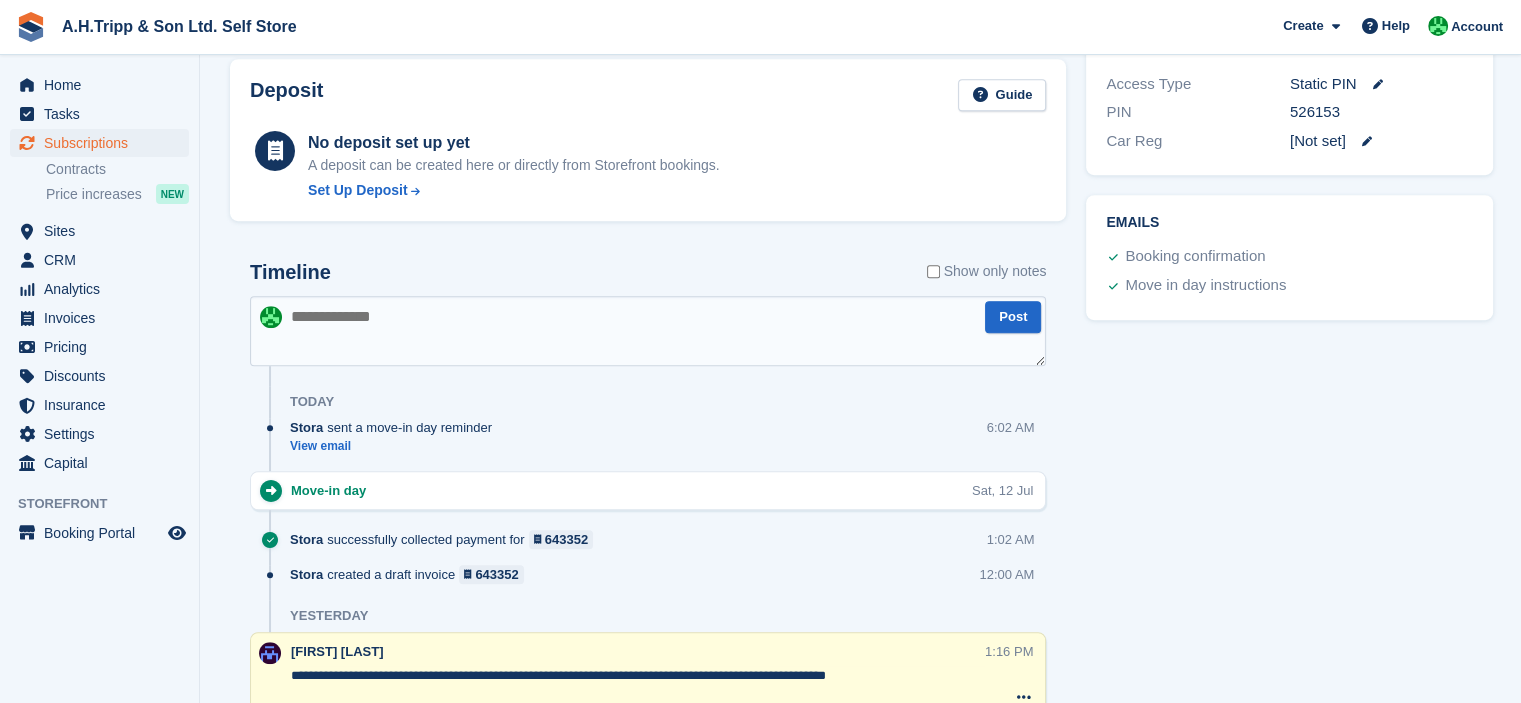 scroll, scrollTop: 900, scrollLeft: 0, axis: vertical 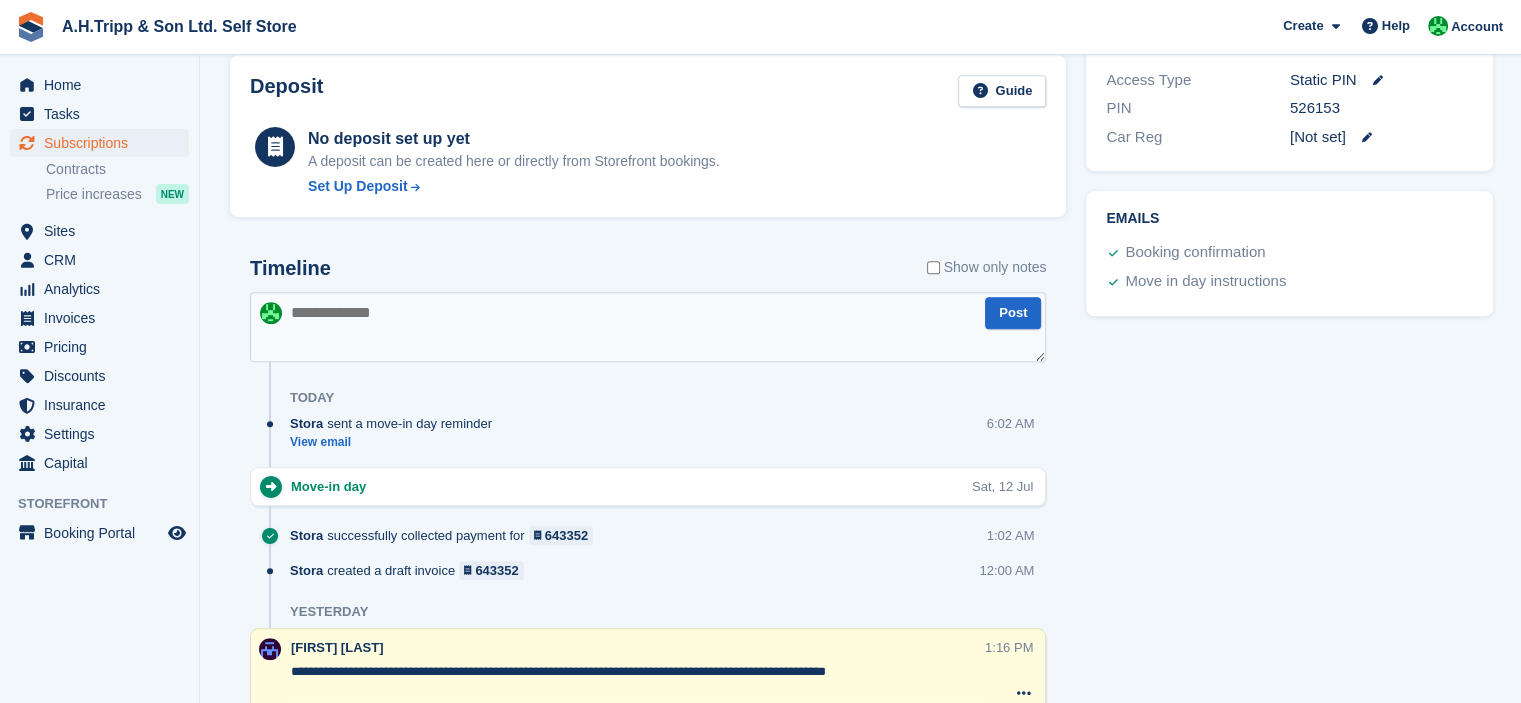 click at bounding box center [648, 327] 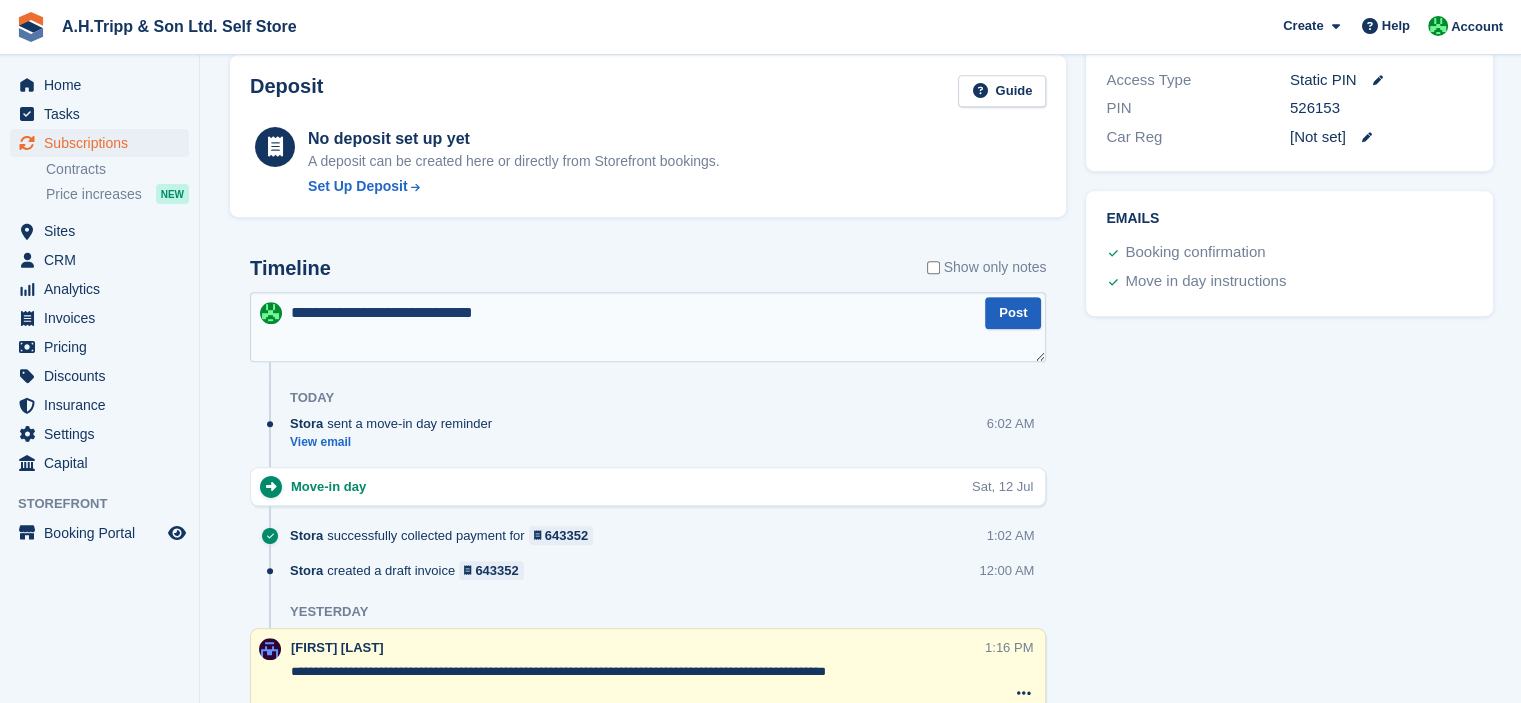 type on "**********" 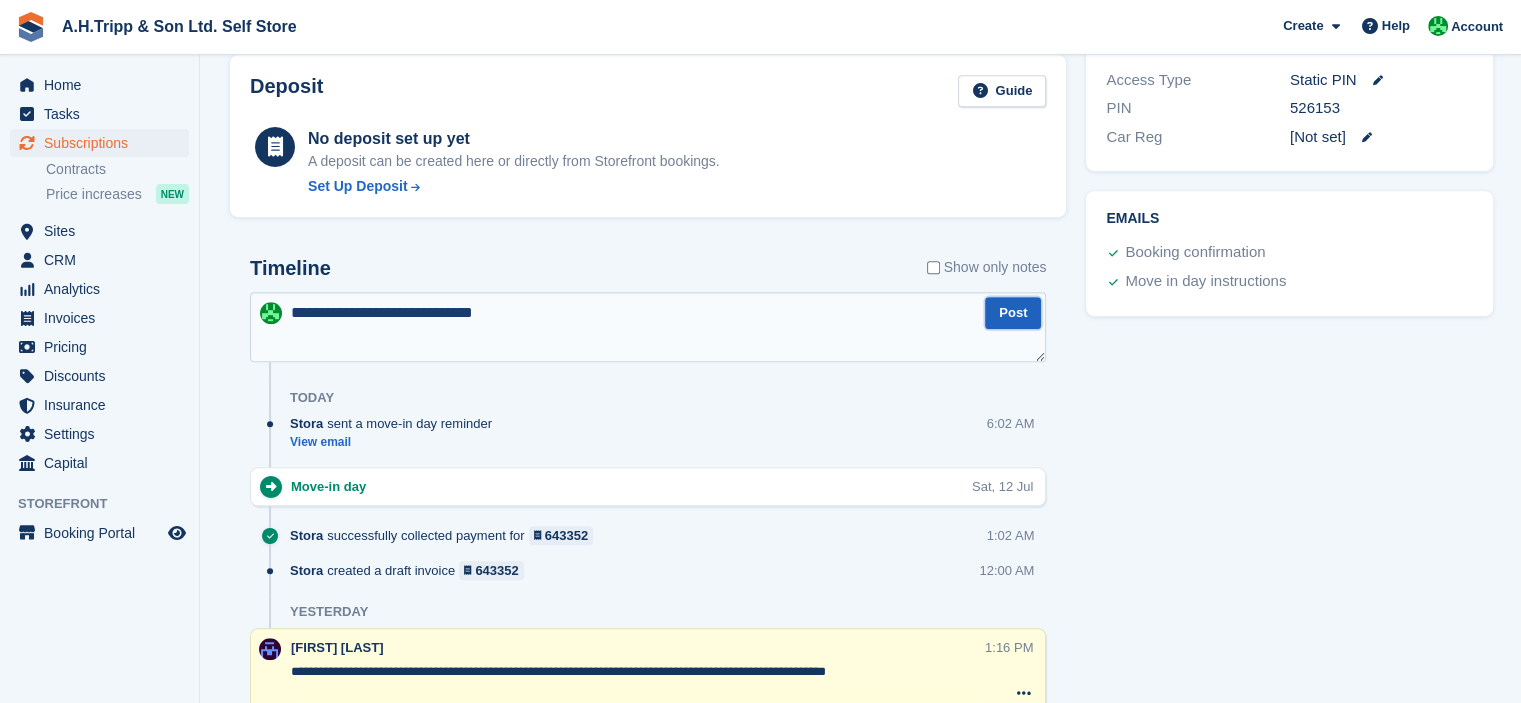 click on "Post" at bounding box center [1013, 313] 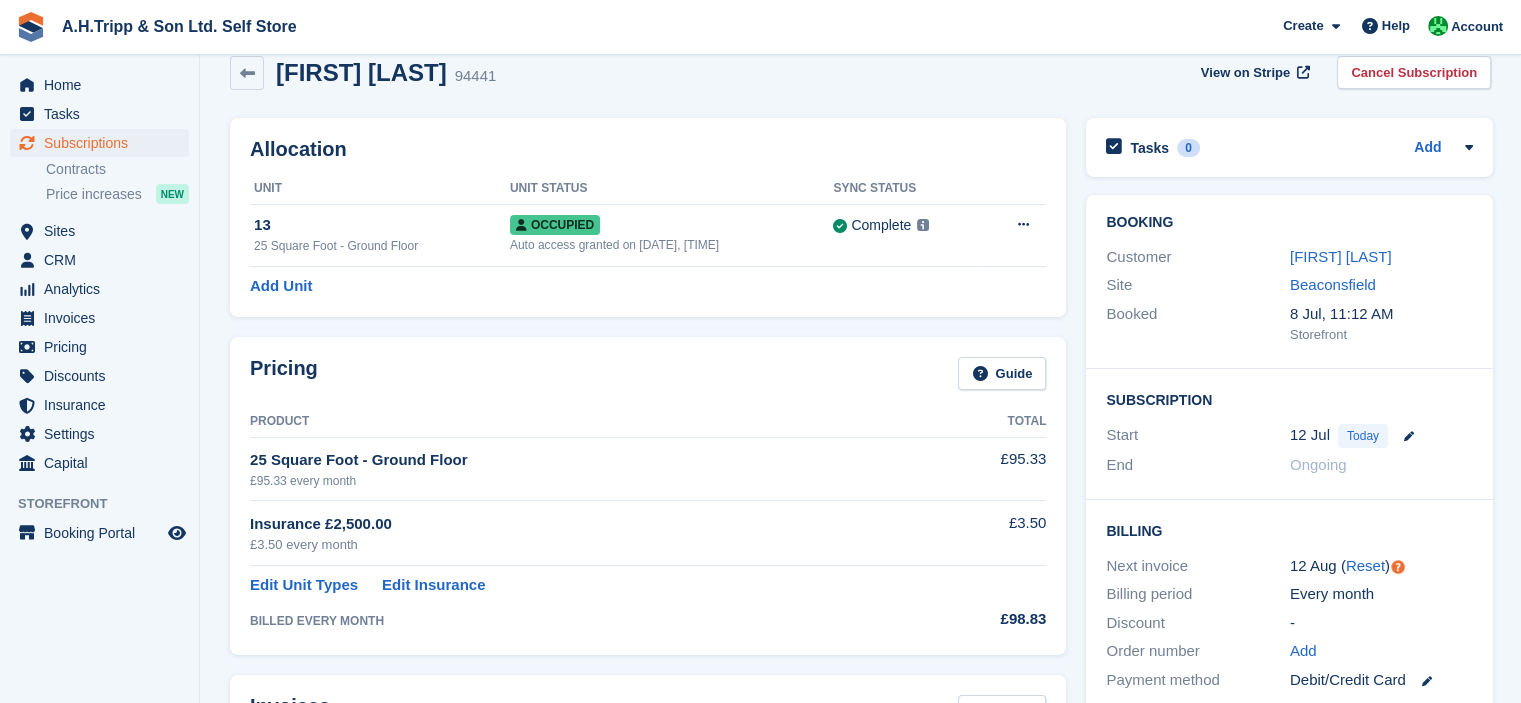 scroll, scrollTop: 0, scrollLeft: 0, axis: both 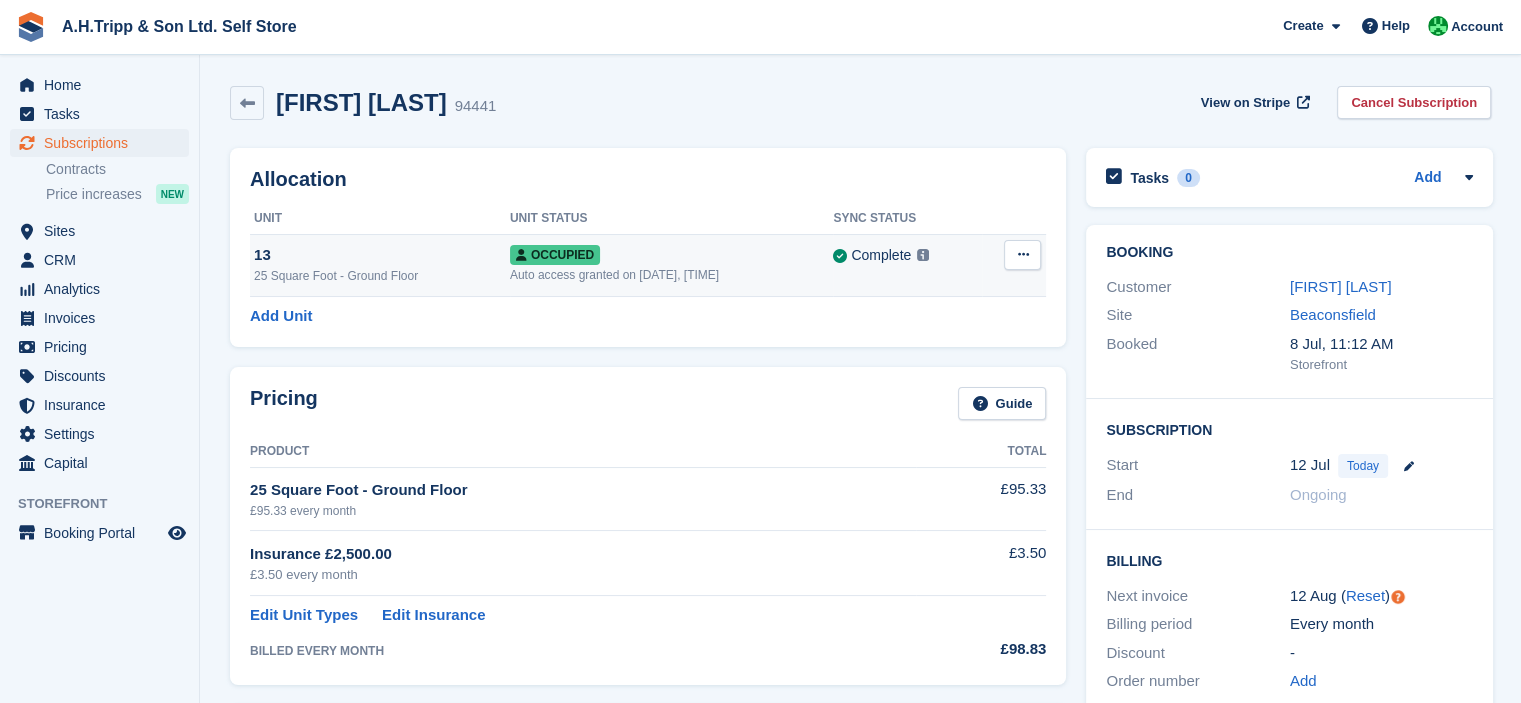 click on "Overlock
Deallocate" at bounding box center [1014, 265] 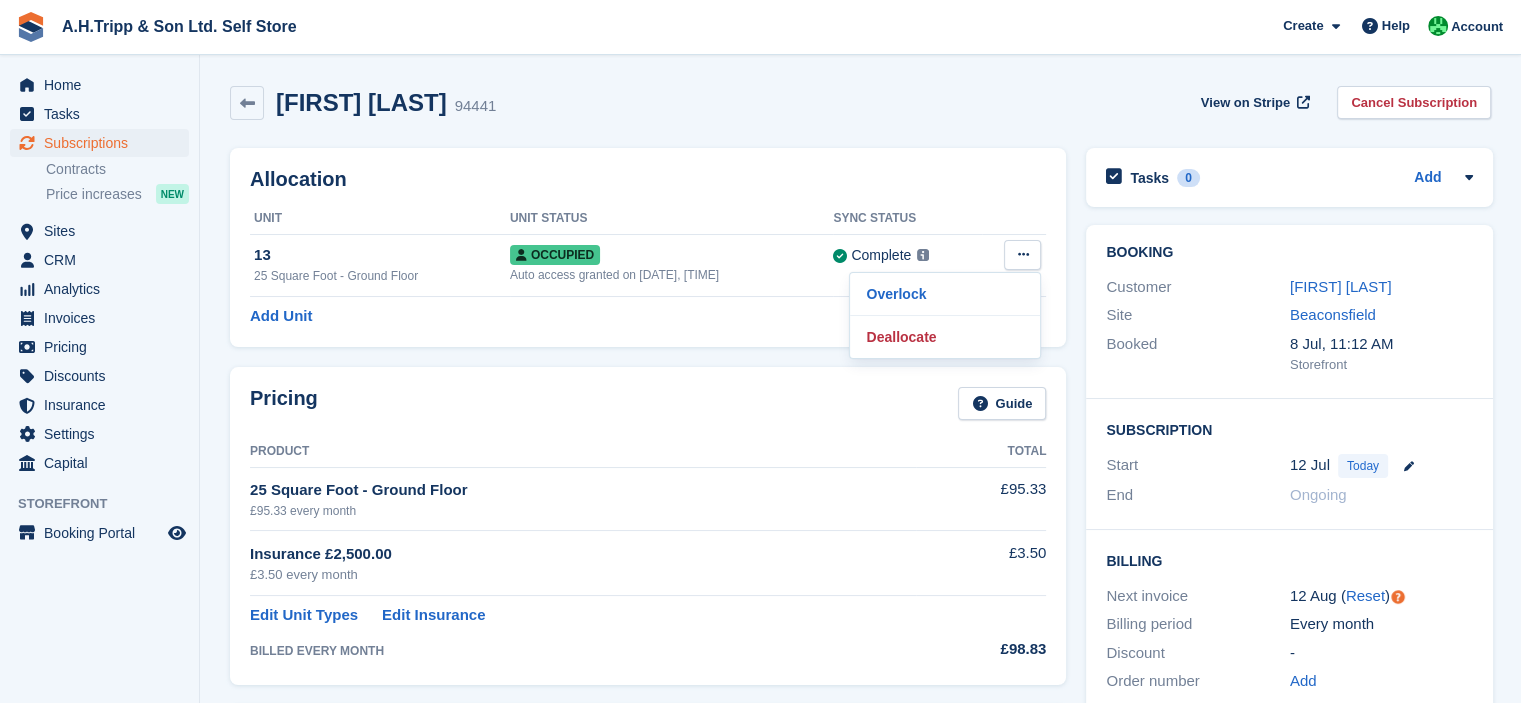 click on "Allocation
Unit
Unit Status
Sync Status
13
25 Square Foot - Ground Floor
Occupied
Auto access granted on 12th Jul,   6:02 AM
Complete
Last synced at 12 Jul,   6:03 AM
Learn more →
Overlock
Deallocate
Add Unit" at bounding box center [648, 247] 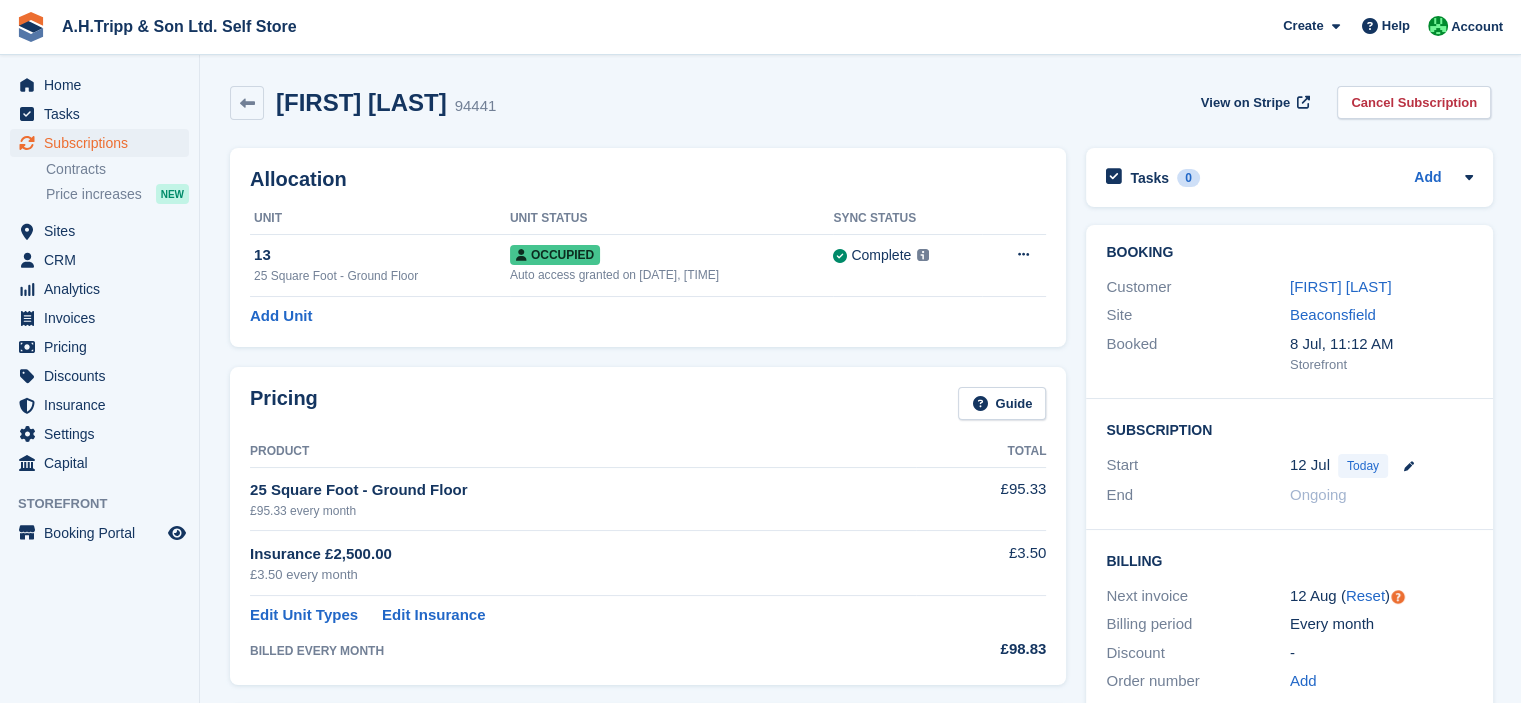 scroll, scrollTop: 100, scrollLeft: 0, axis: vertical 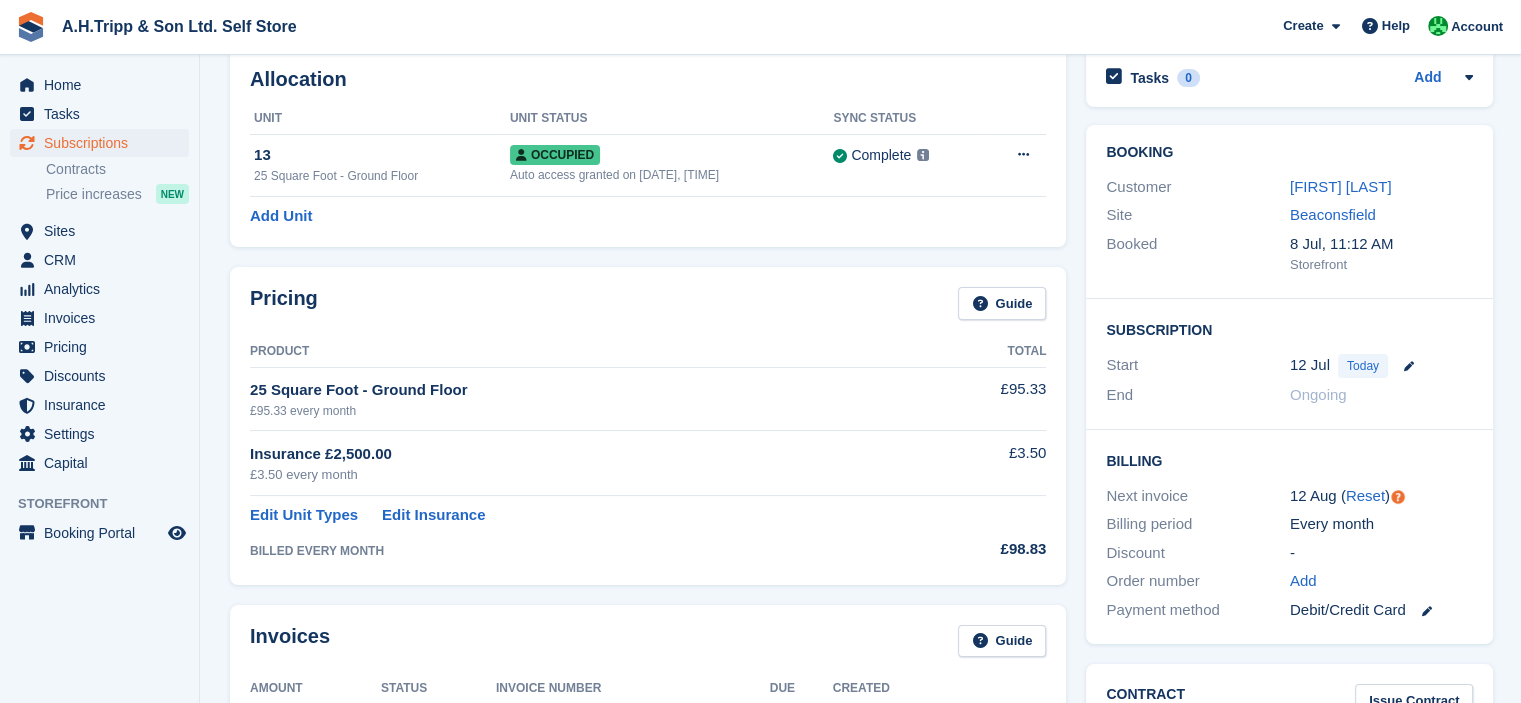 click on "Ongoing" at bounding box center [1318, 394] 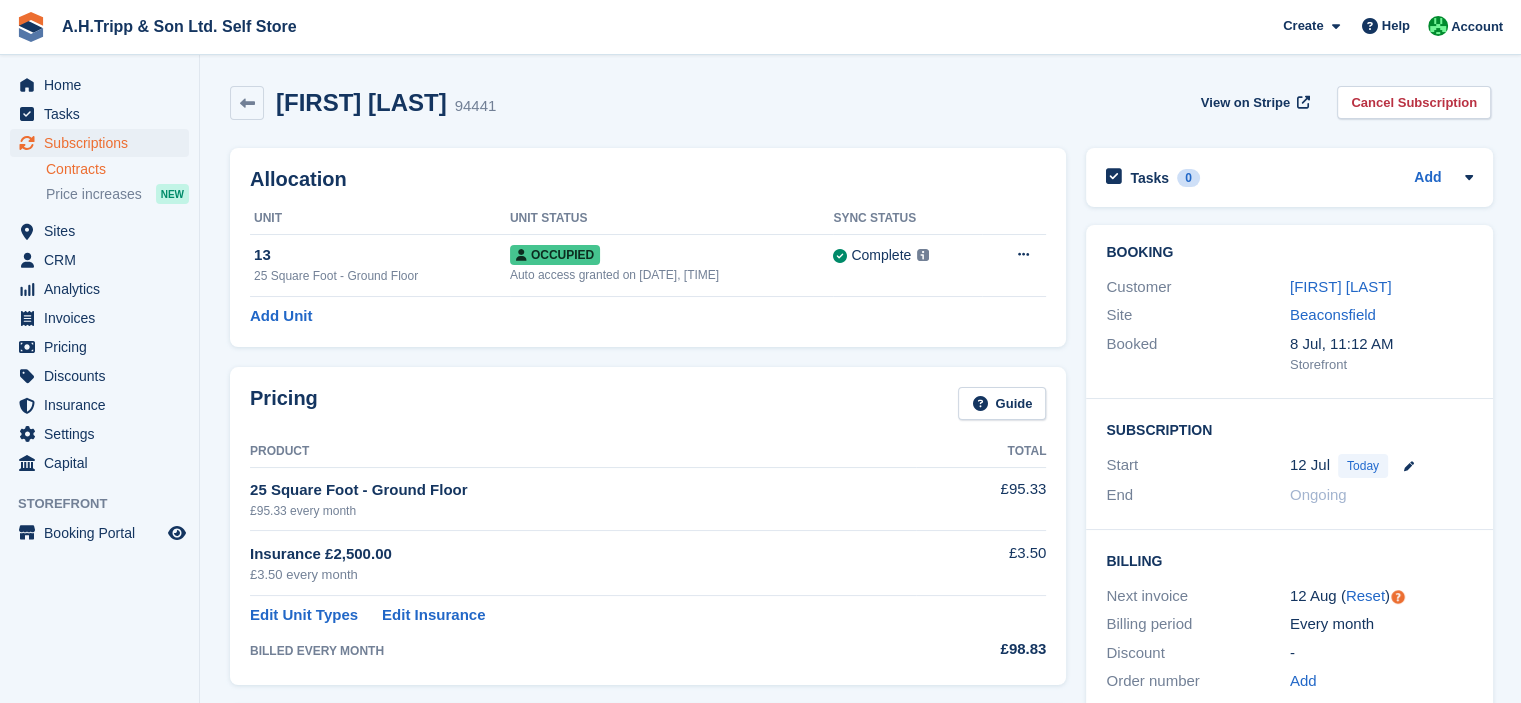 click on "Contracts" at bounding box center (117, 169) 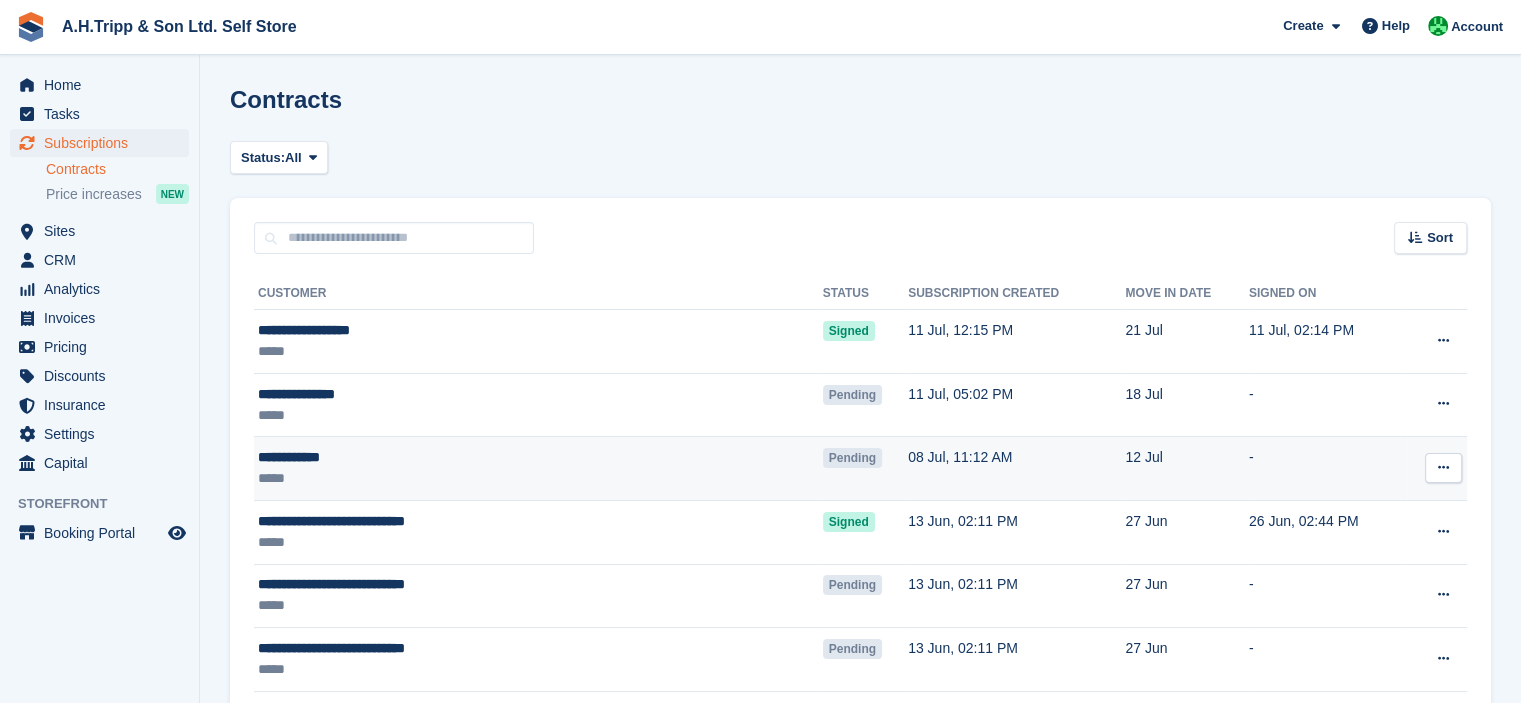 click on "**********" at bounding box center [453, 457] 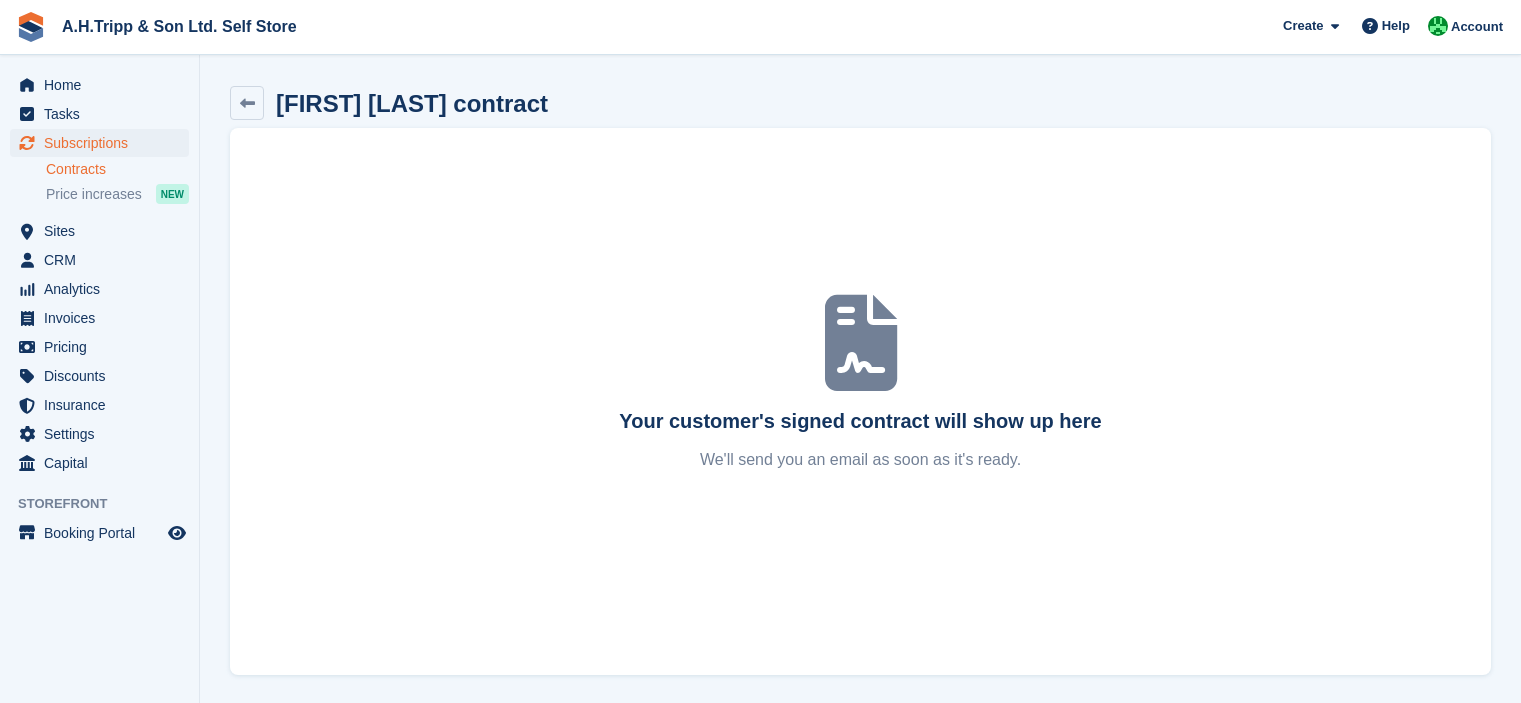 scroll, scrollTop: 0, scrollLeft: 0, axis: both 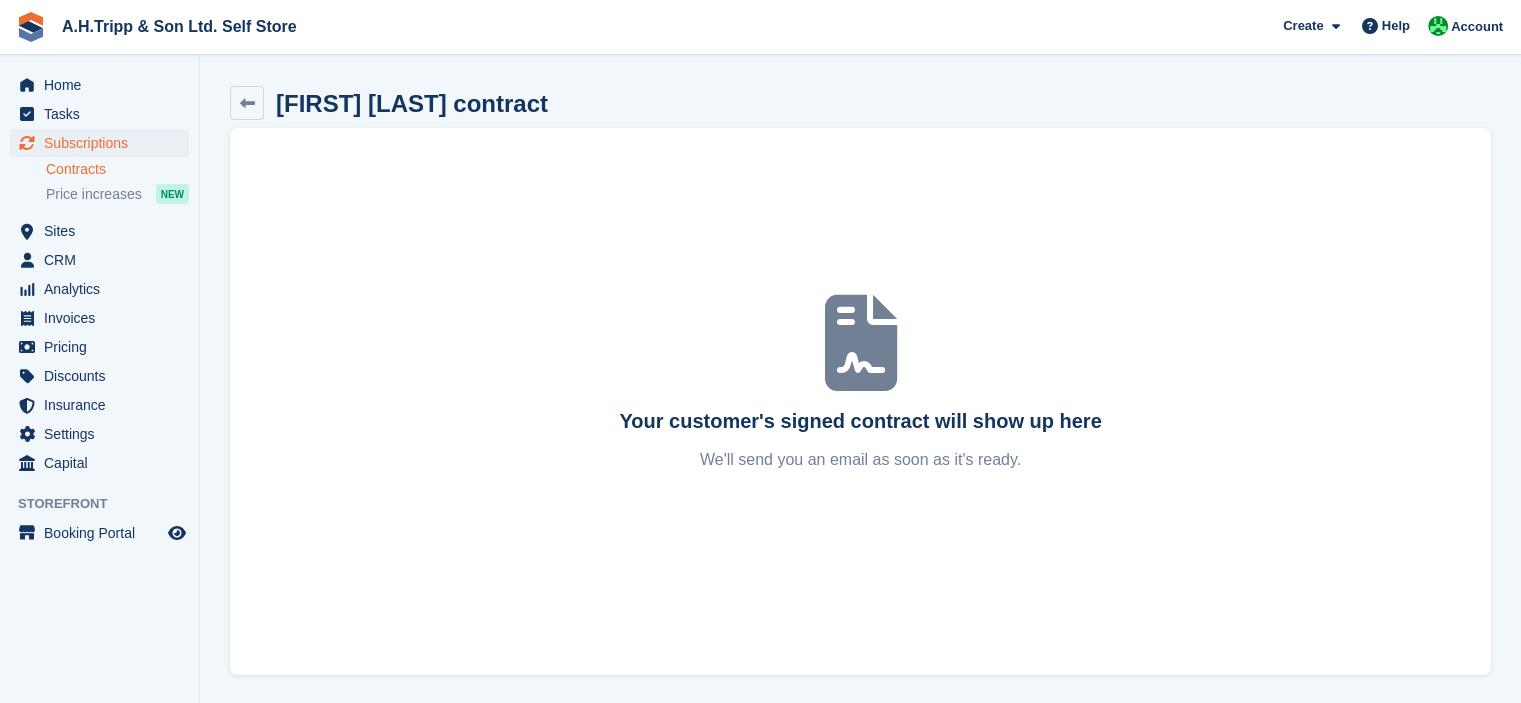 click on "Contracts" at bounding box center (117, 169) 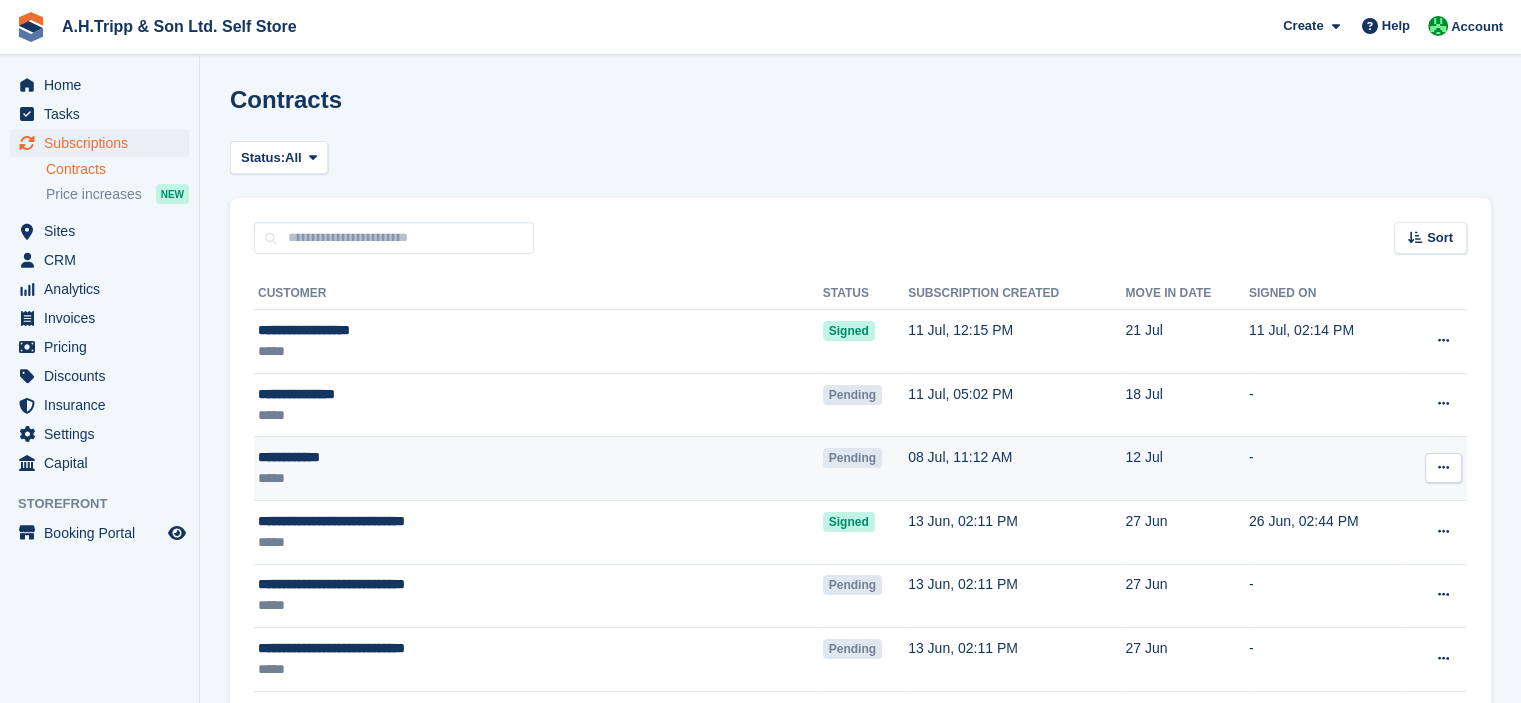 click at bounding box center (1443, 467) 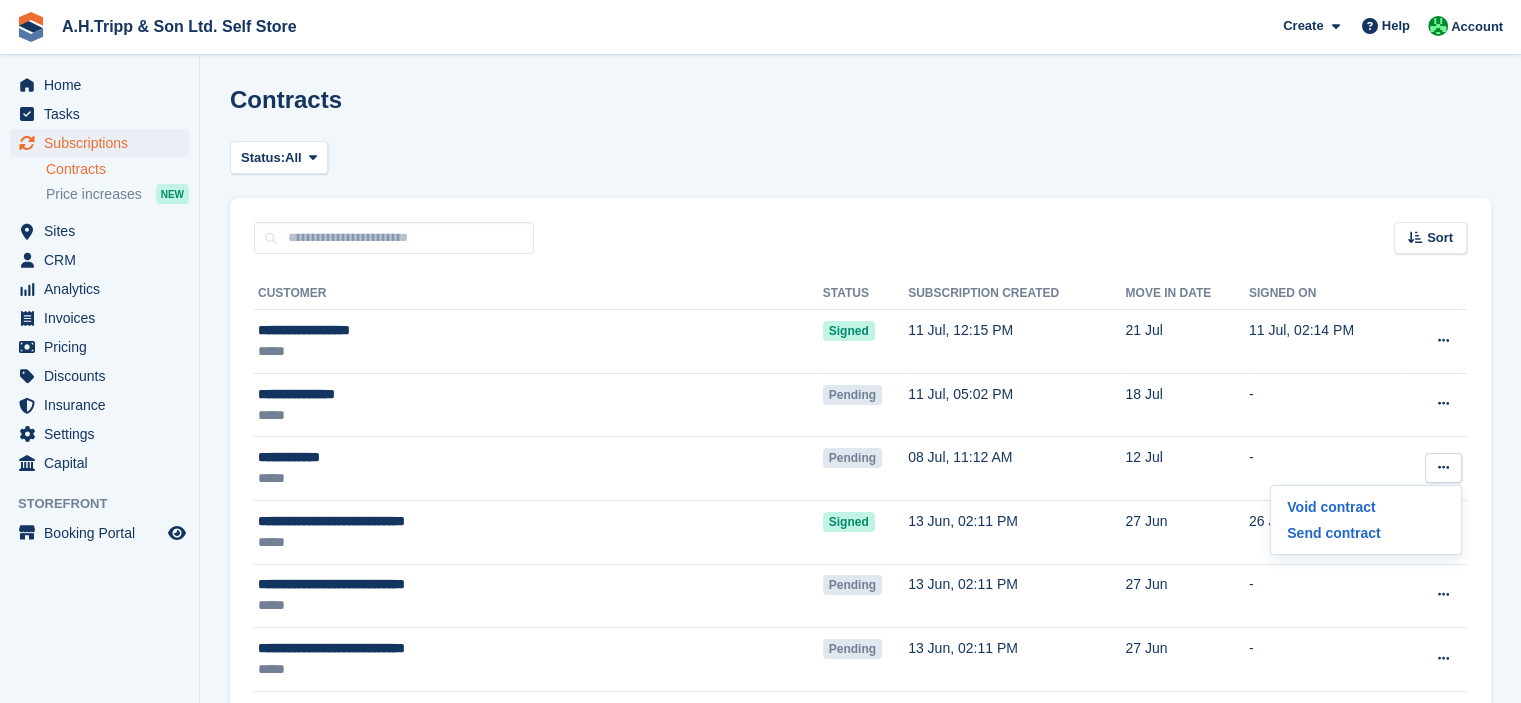click on "**********" at bounding box center (860, 544) 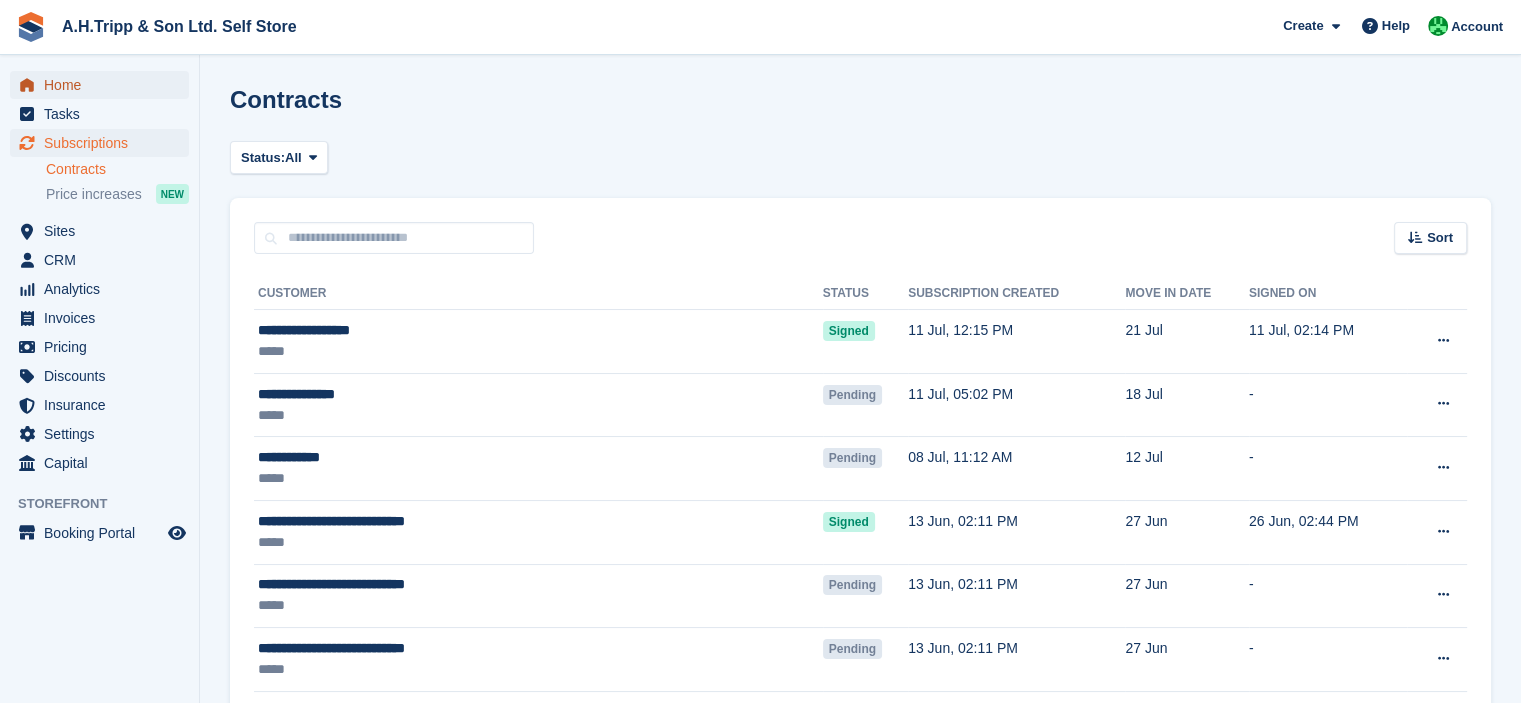 click on "Home" at bounding box center (104, 85) 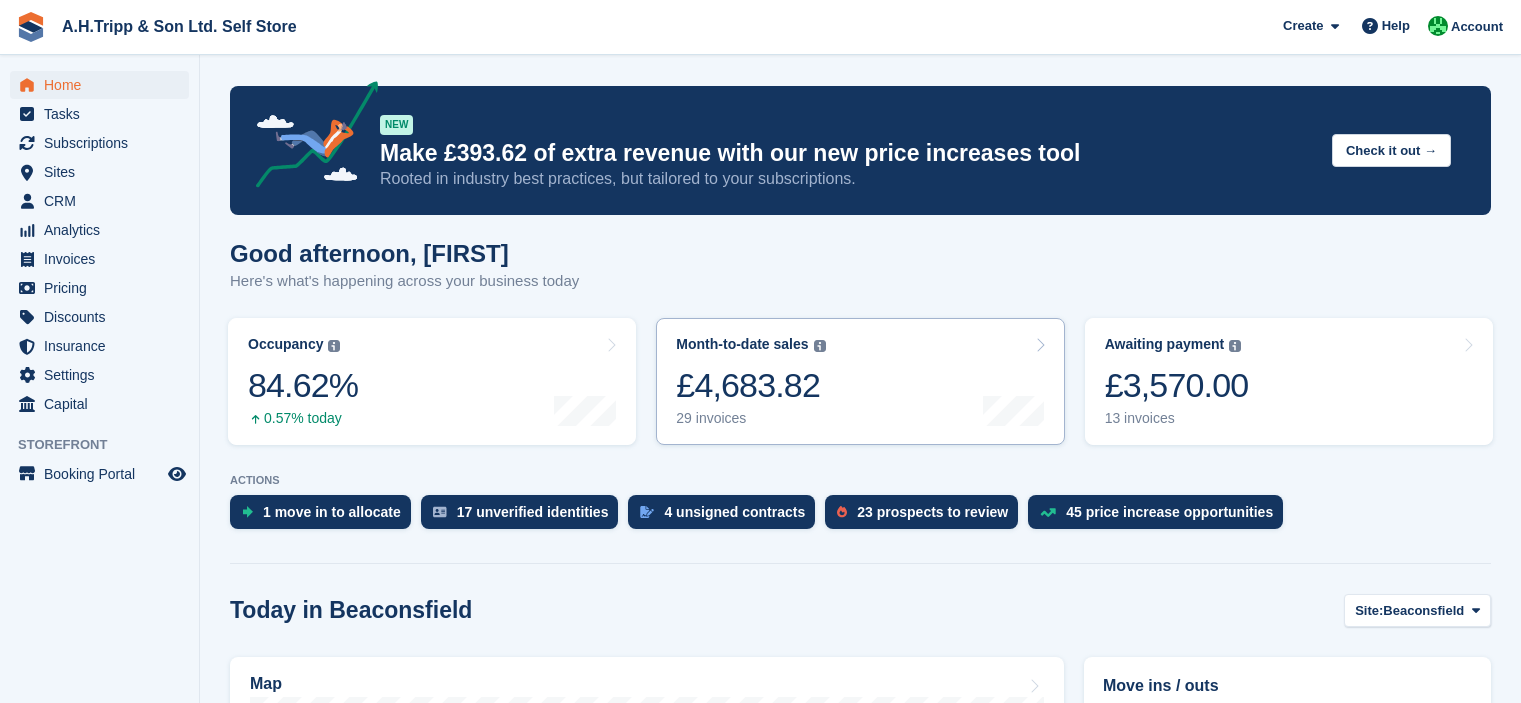 scroll, scrollTop: 0, scrollLeft: 0, axis: both 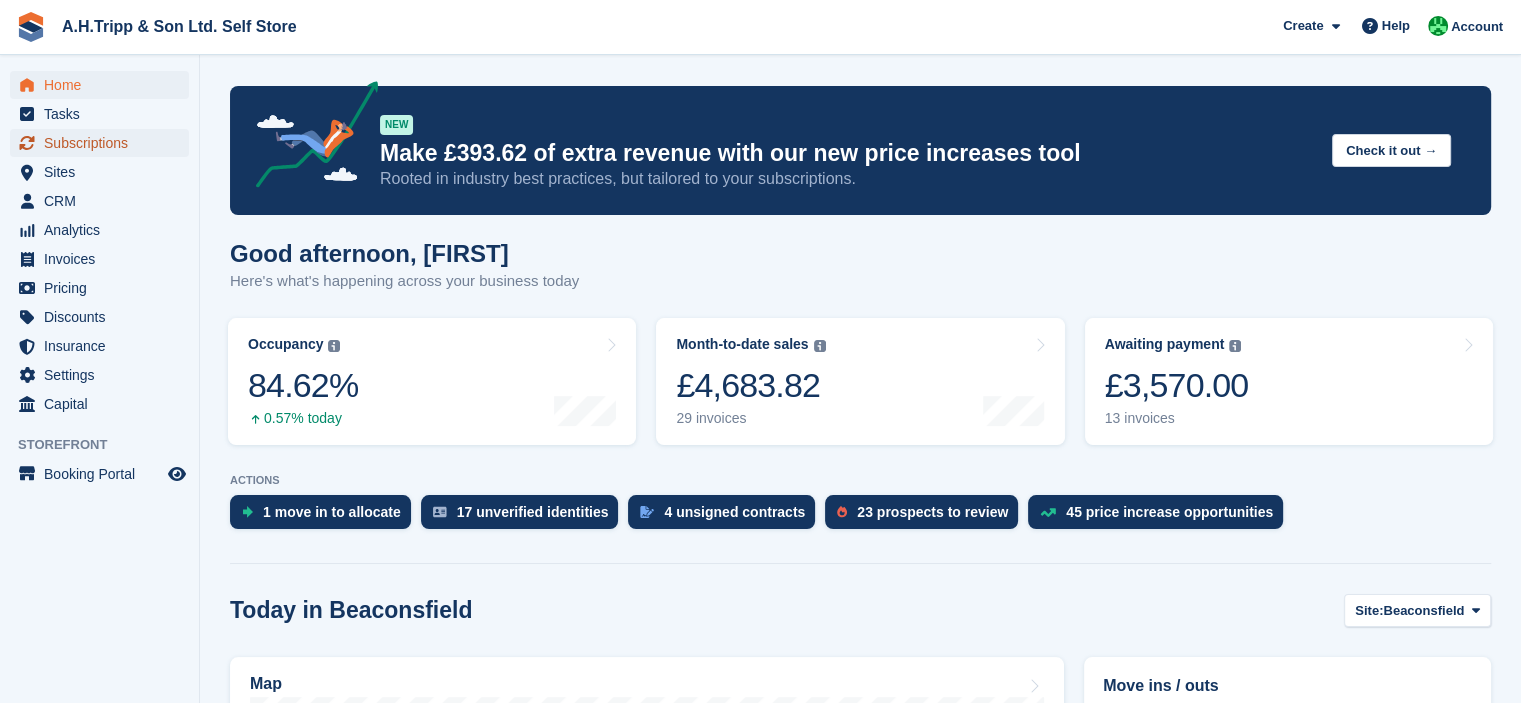 click on "Subscriptions" at bounding box center [104, 143] 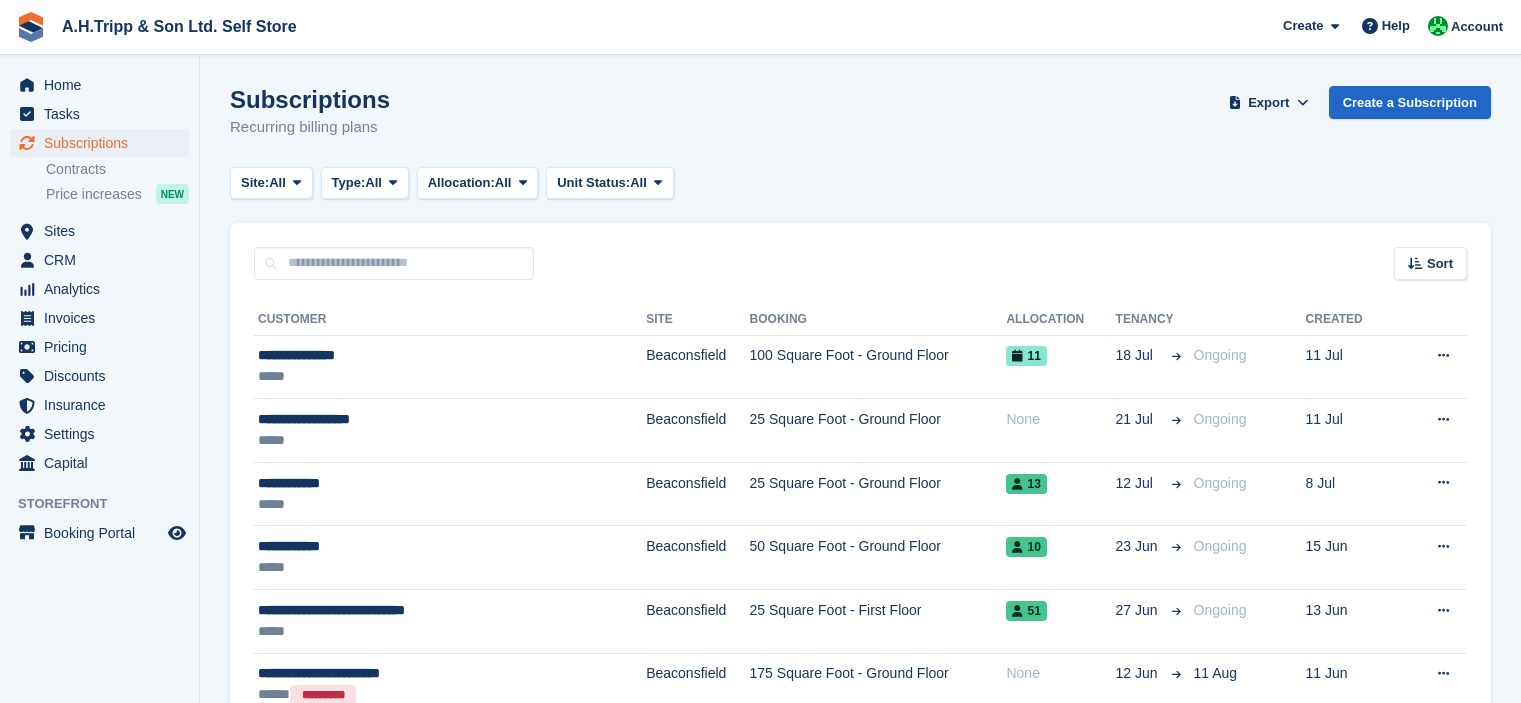 scroll, scrollTop: 0, scrollLeft: 0, axis: both 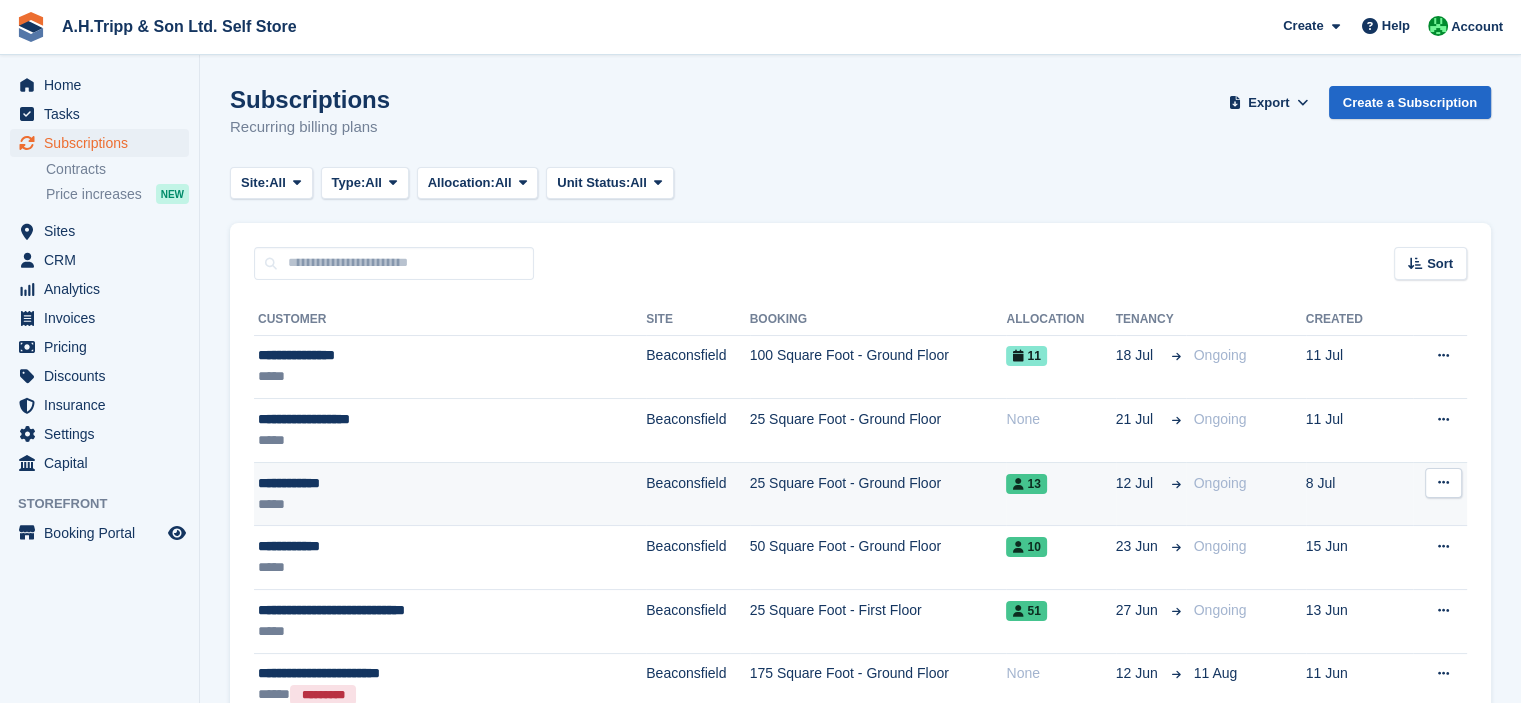 click on "25 Square Foot - Ground Floor" at bounding box center [878, 494] 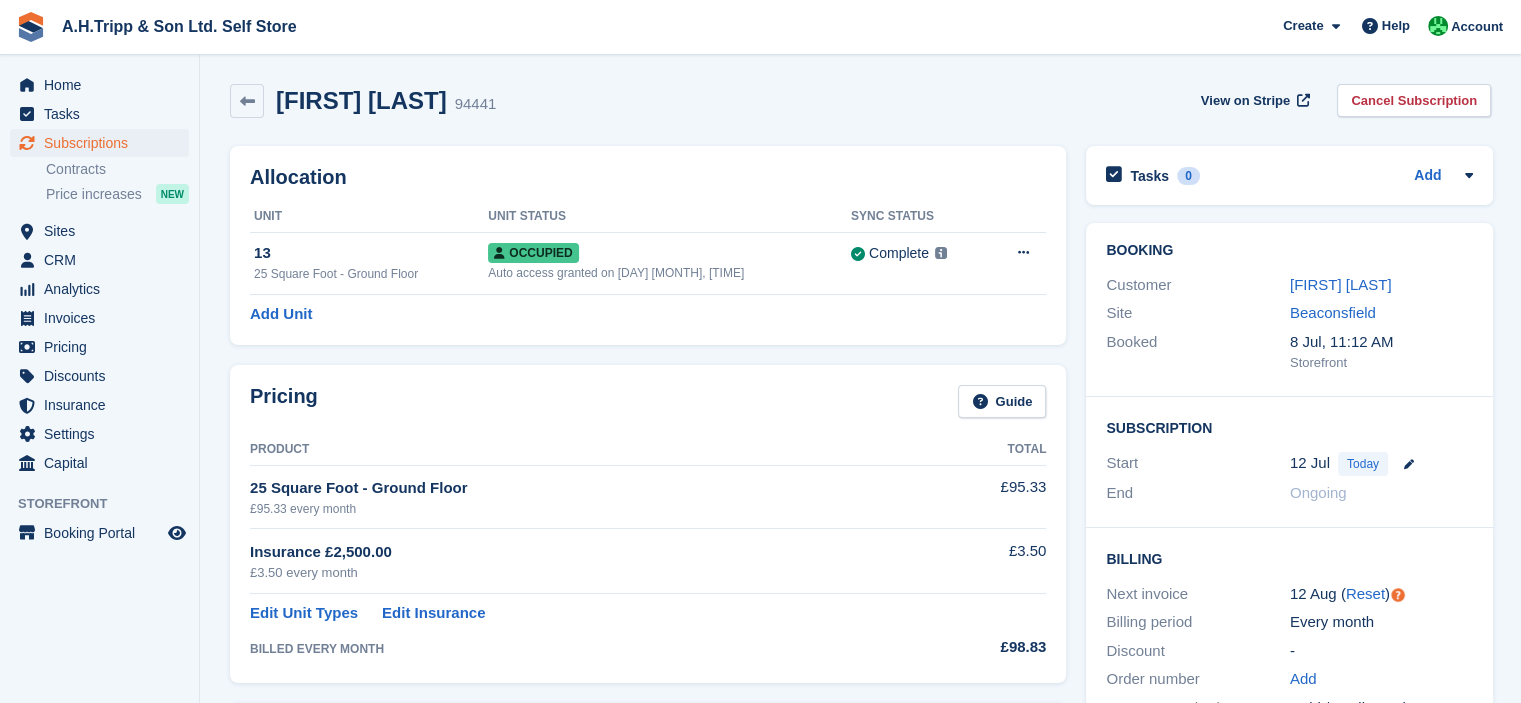 scroll, scrollTop: 0, scrollLeft: 0, axis: both 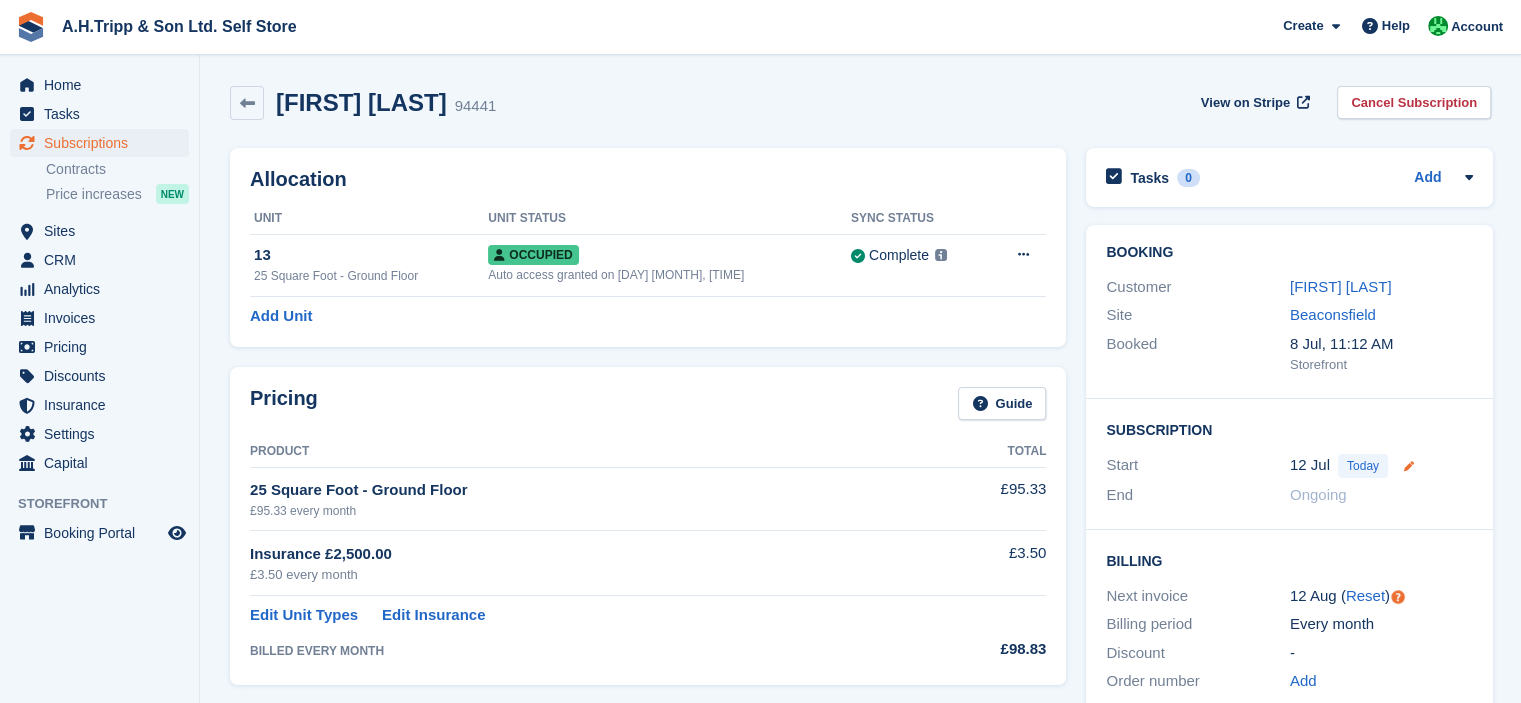 click at bounding box center [1409, 466] 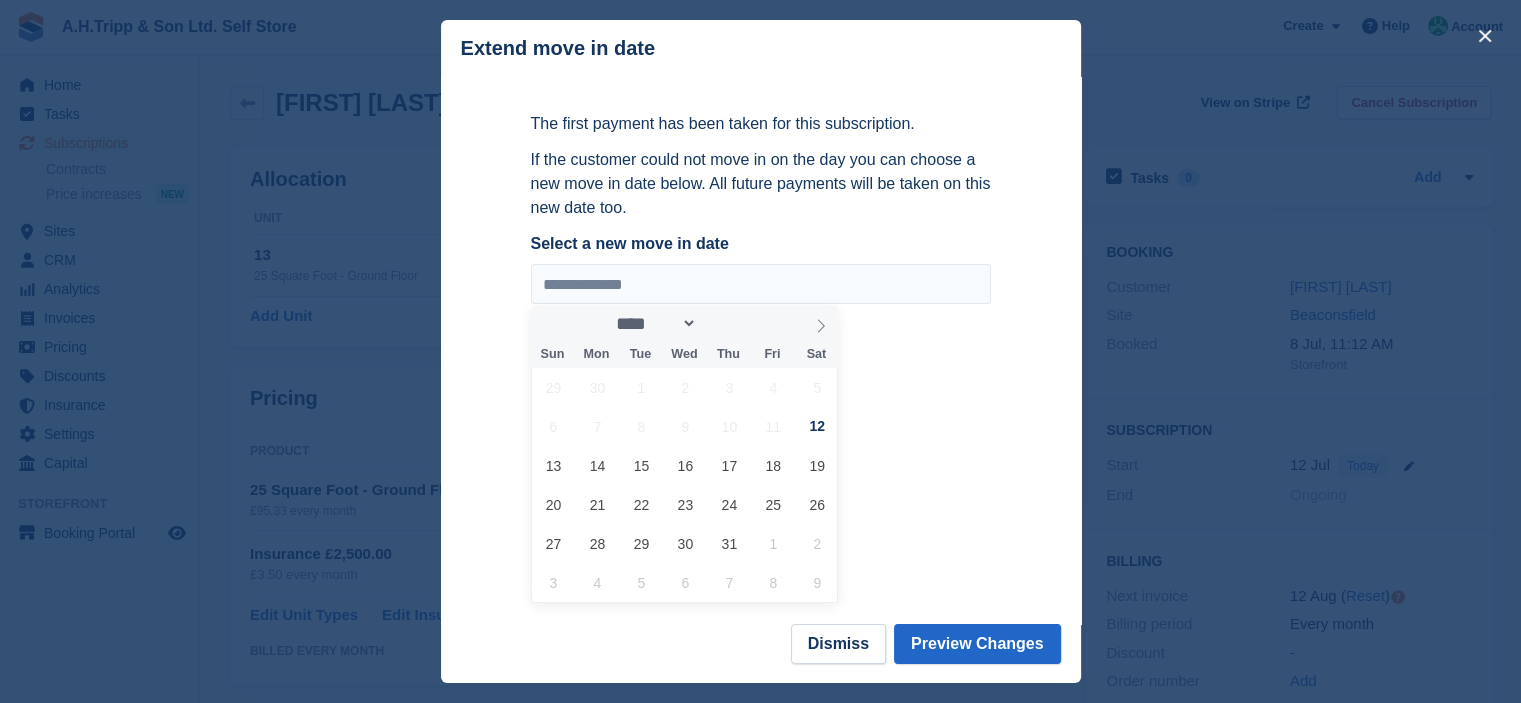 click at bounding box center (760, 351) 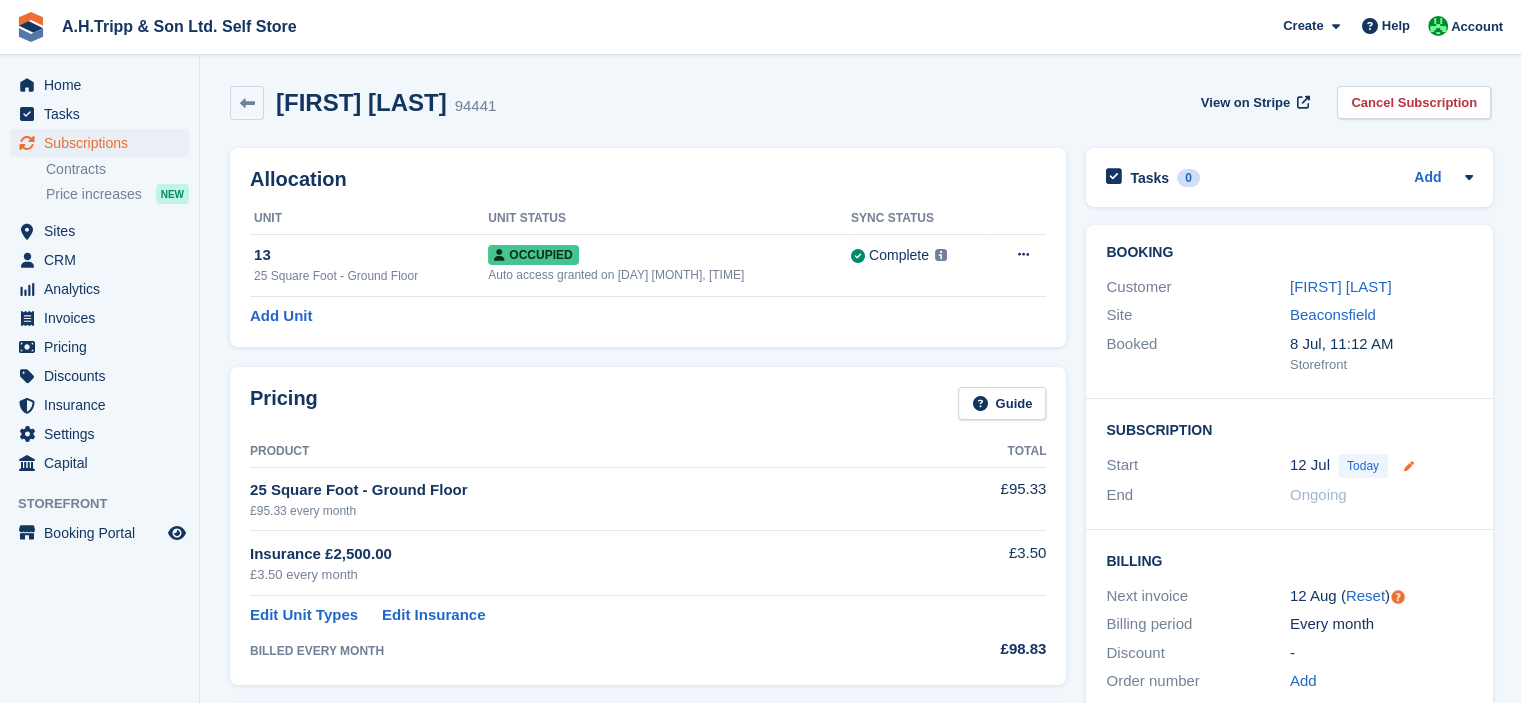 click at bounding box center (1409, 466) 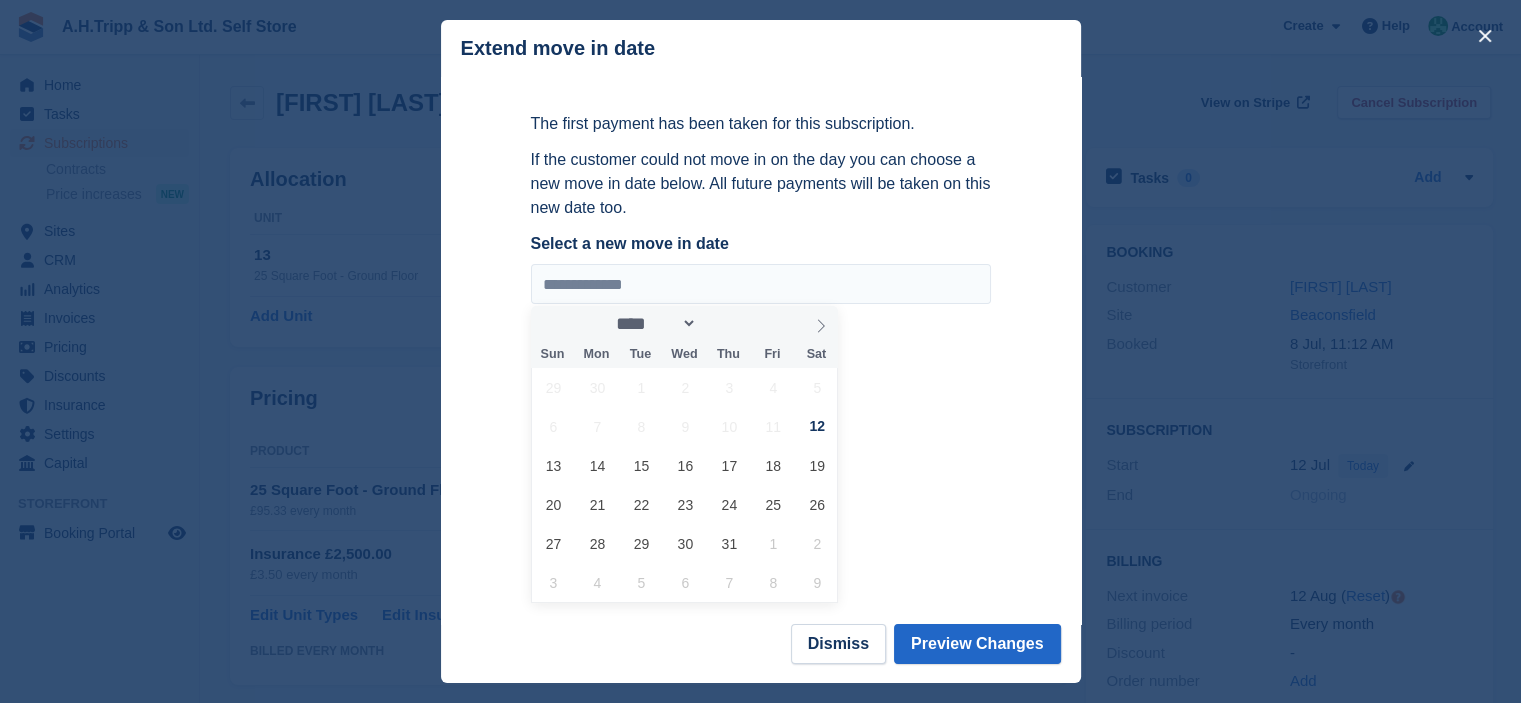 click at bounding box center (760, 351) 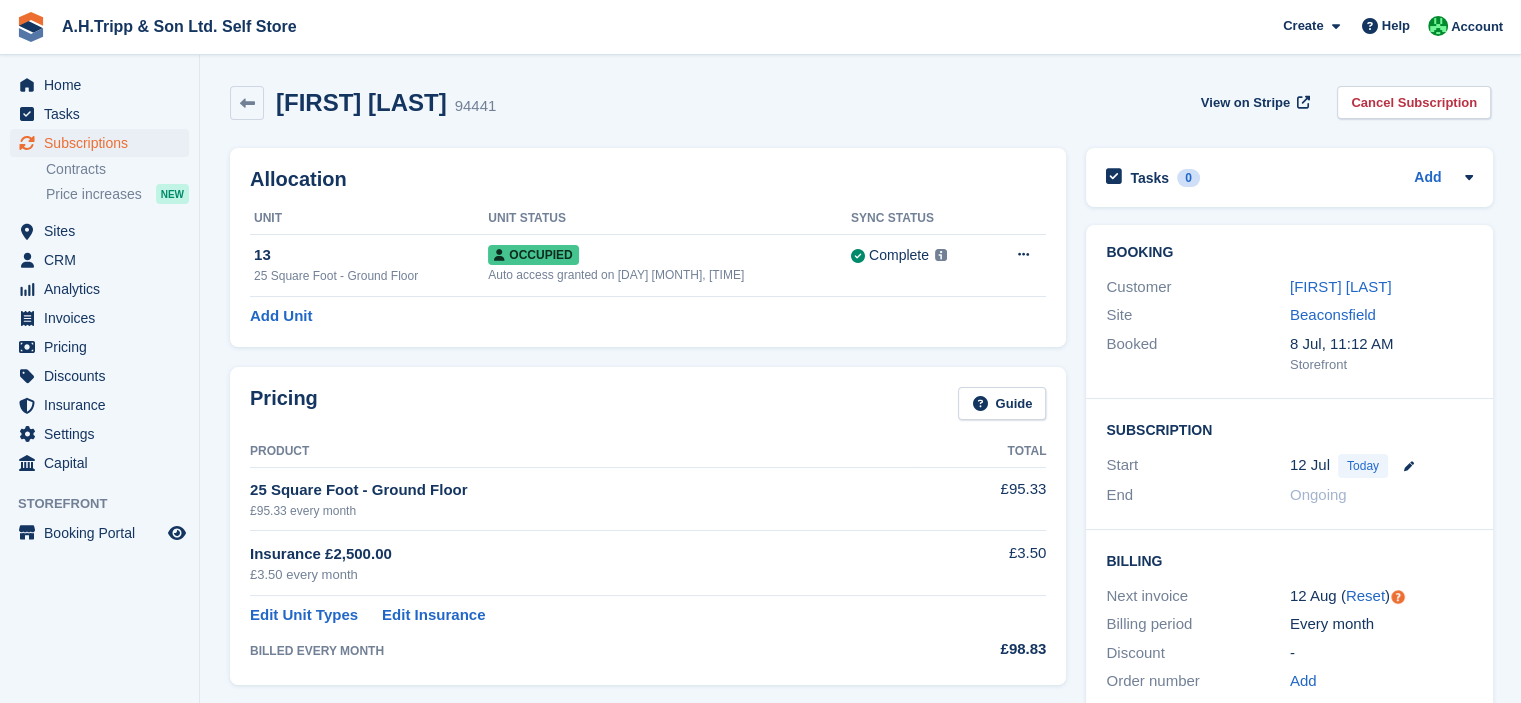 click on "Subscription
Start
12 Jul
Today
End
Ongoing" at bounding box center [1289, 464] 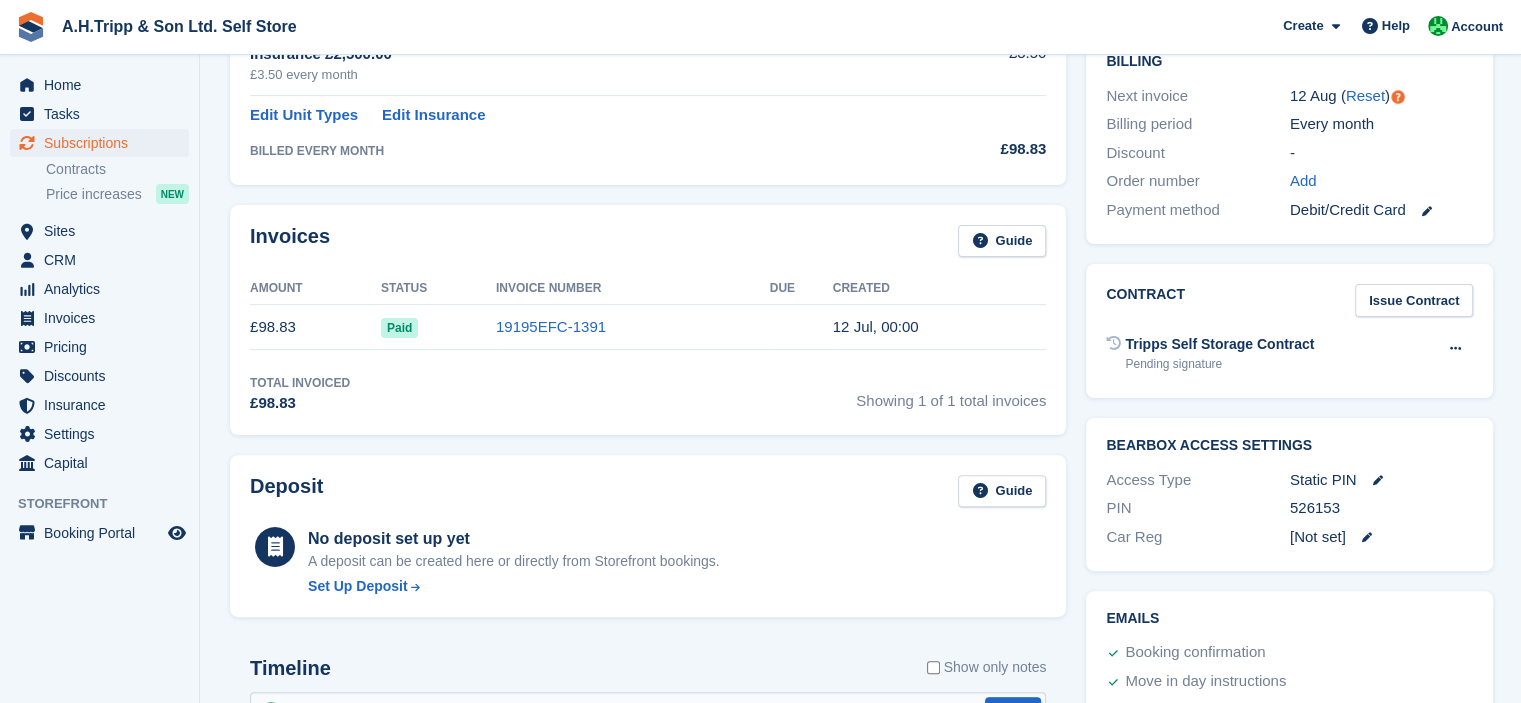 scroll, scrollTop: 800, scrollLeft: 0, axis: vertical 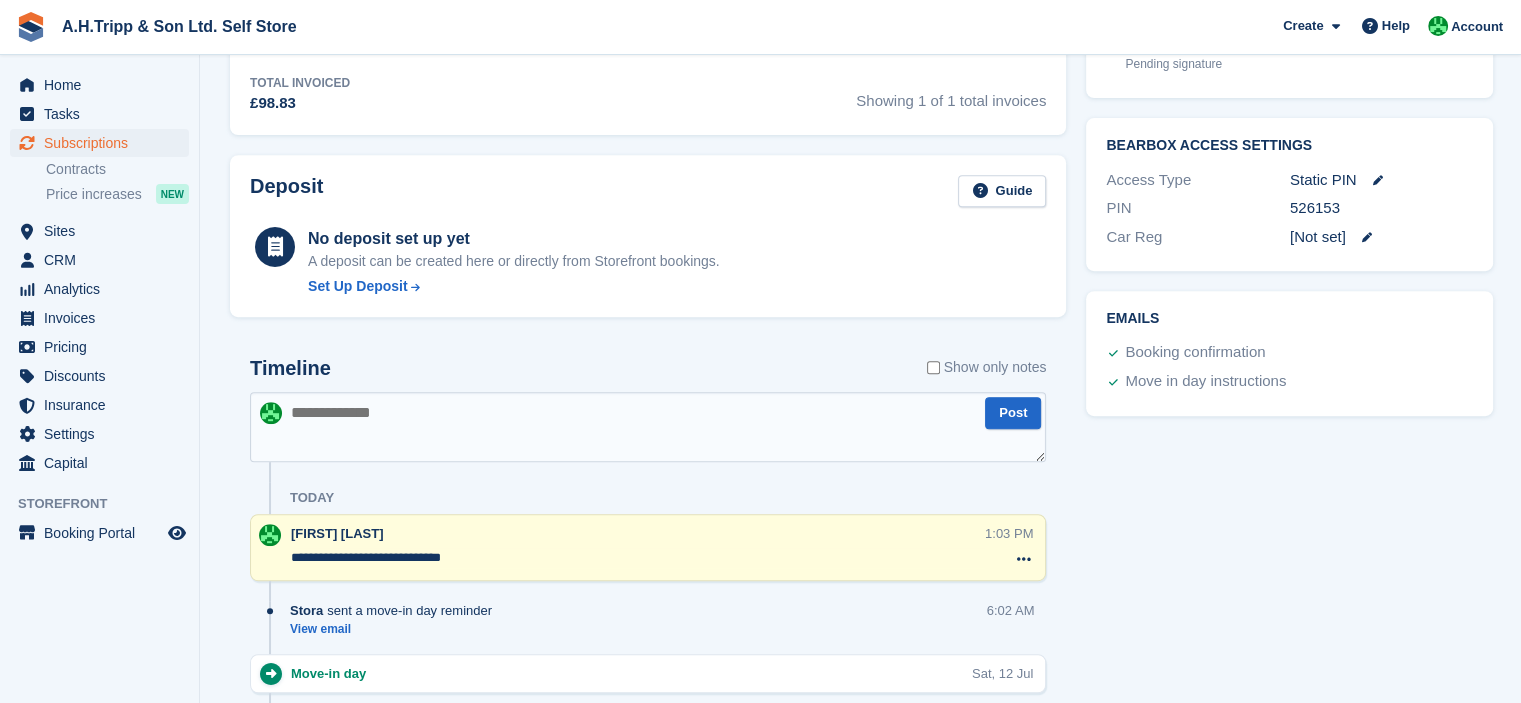 click at bounding box center [648, 427] 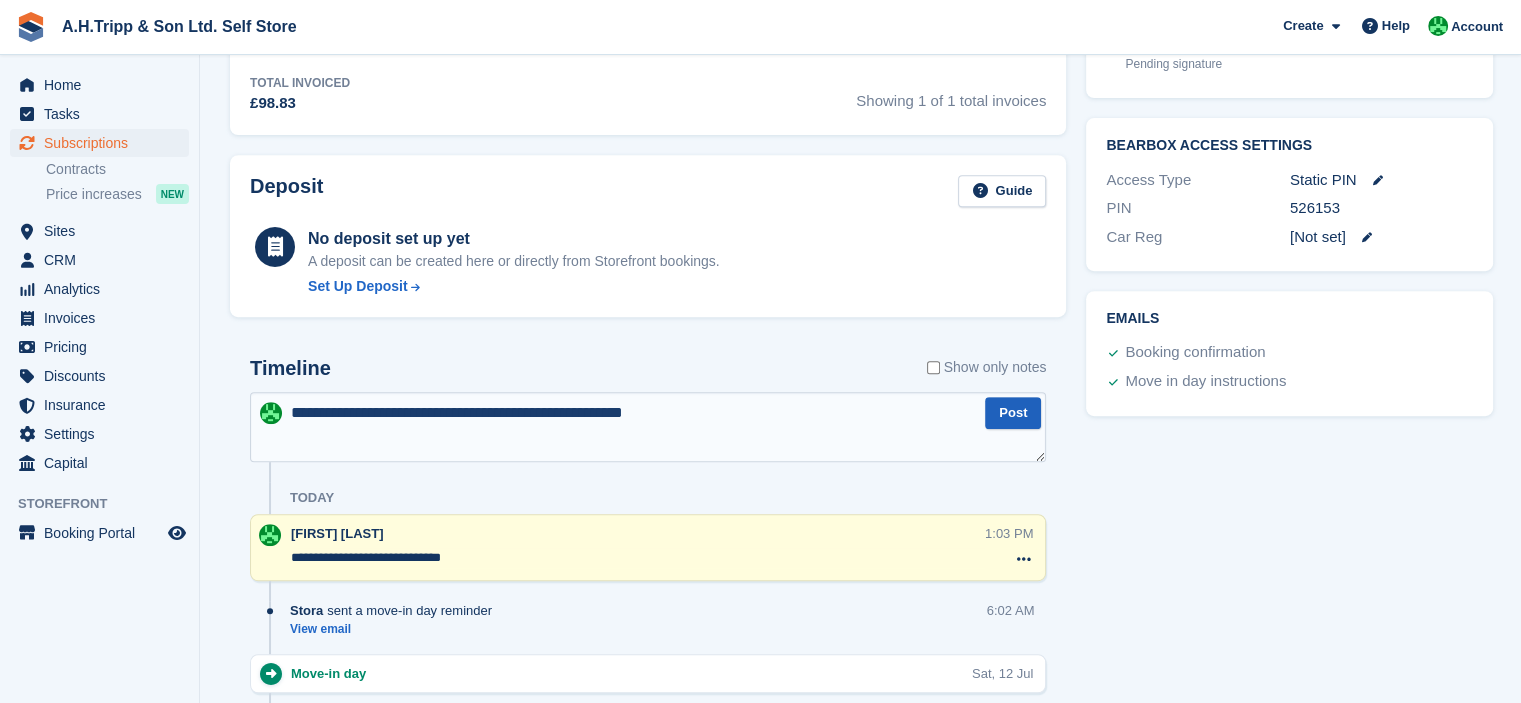 type on "**********" 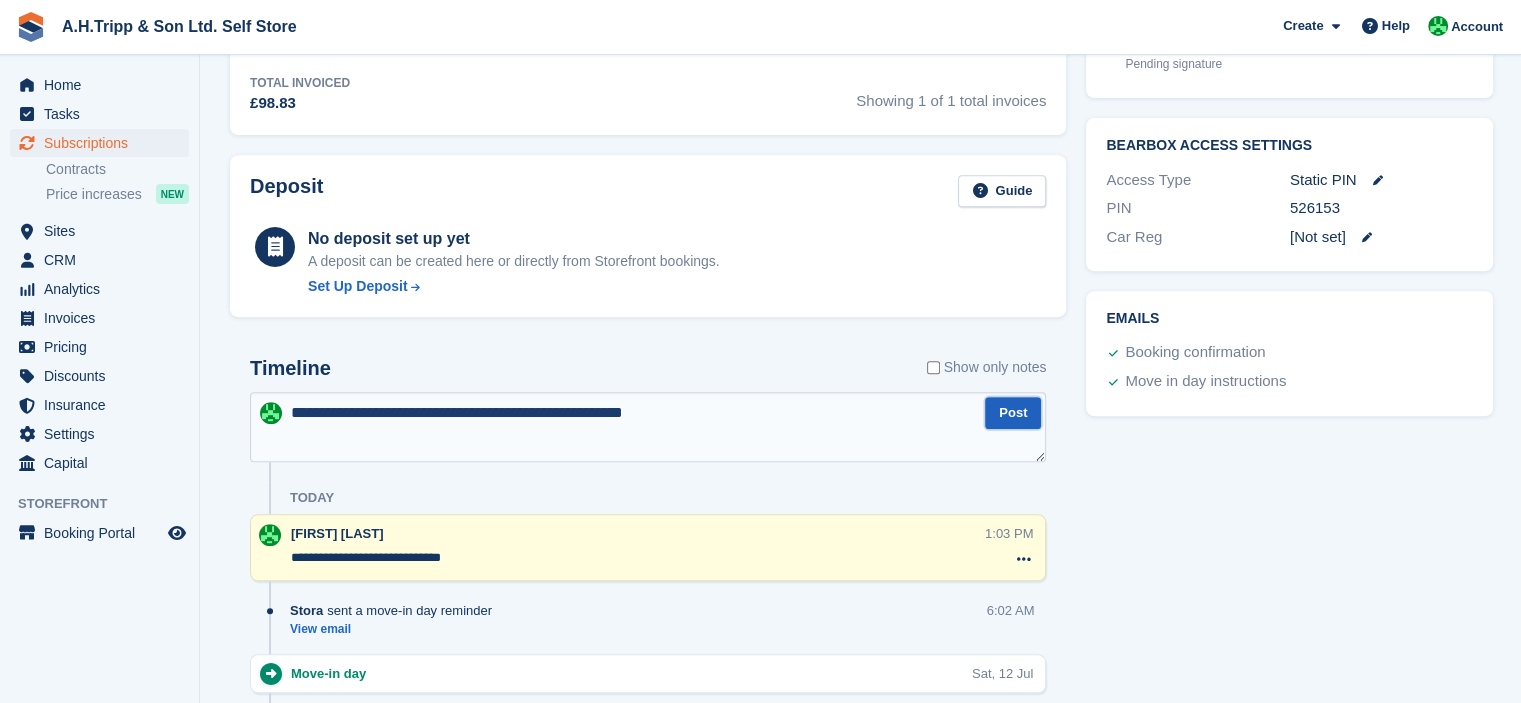 click on "Post" at bounding box center (1013, 413) 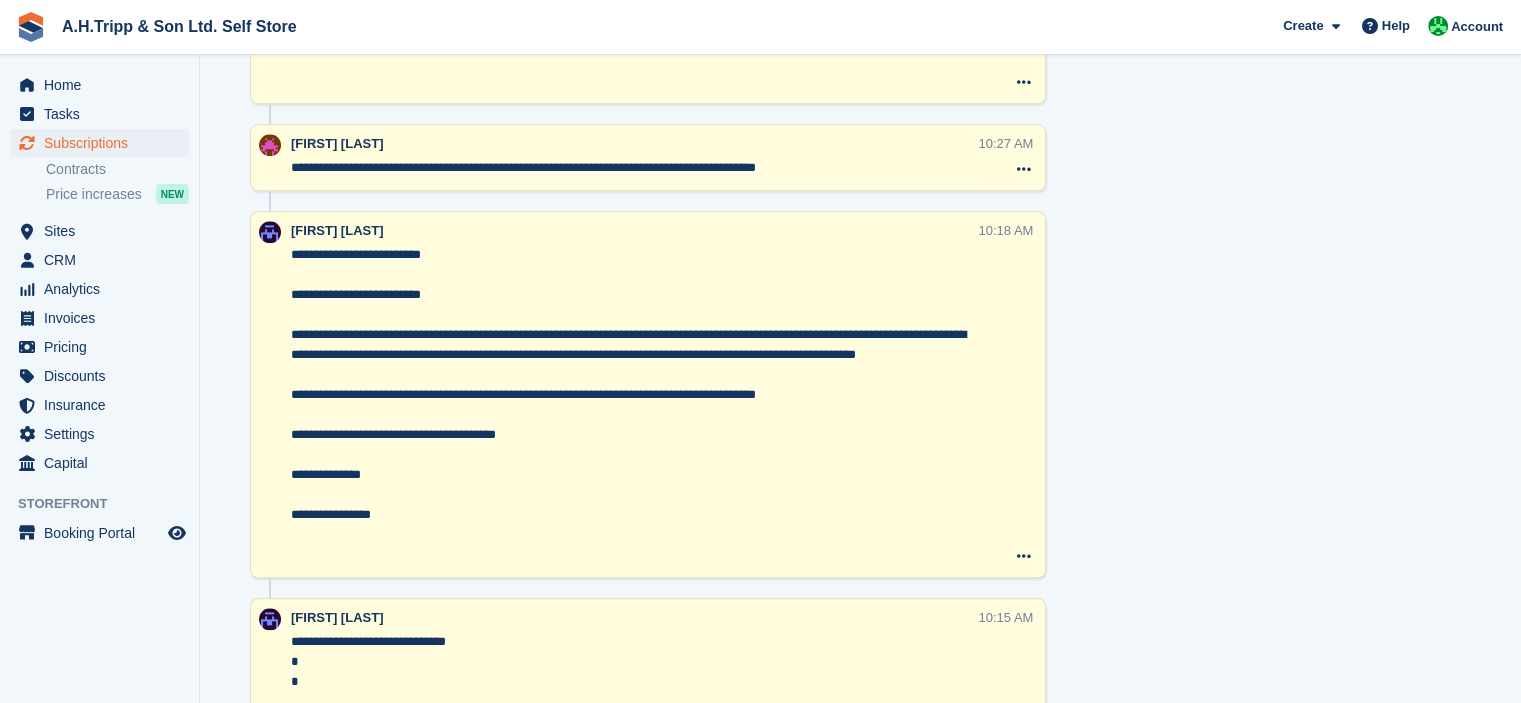 scroll, scrollTop: 2200, scrollLeft: 0, axis: vertical 